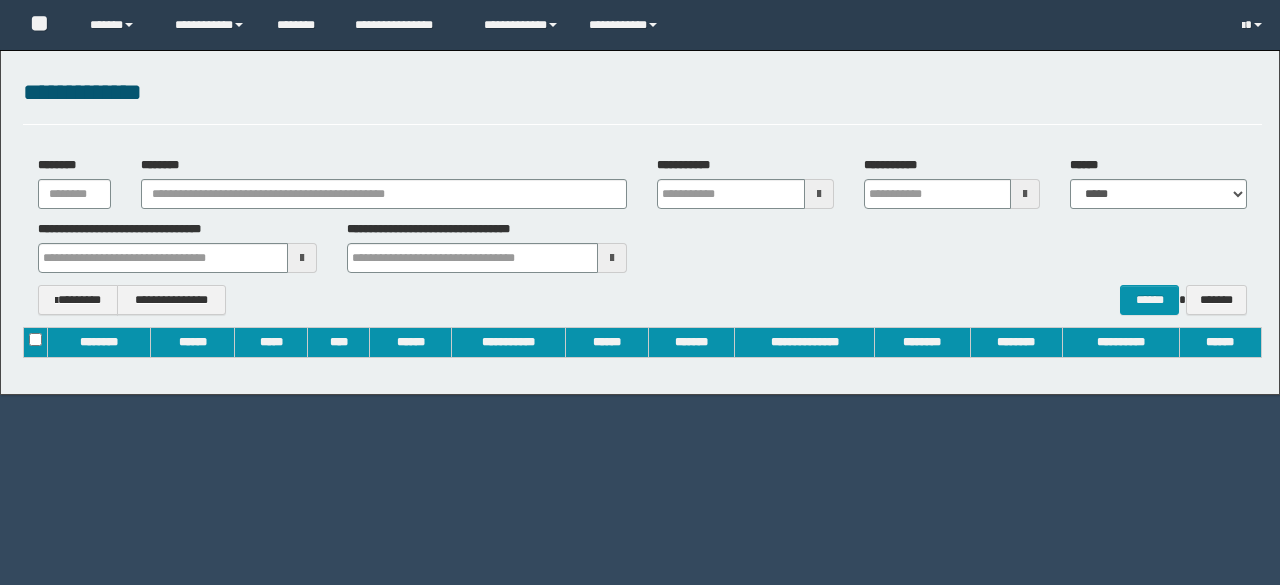 scroll, scrollTop: 0, scrollLeft: 0, axis: both 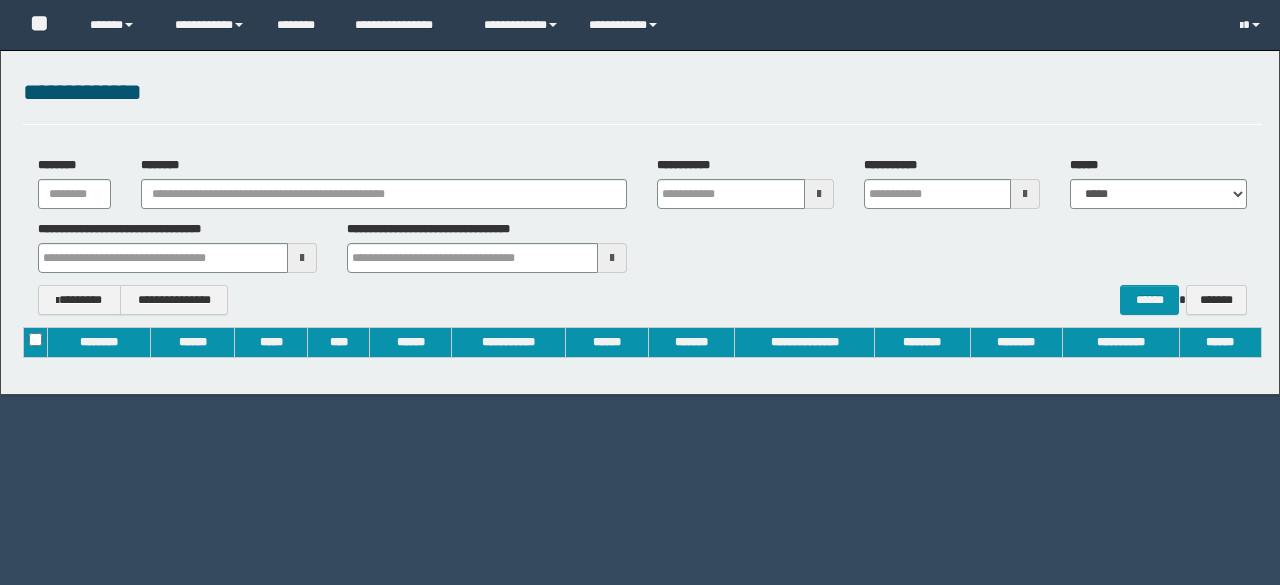 type on "**********" 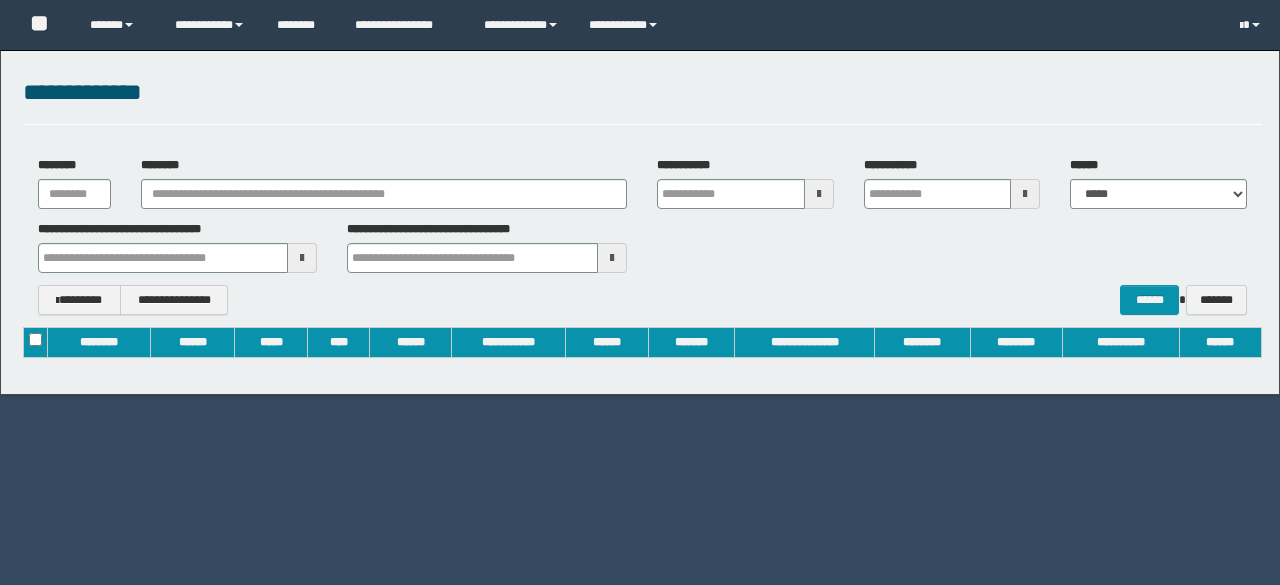 type on "**********" 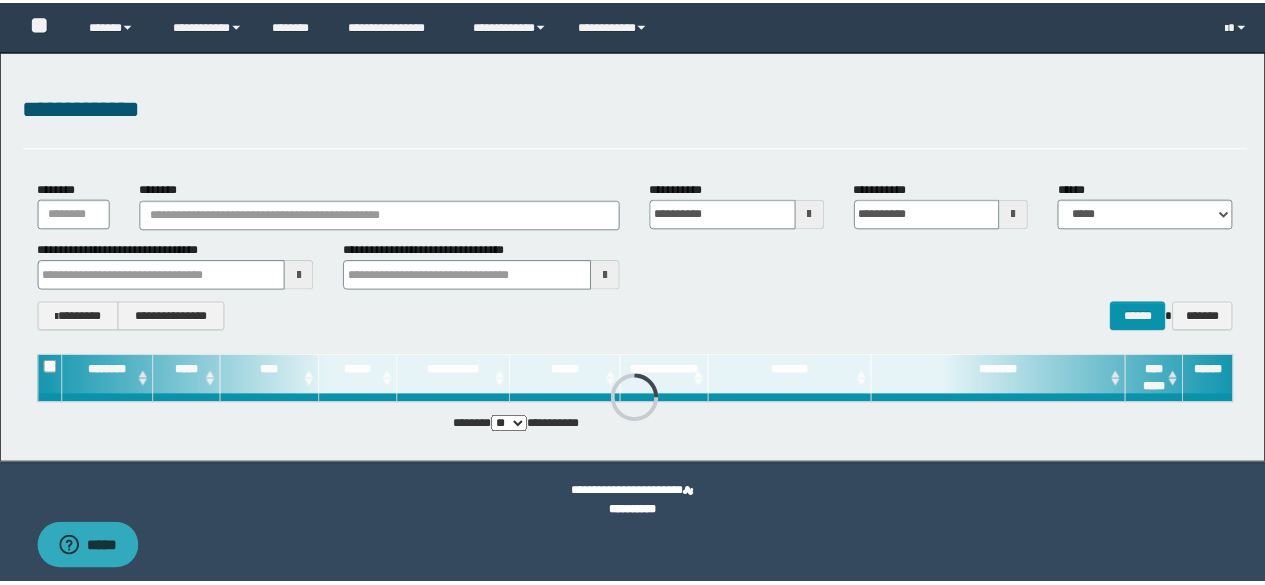 scroll, scrollTop: 0, scrollLeft: 0, axis: both 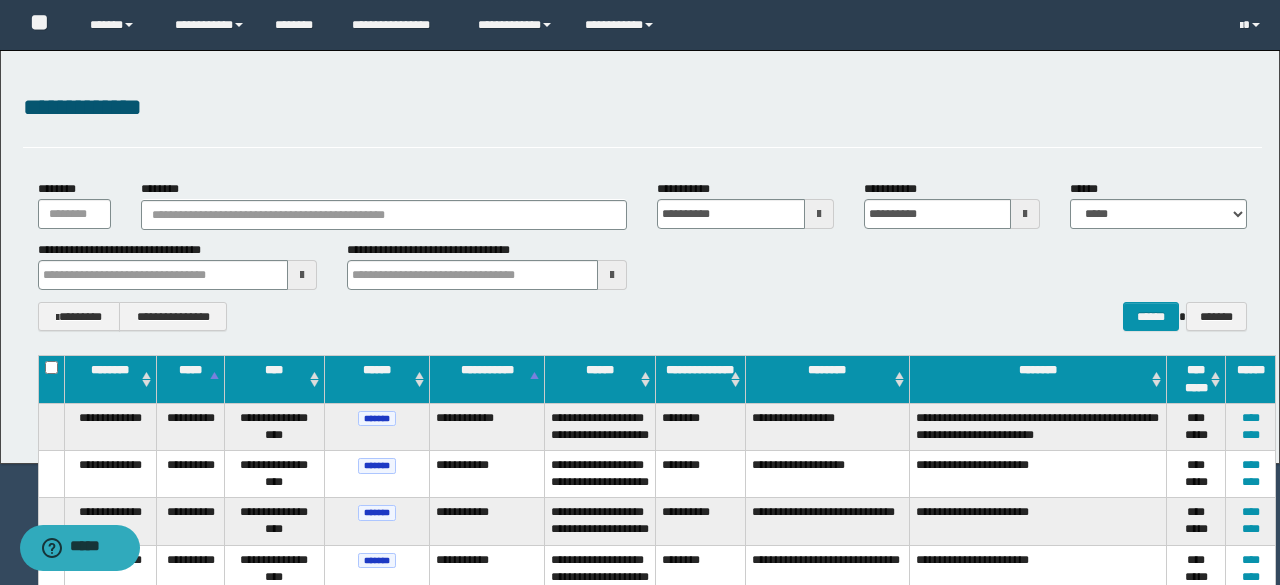 type 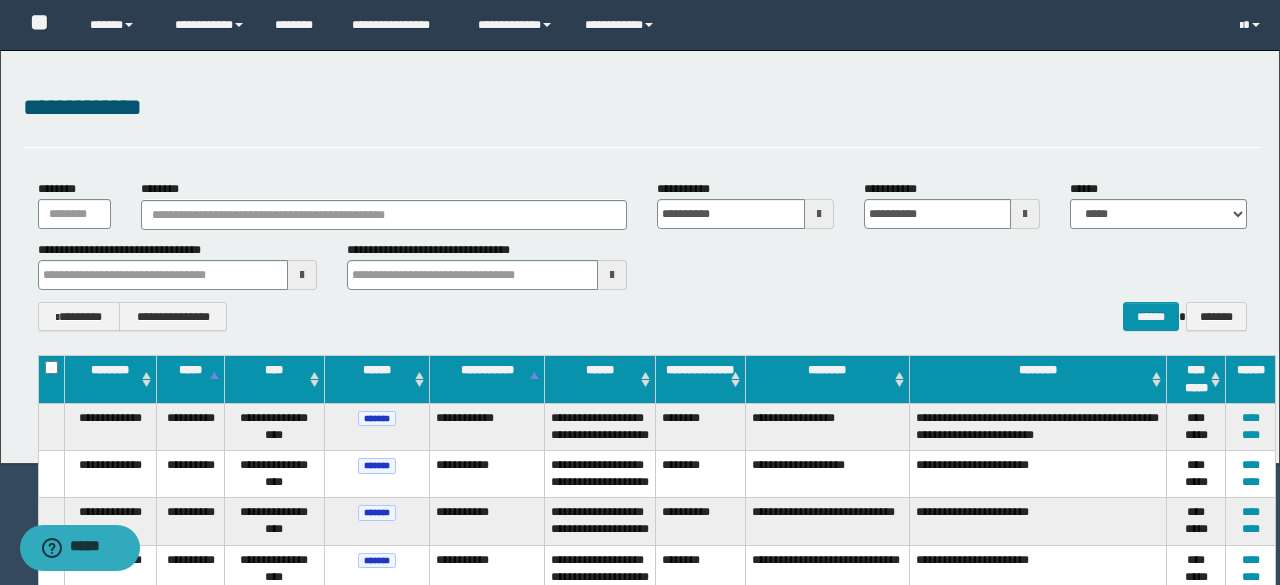 type 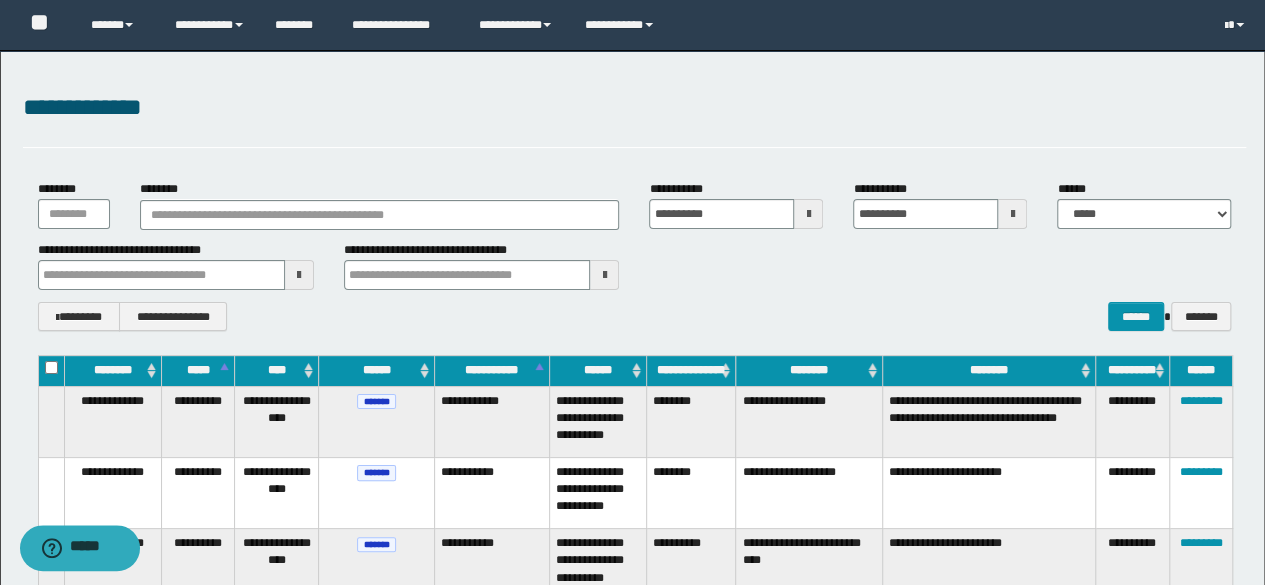 type 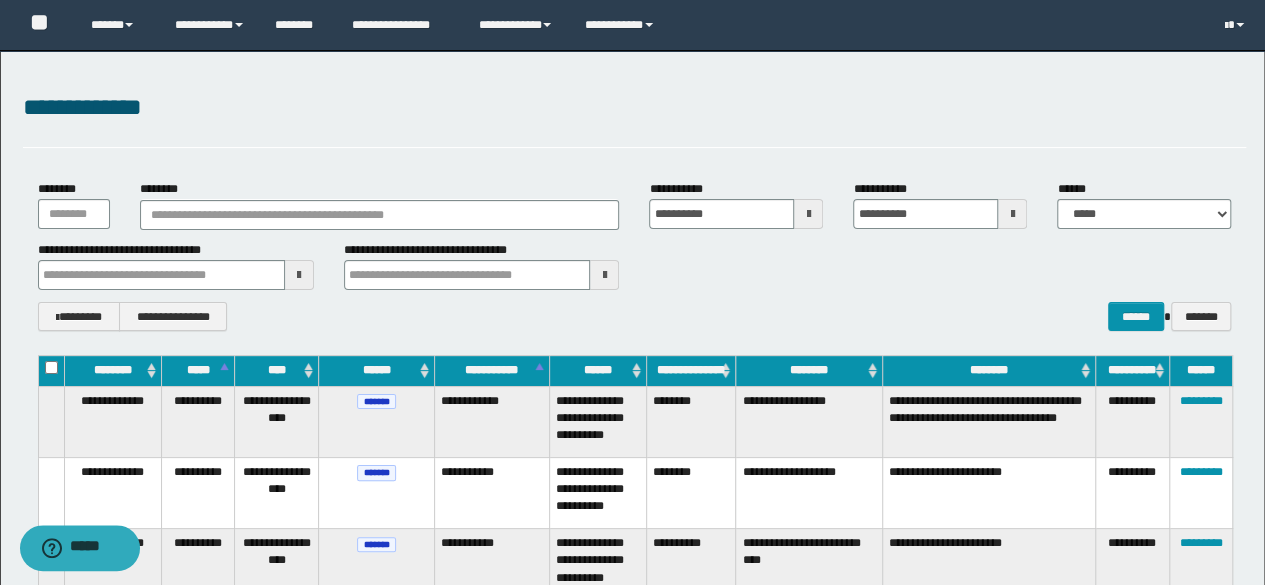 type 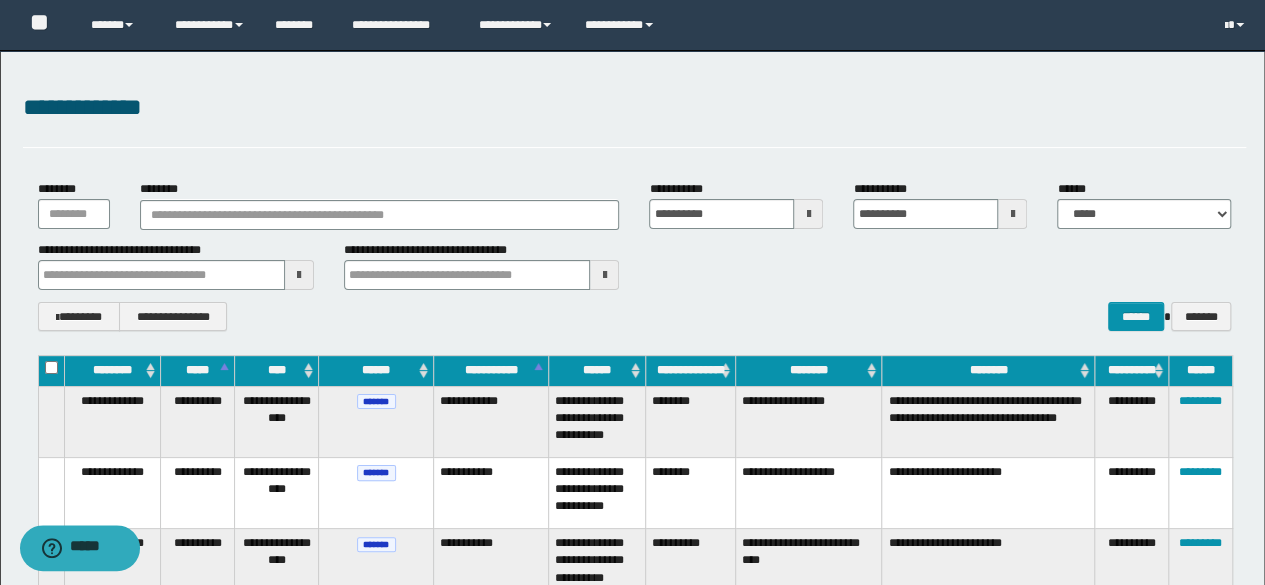 type 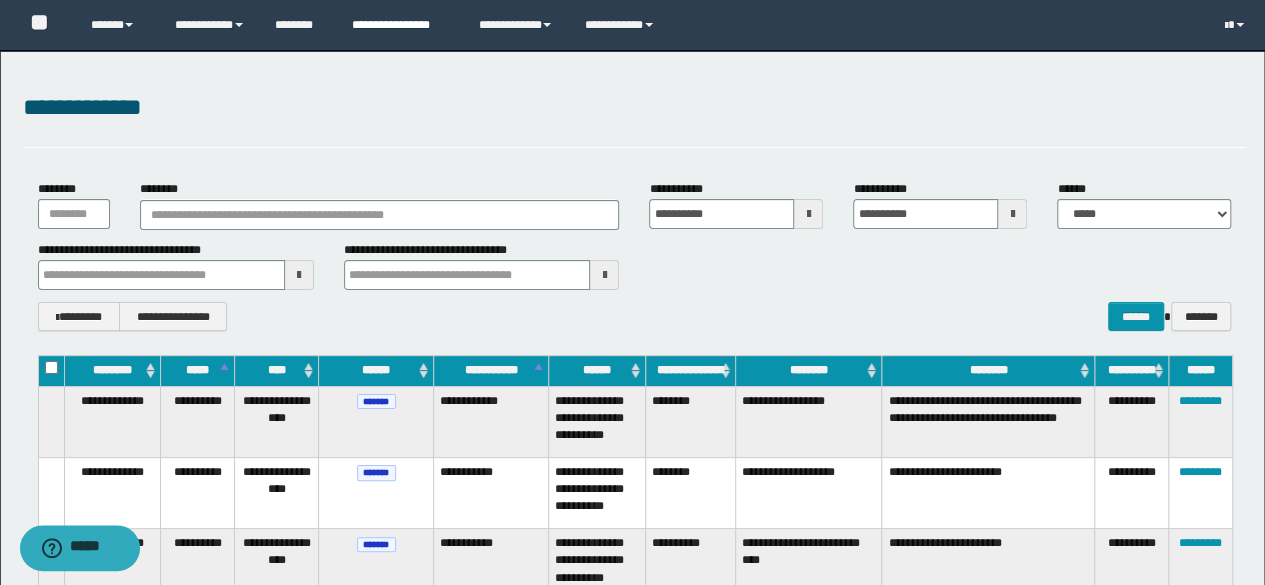 type 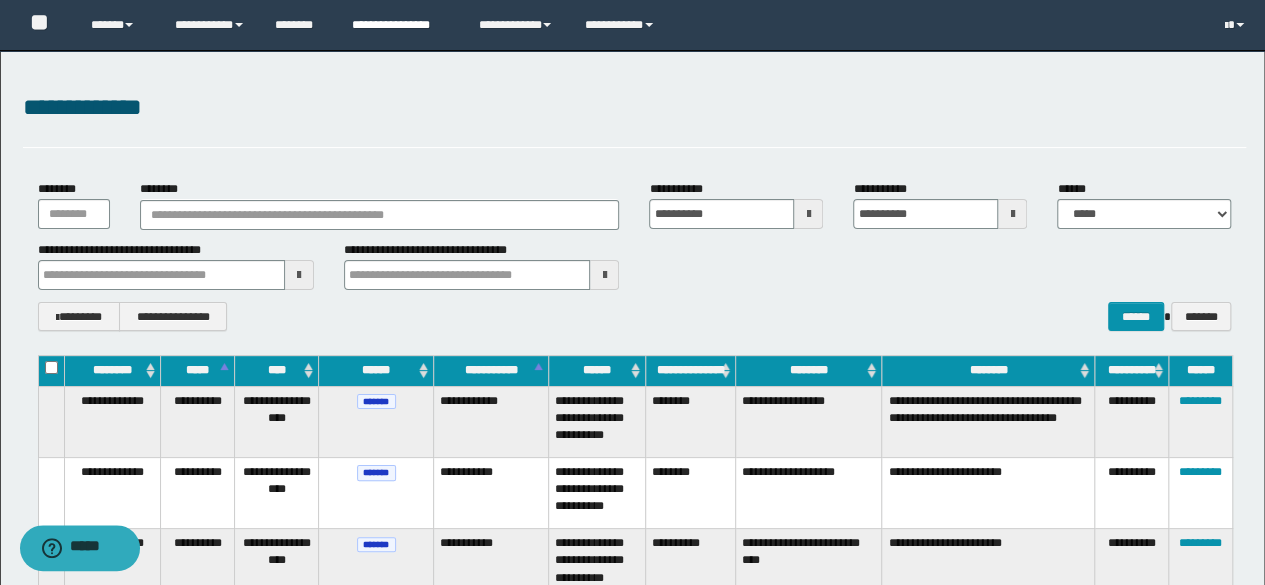 type 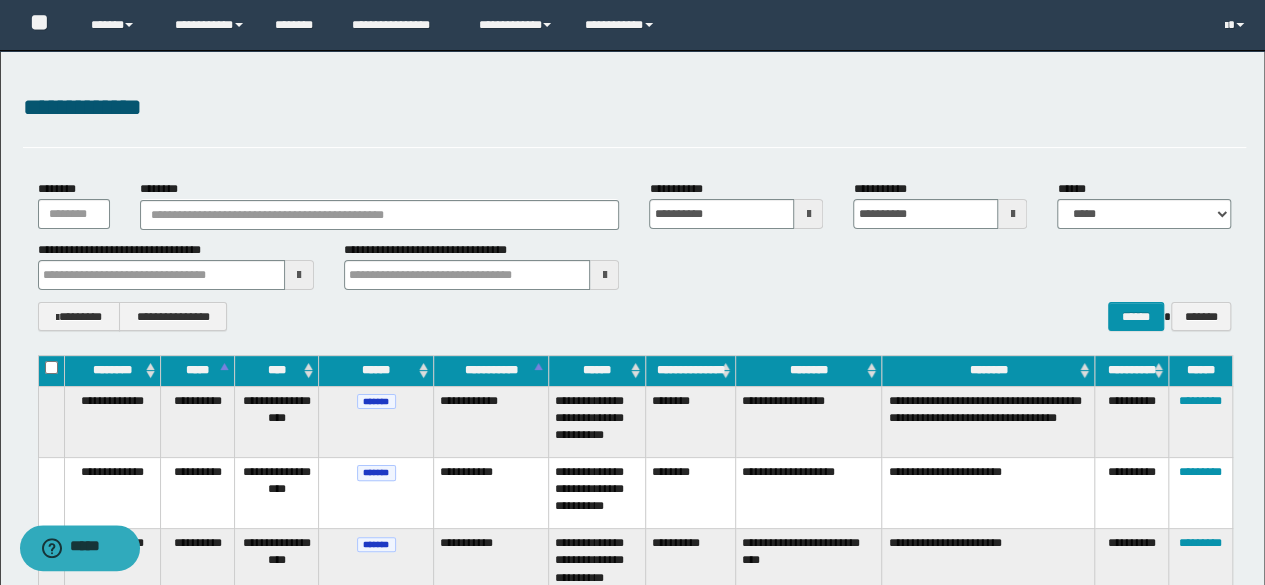 type 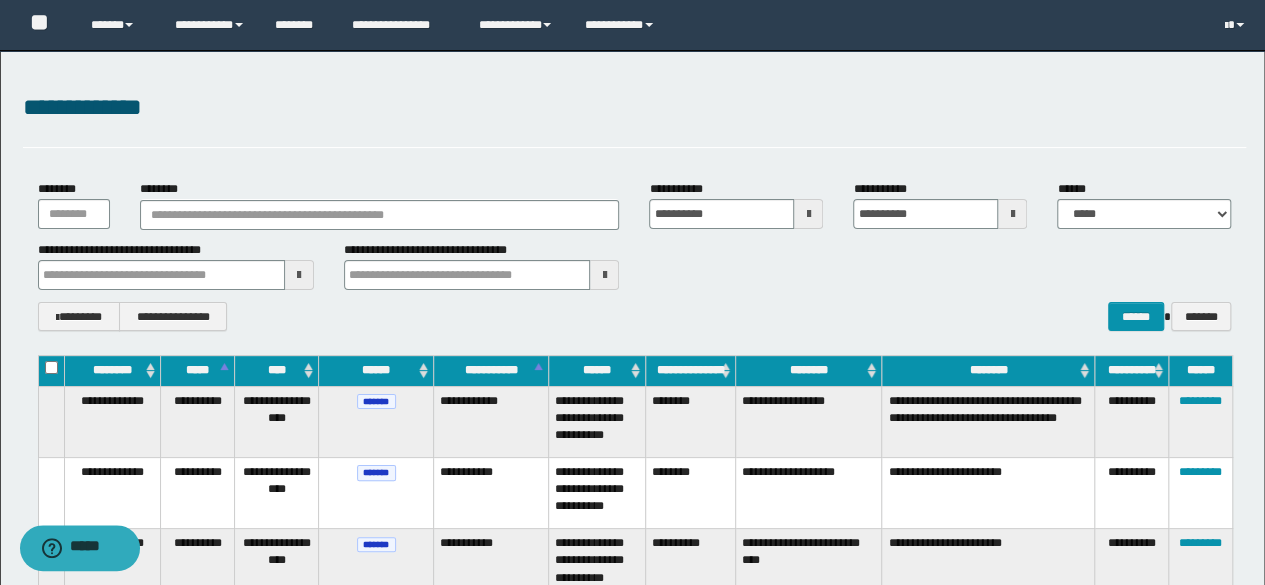 type 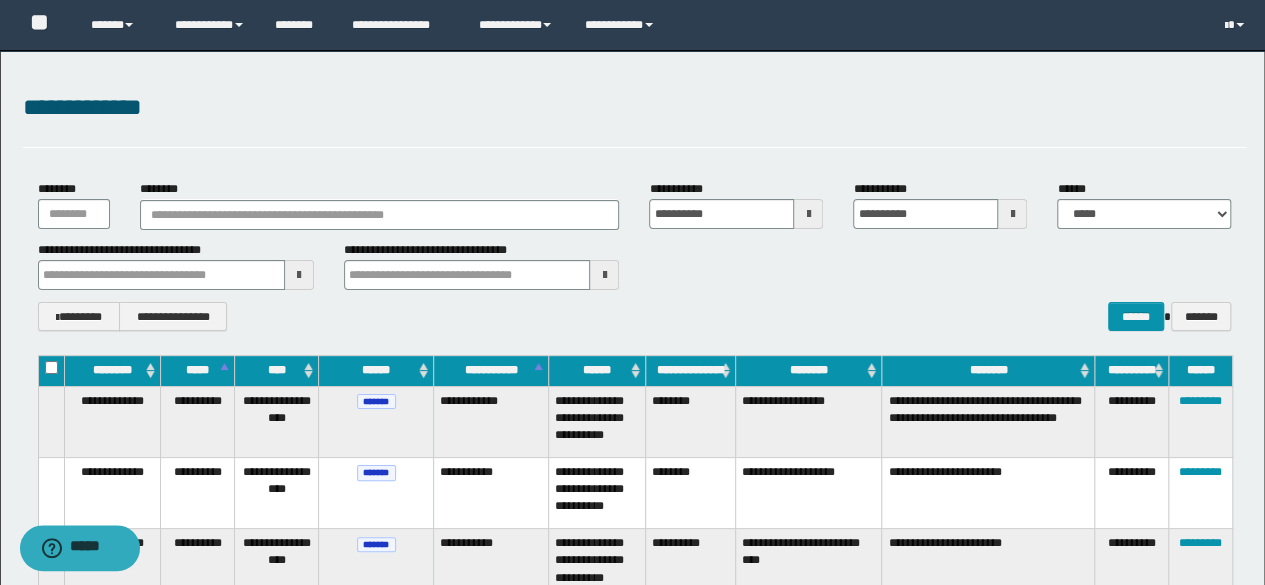 type 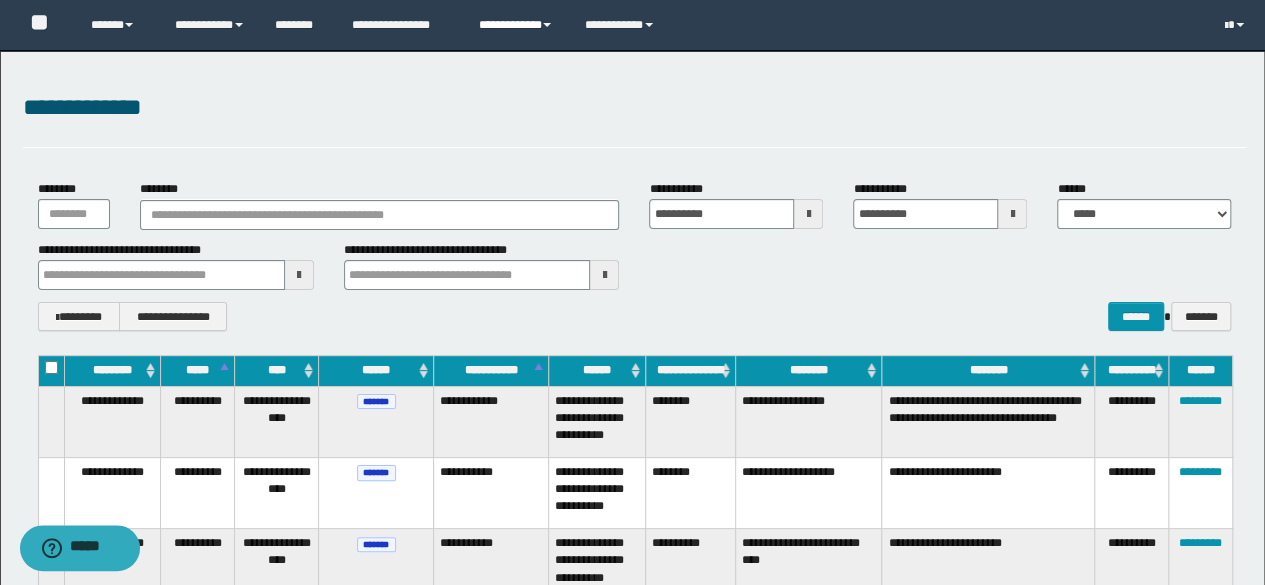 type 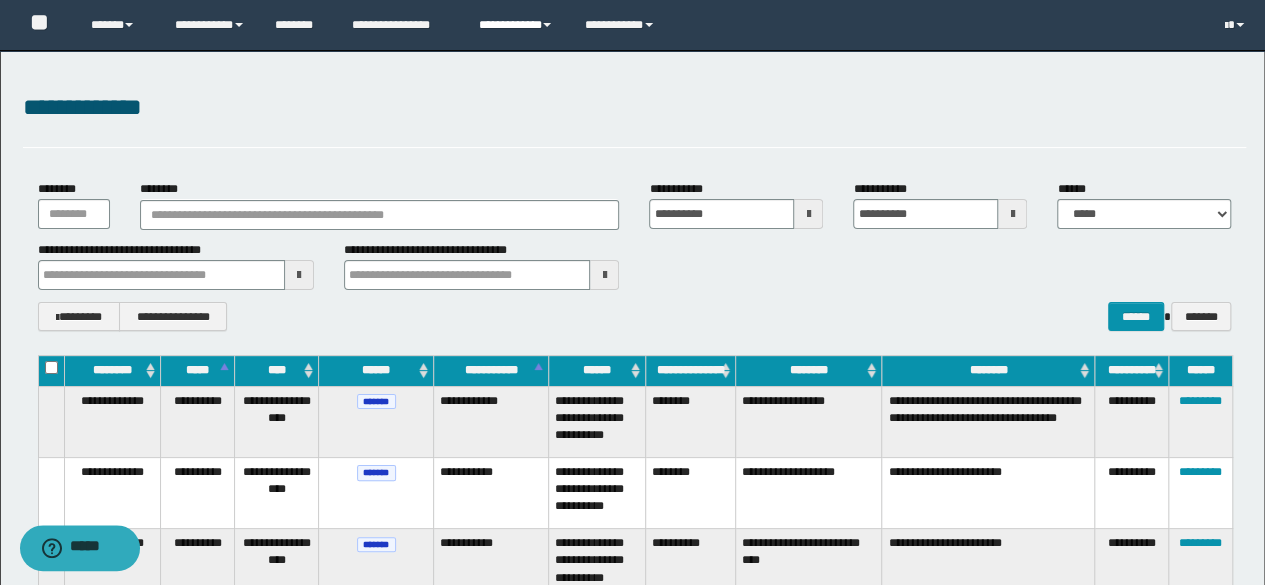 type 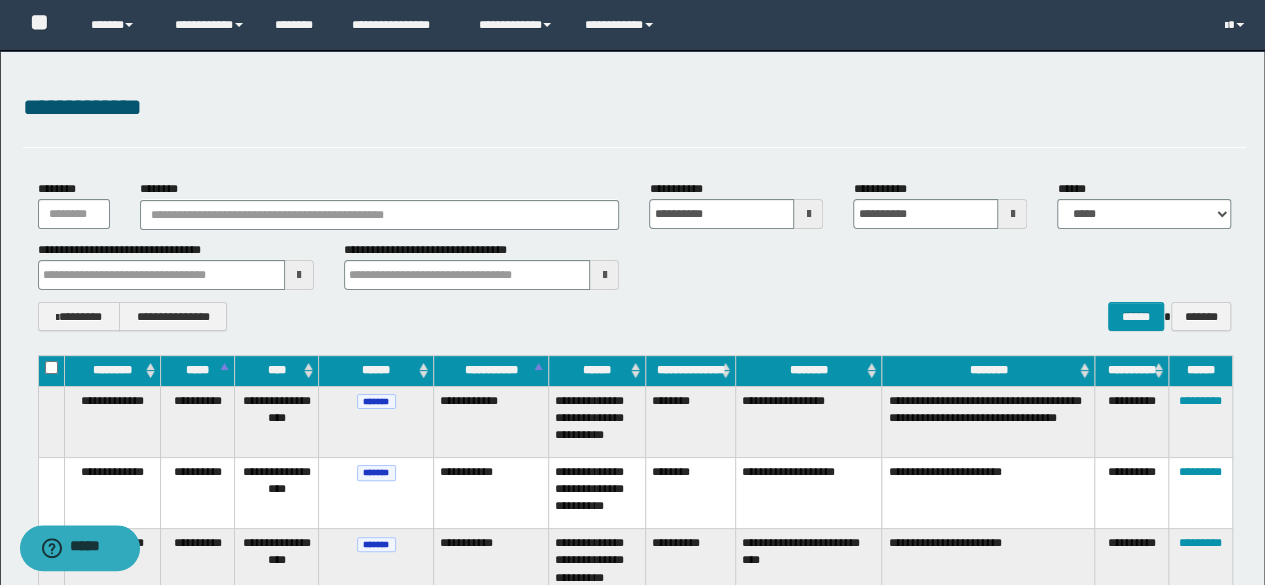 type 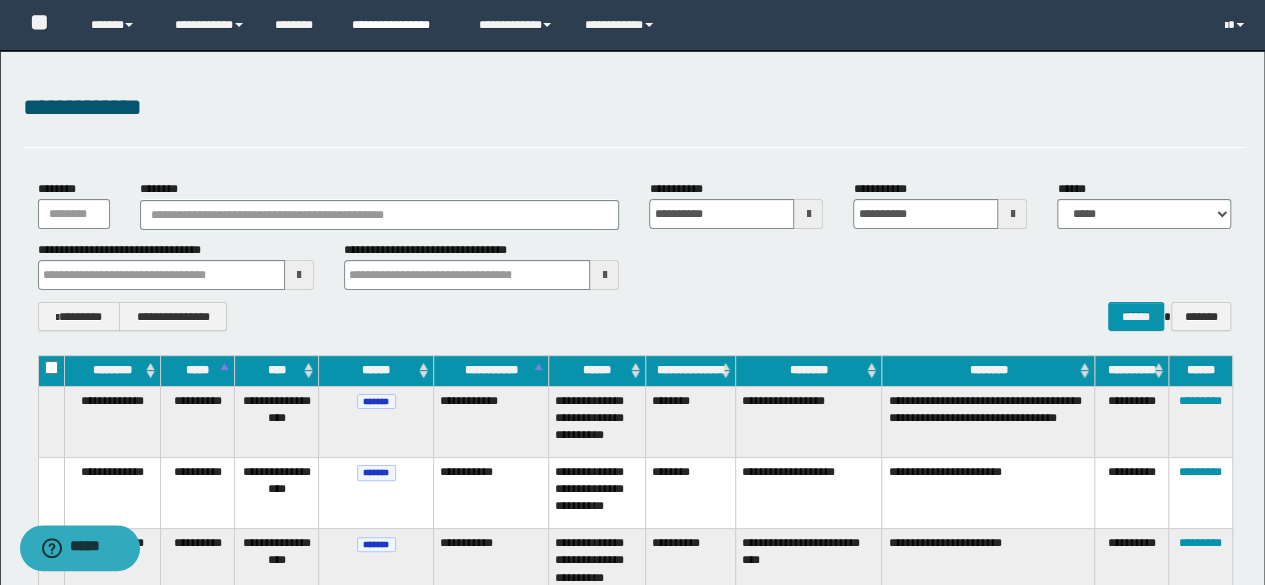 type 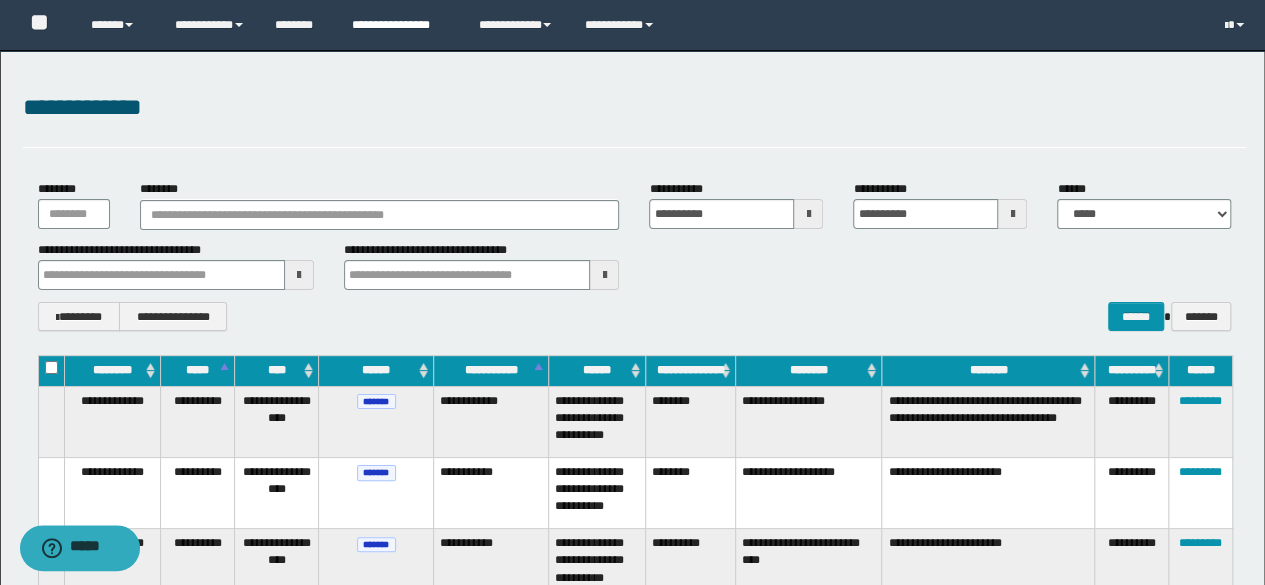 type 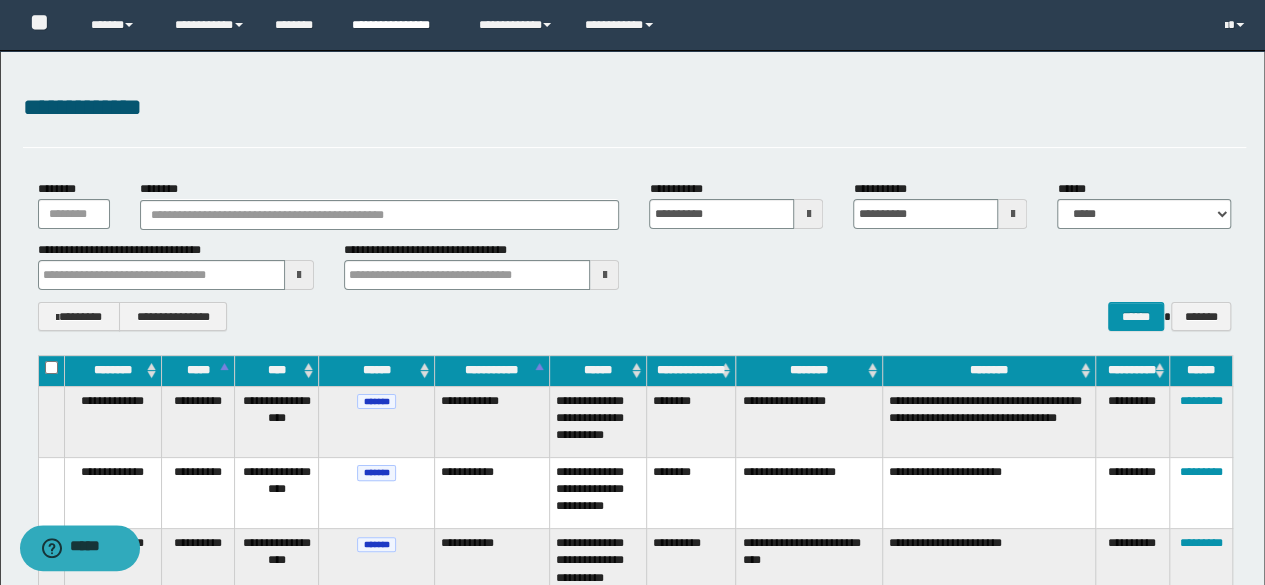 type 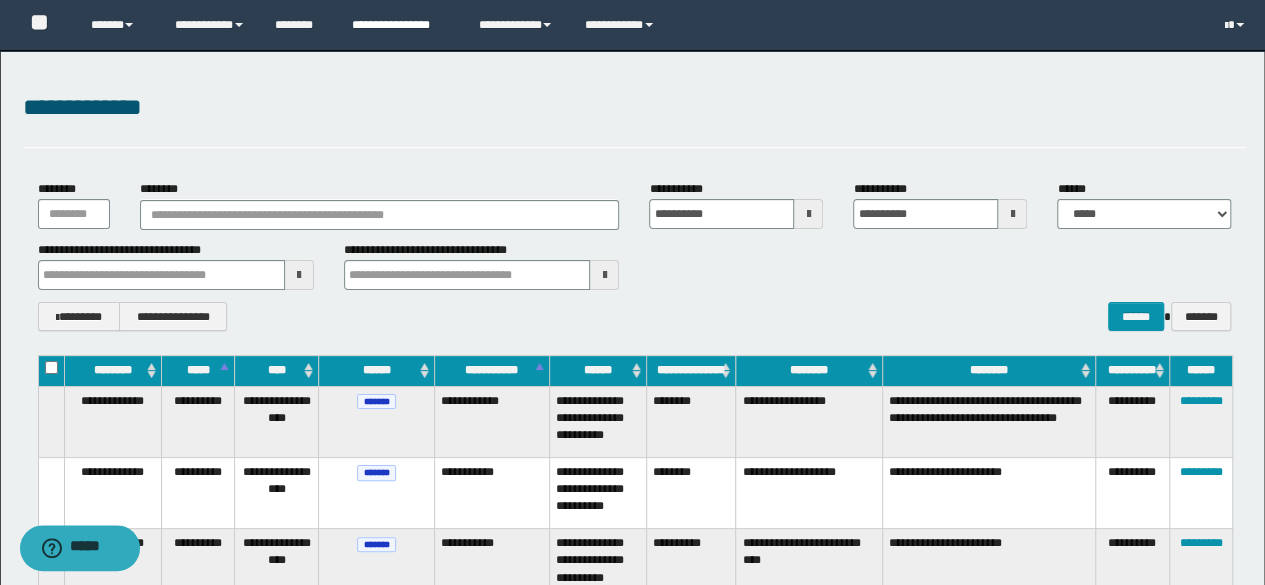 type 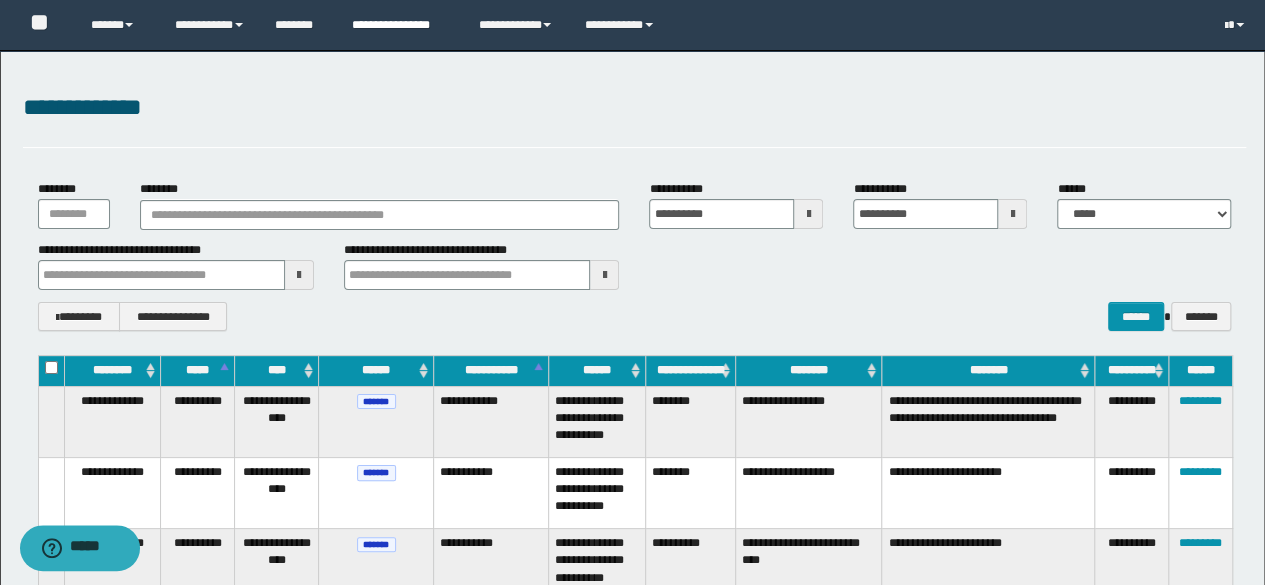 type 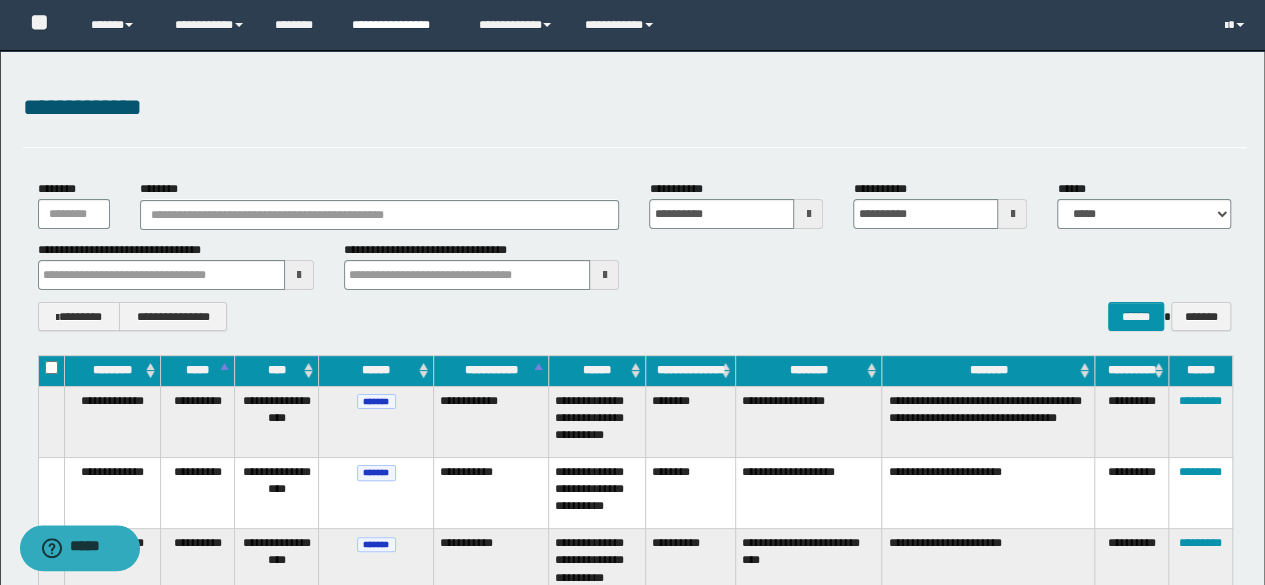 type 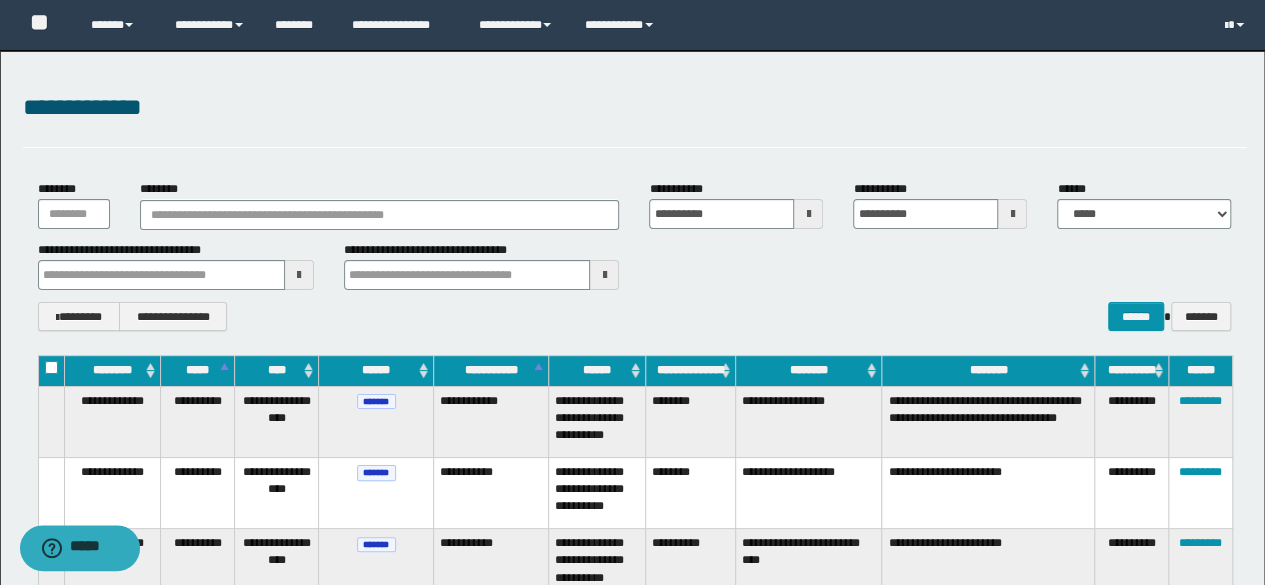 type 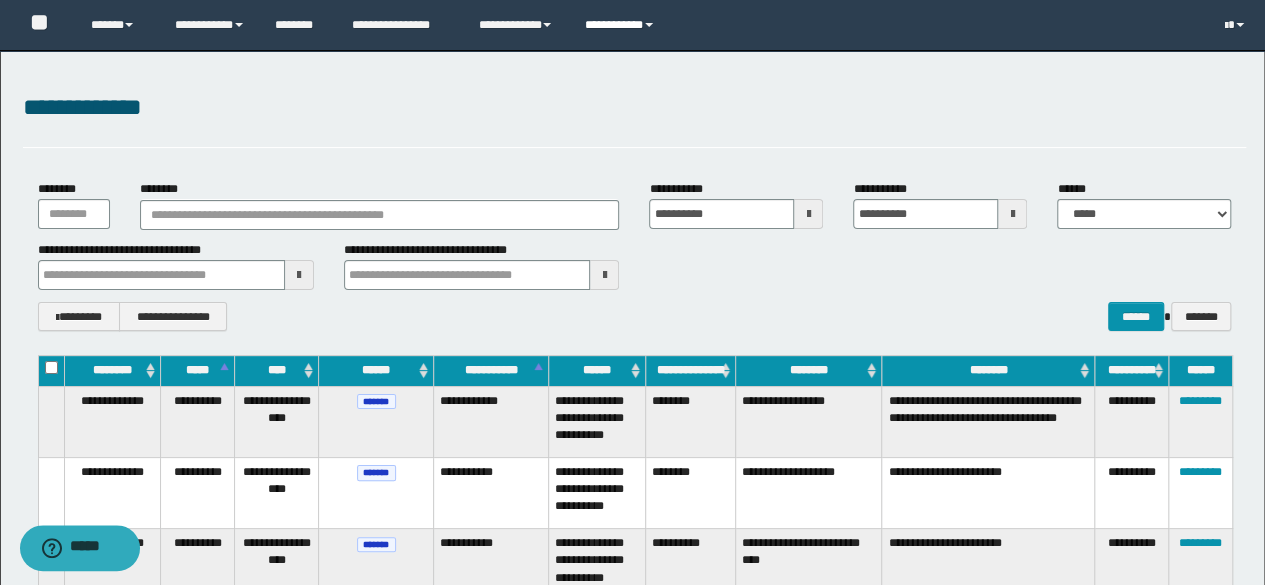 type 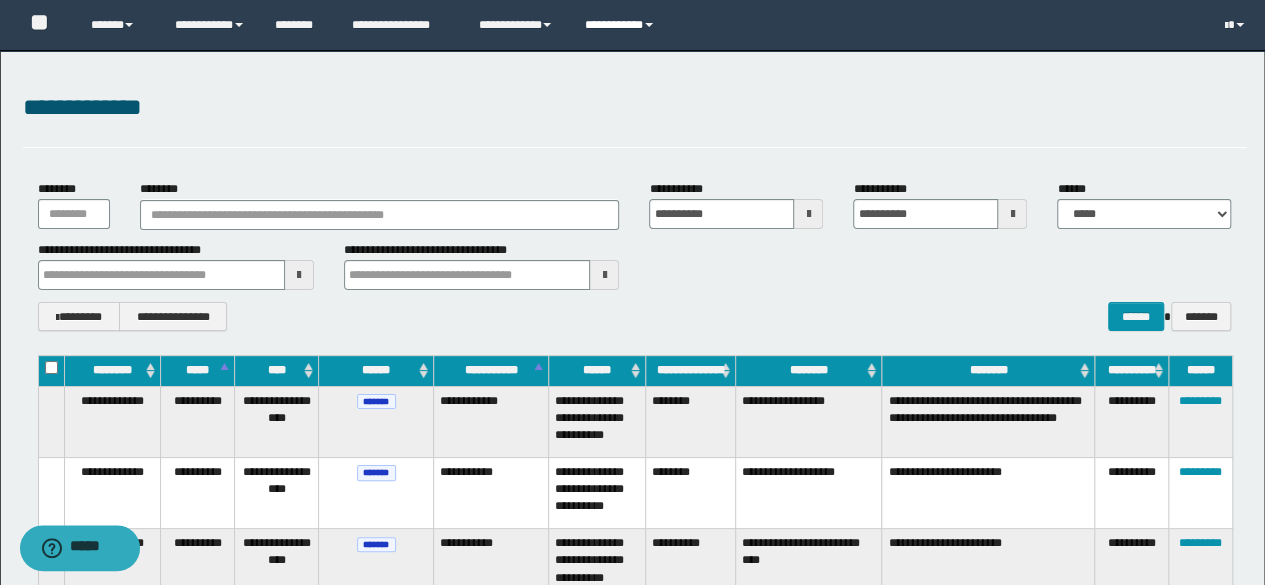 type 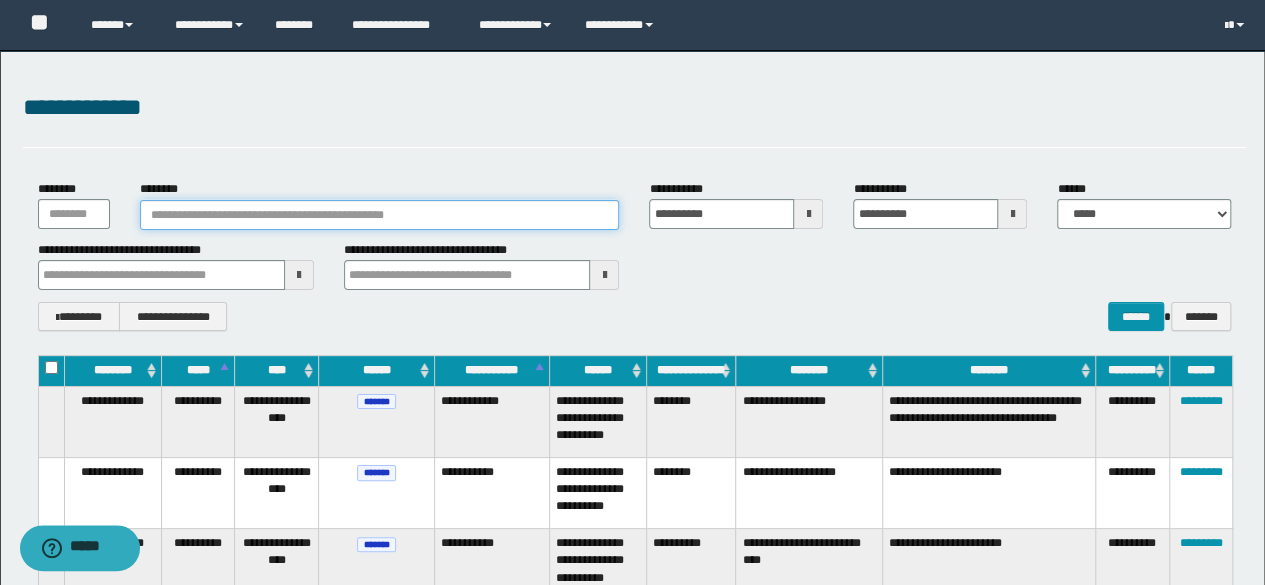 drag, startPoint x: 440, startPoint y: 213, endPoint x: 477, endPoint y: 213, distance: 37 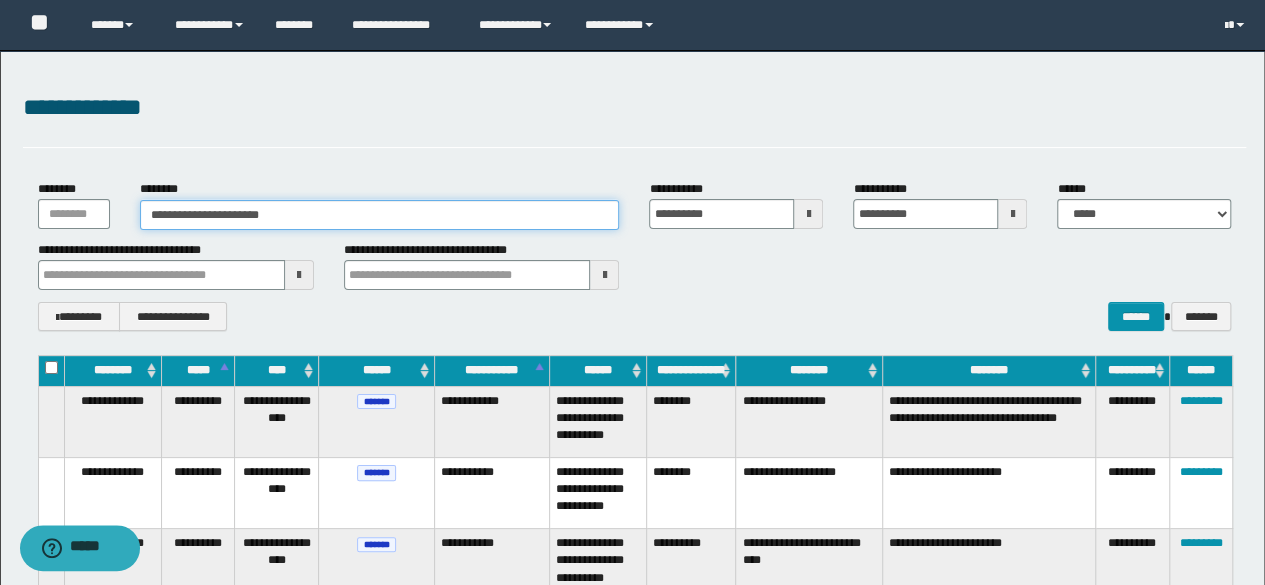type on "**********" 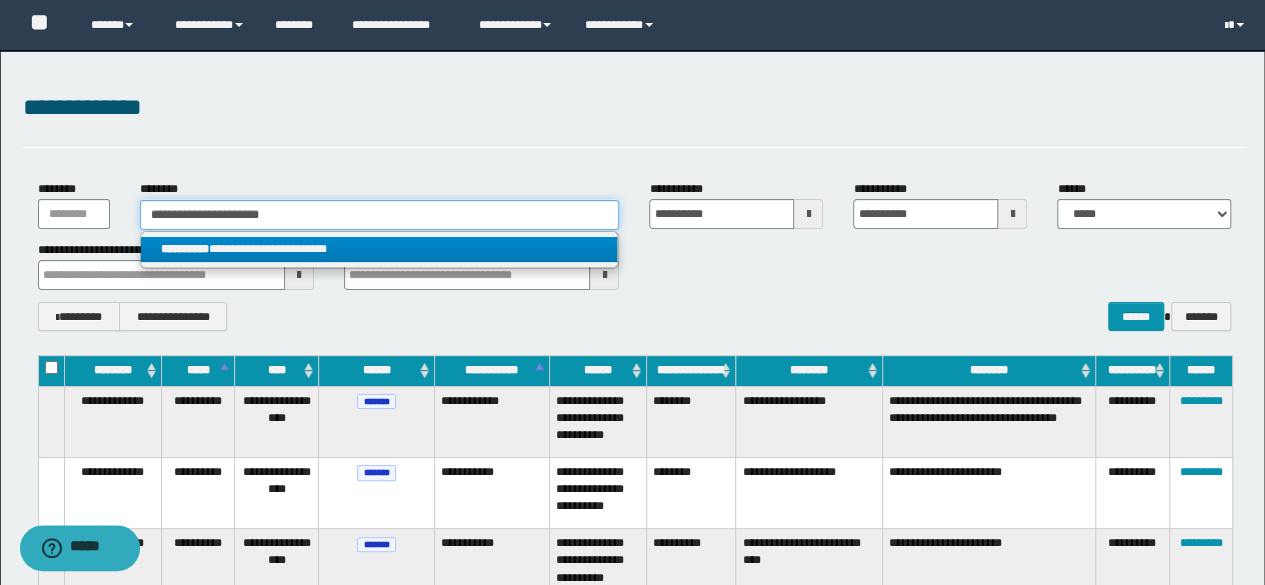 type on "**********" 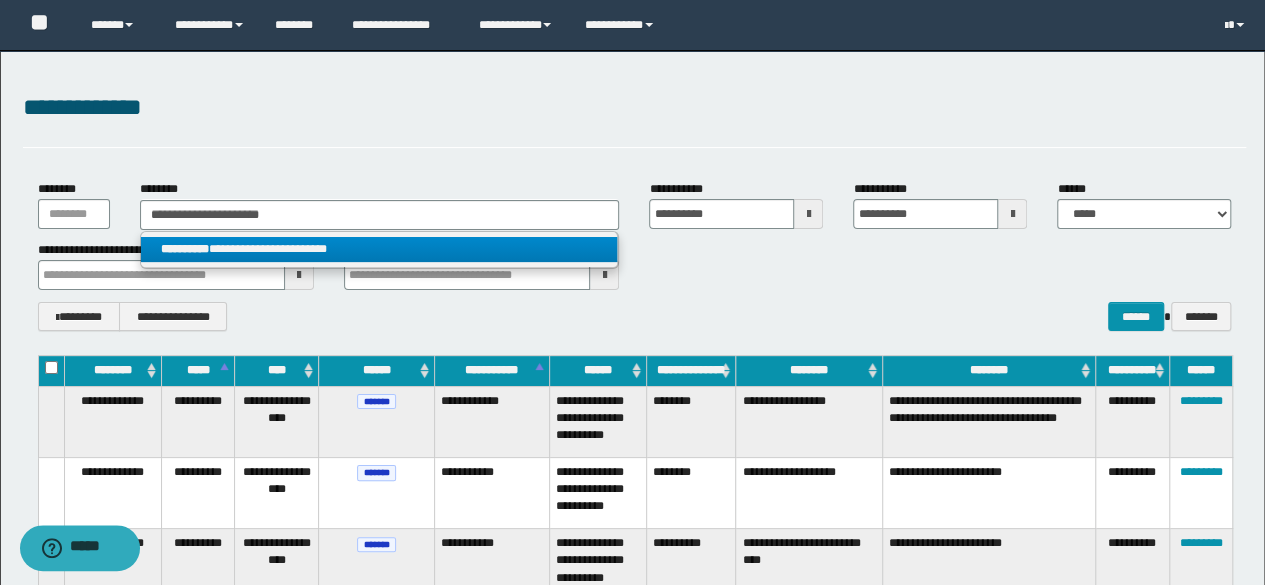 click on "**********" at bounding box center (379, 249) 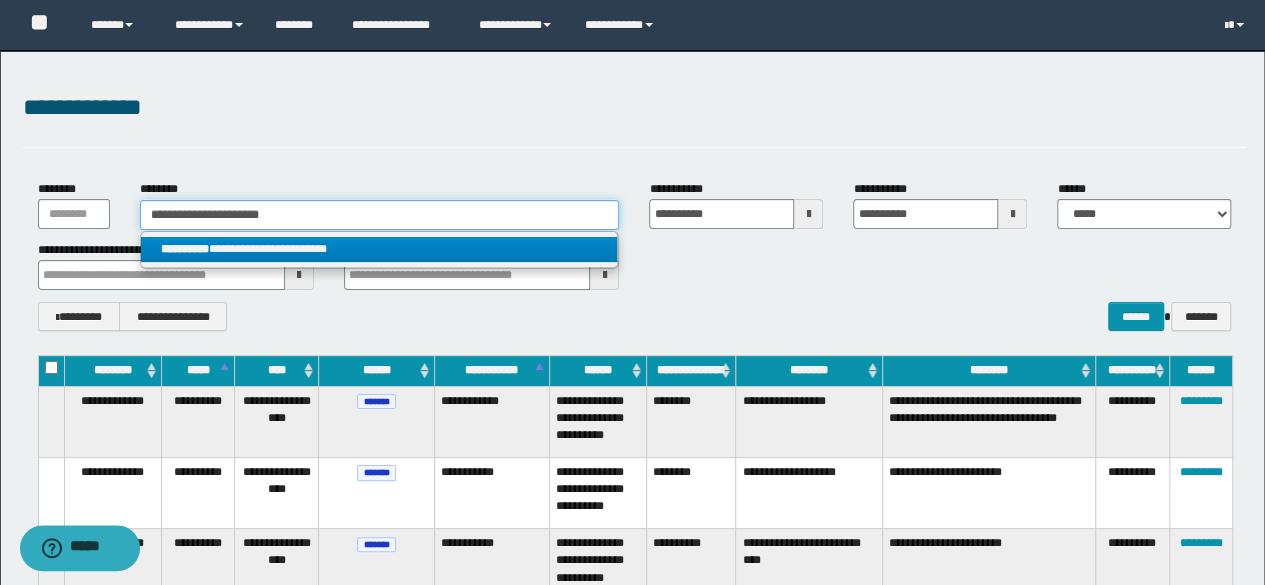 type 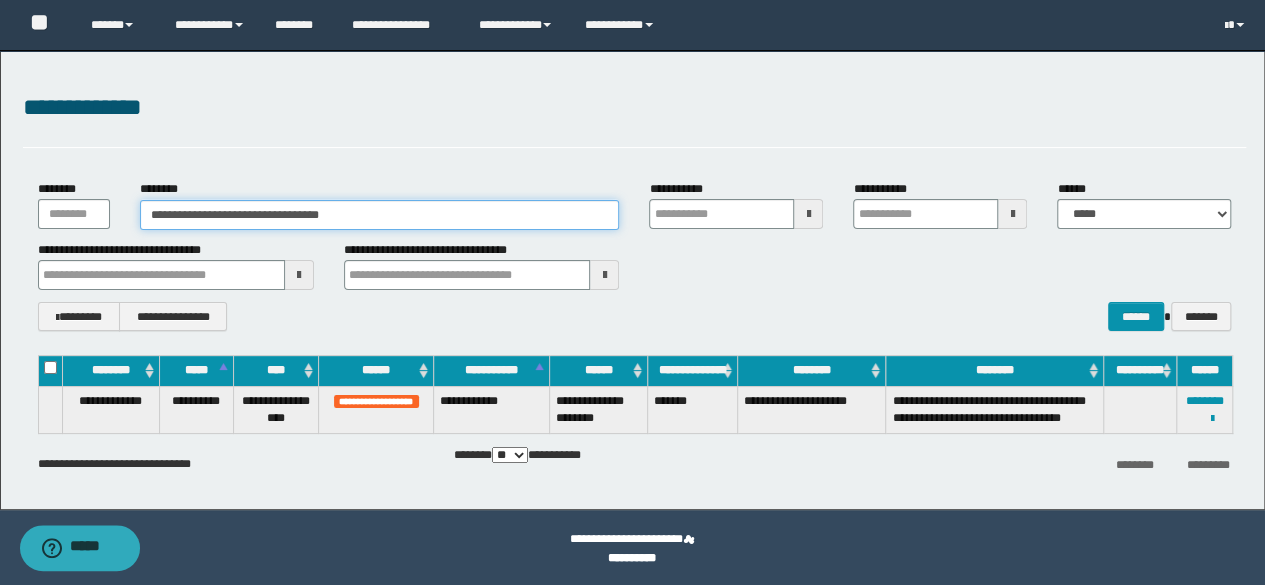 type 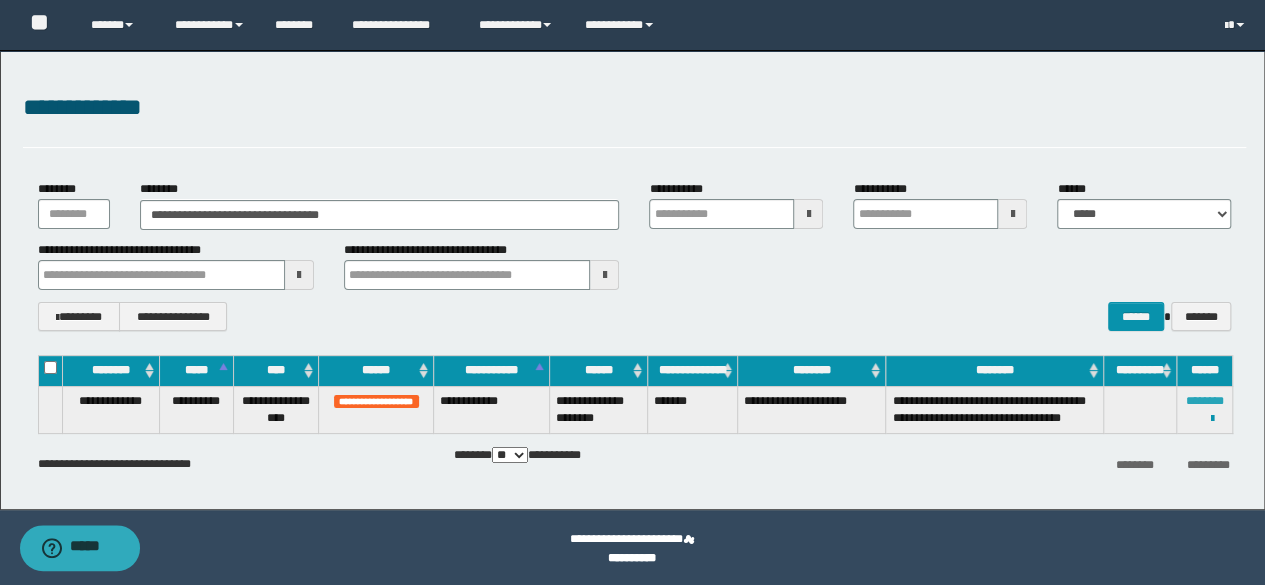 click on "********" at bounding box center (1205, 401) 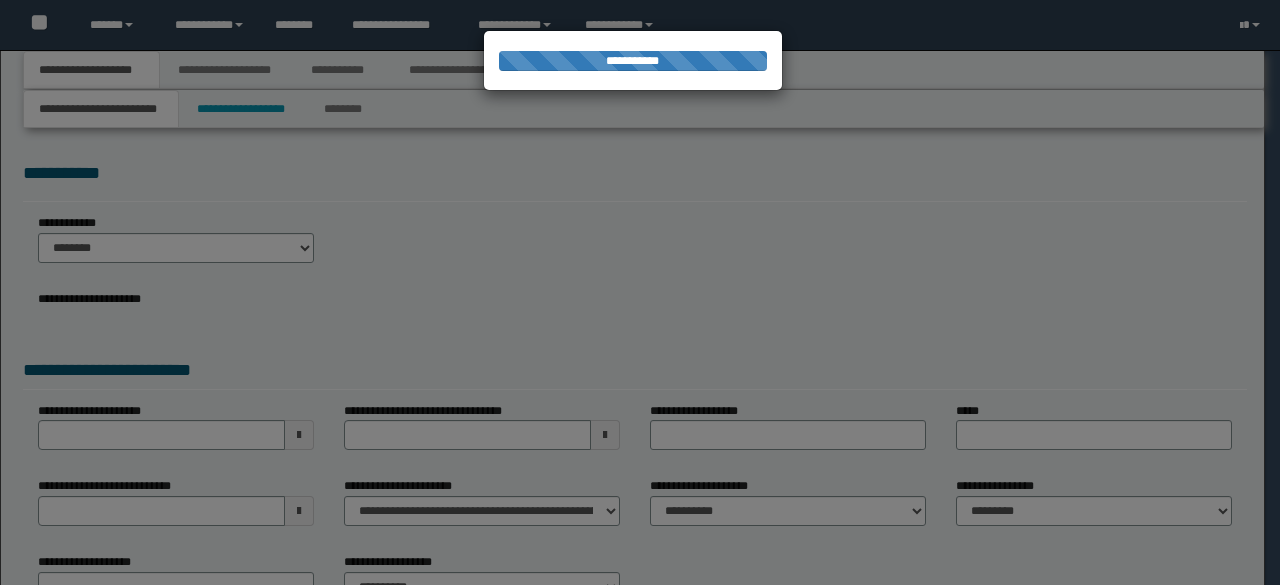 scroll, scrollTop: 0, scrollLeft: 0, axis: both 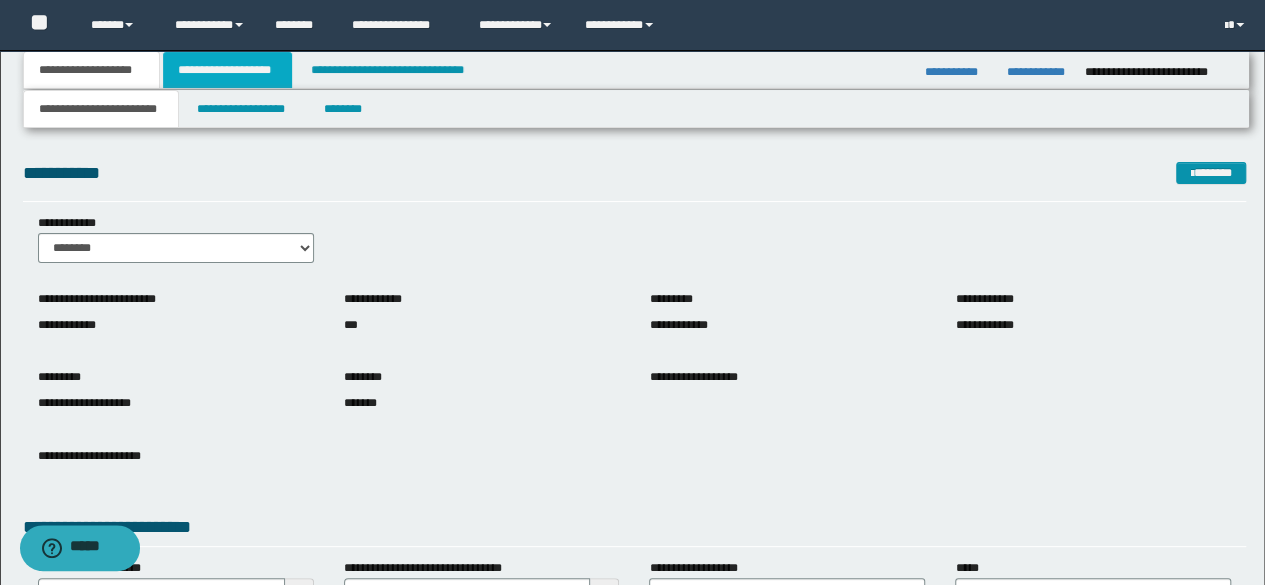 click on "**********" at bounding box center (227, 70) 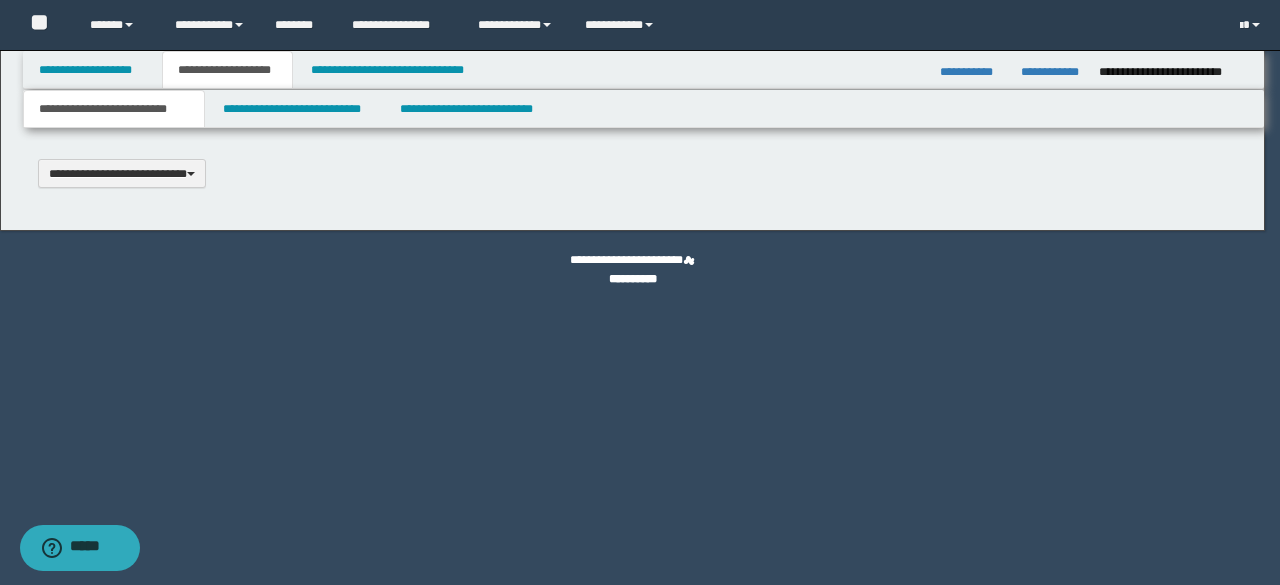 scroll, scrollTop: 0, scrollLeft: 0, axis: both 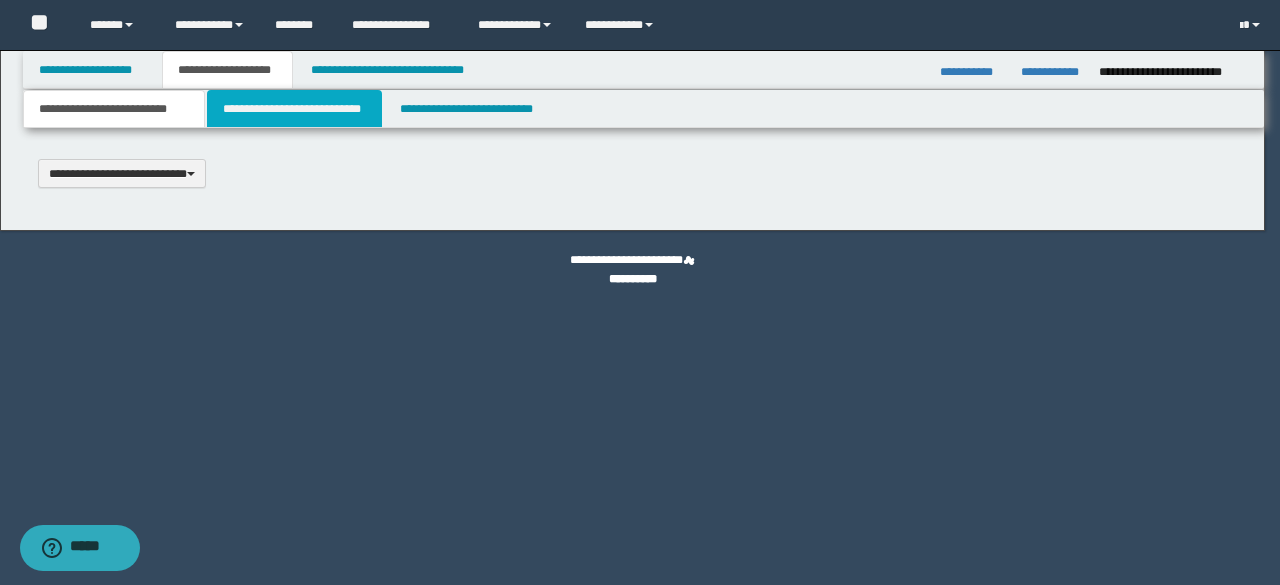 select on "*" 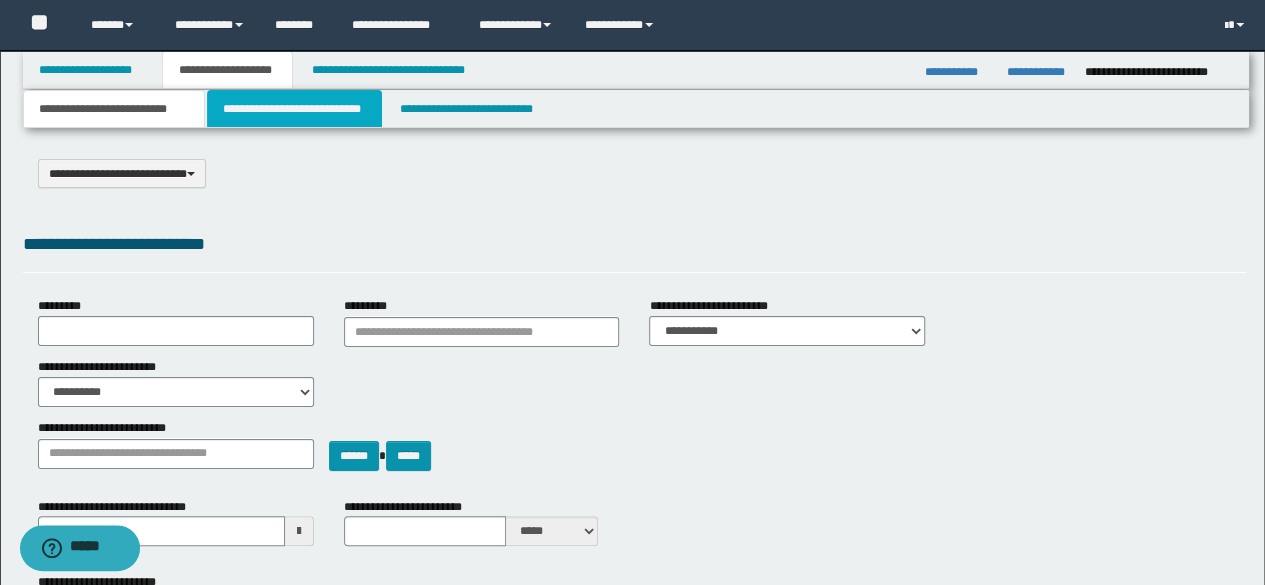 click on "**********" at bounding box center [294, 109] 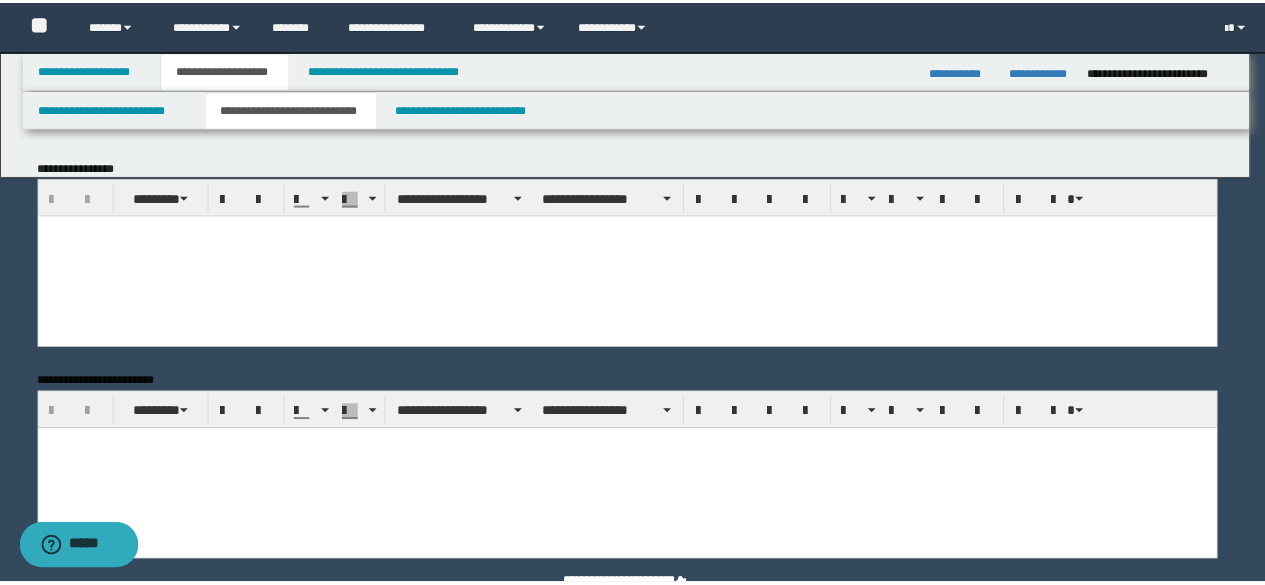 scroll, scrollTop: 0, scrollLeft: 0, axis: both 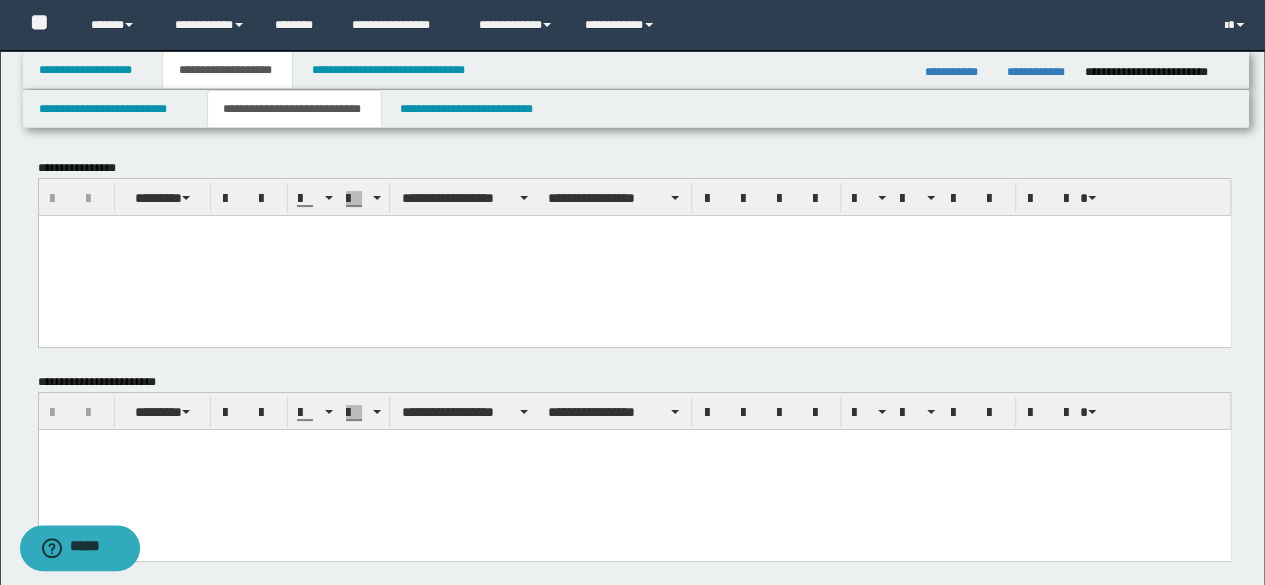 click at bounding box center [634, 470] 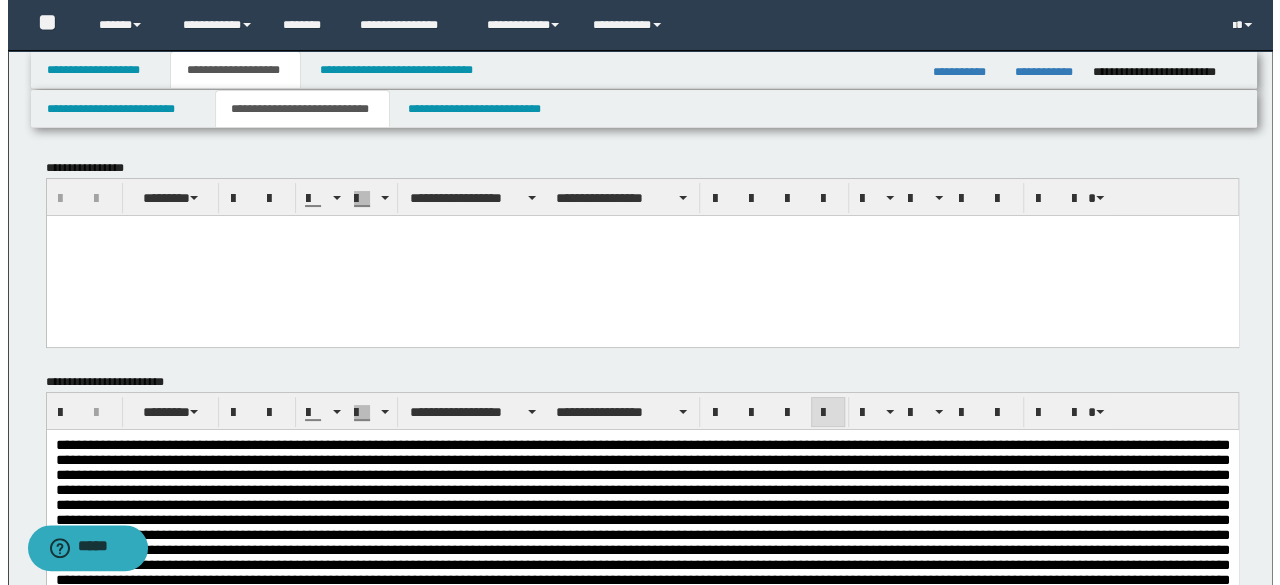 scroll, scrollTop: 500, scrollLeft: 0, axis: vertical 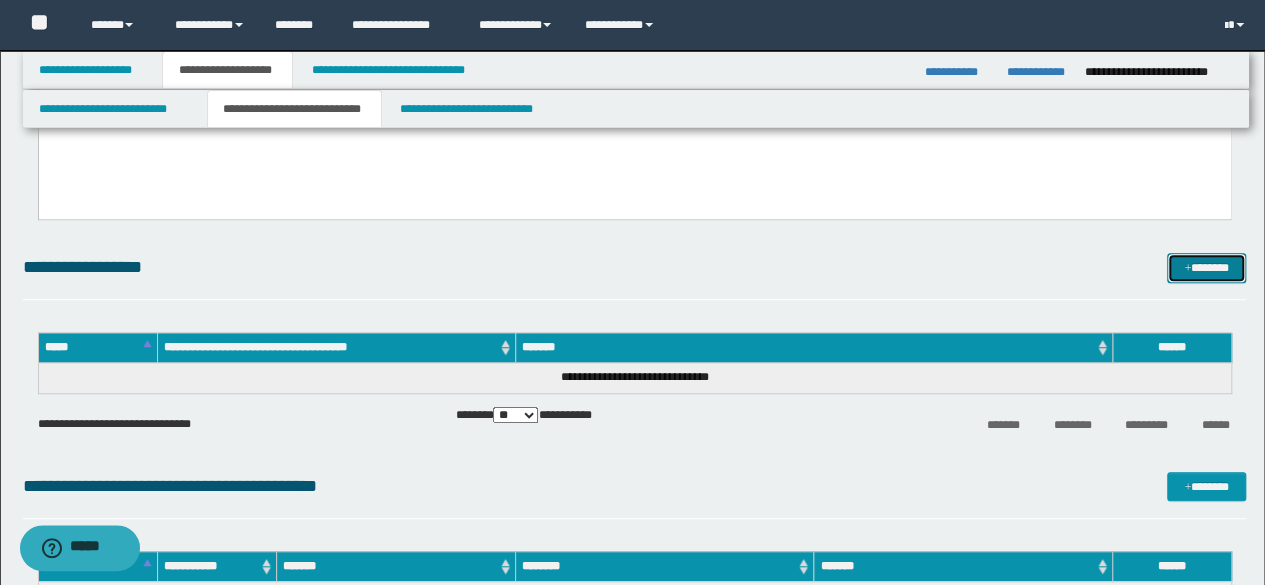 click on "*******" at bounding box center [1206, 267] 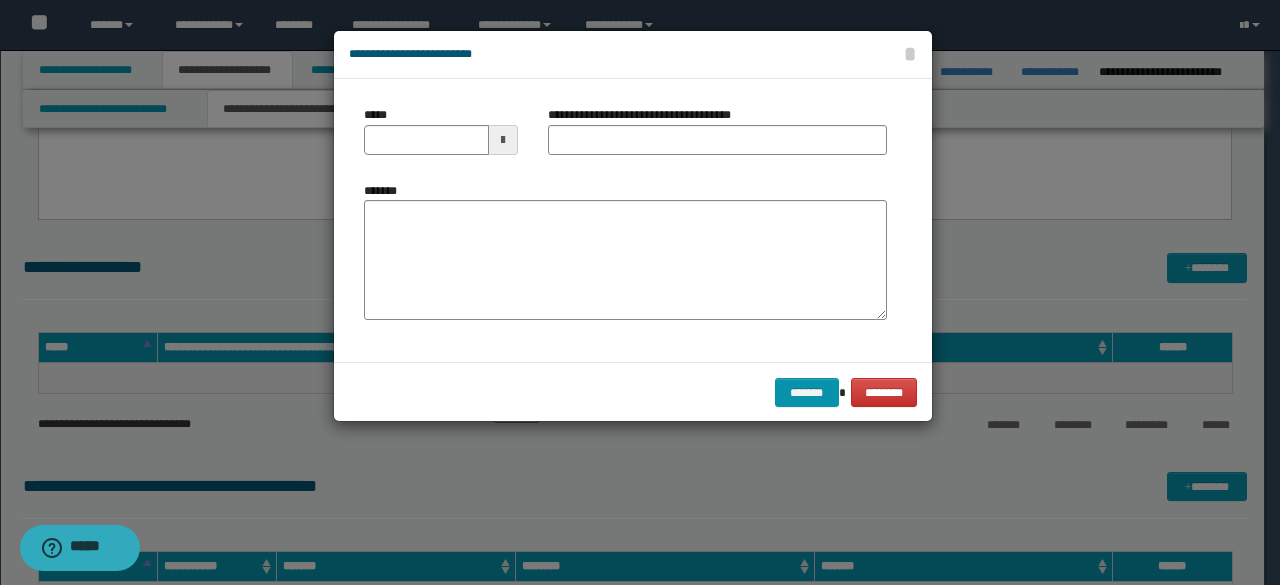 click on "*******" at bounding box center [625, 251] 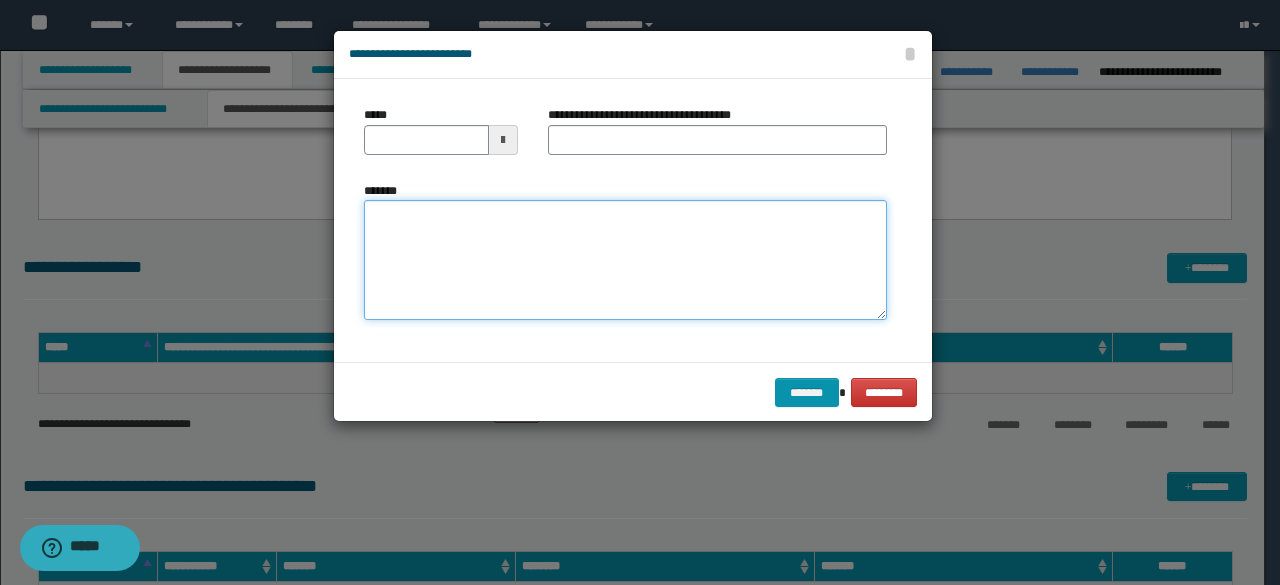 paste on "**********" 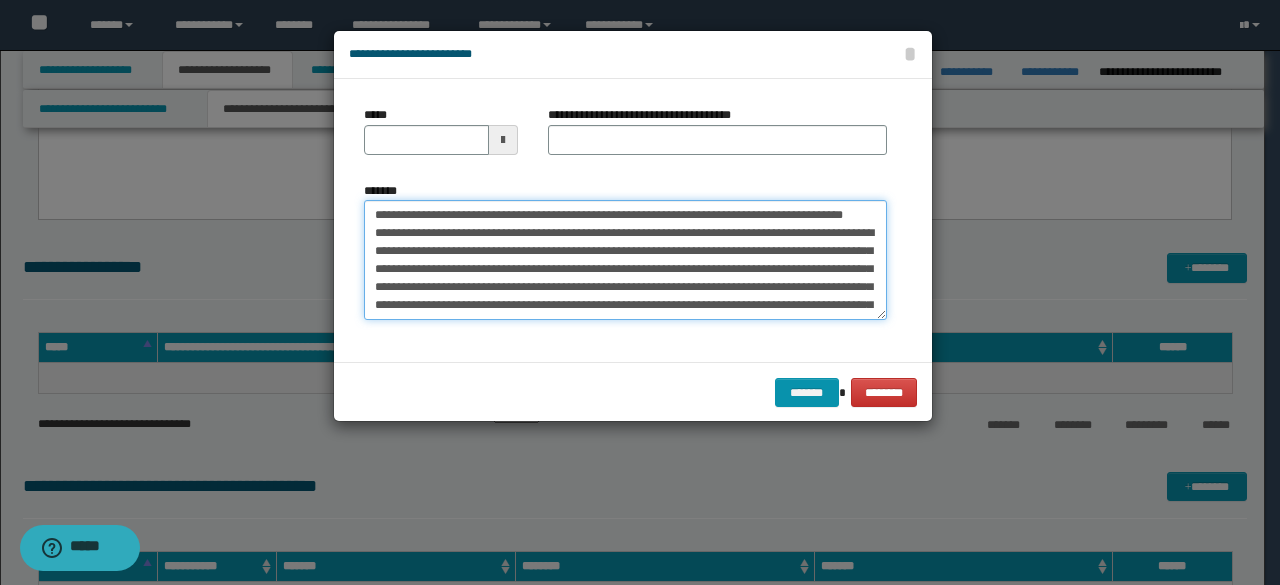 scroll, scrollTop: 5322, scrollLeft: 0, axis: vertical 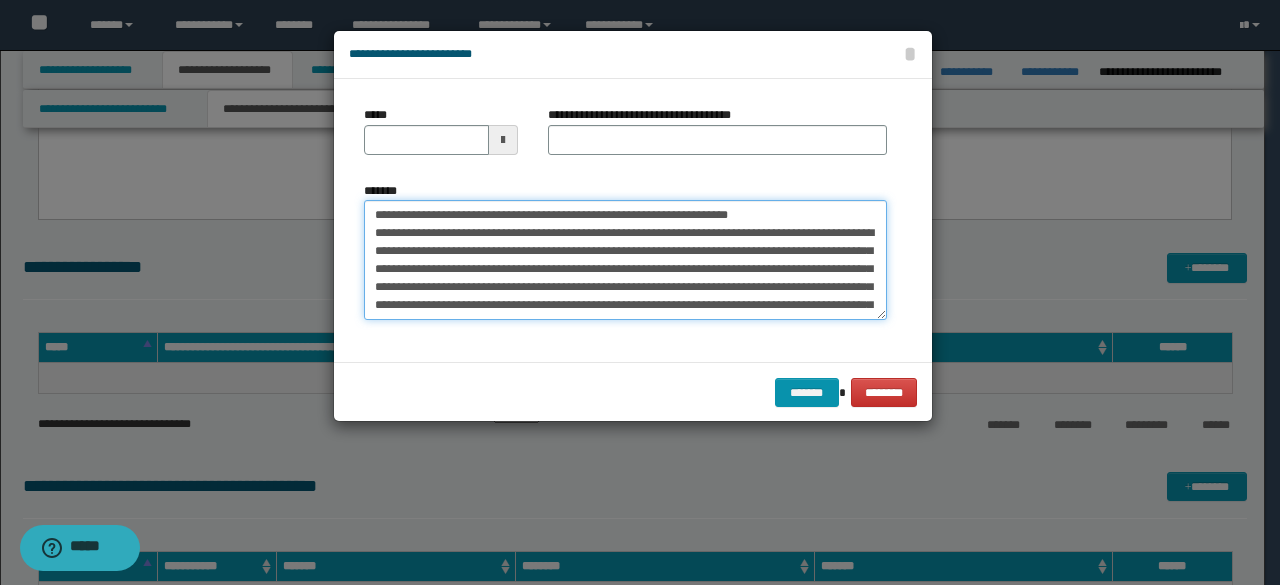 type 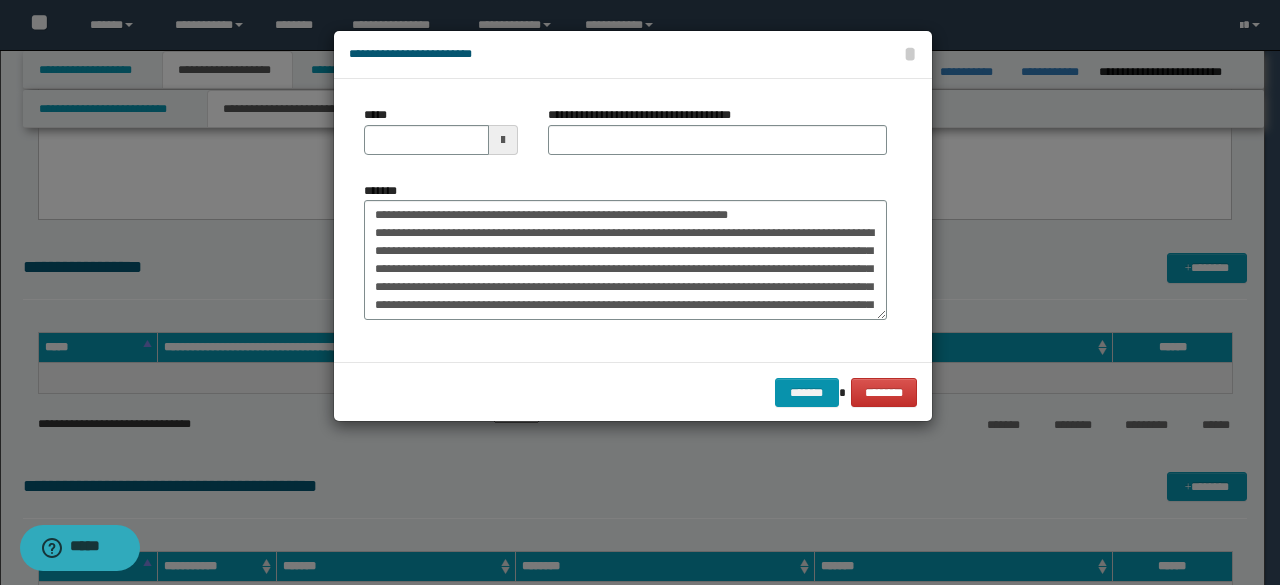 click on "**********" at bounding box center [717, 138] 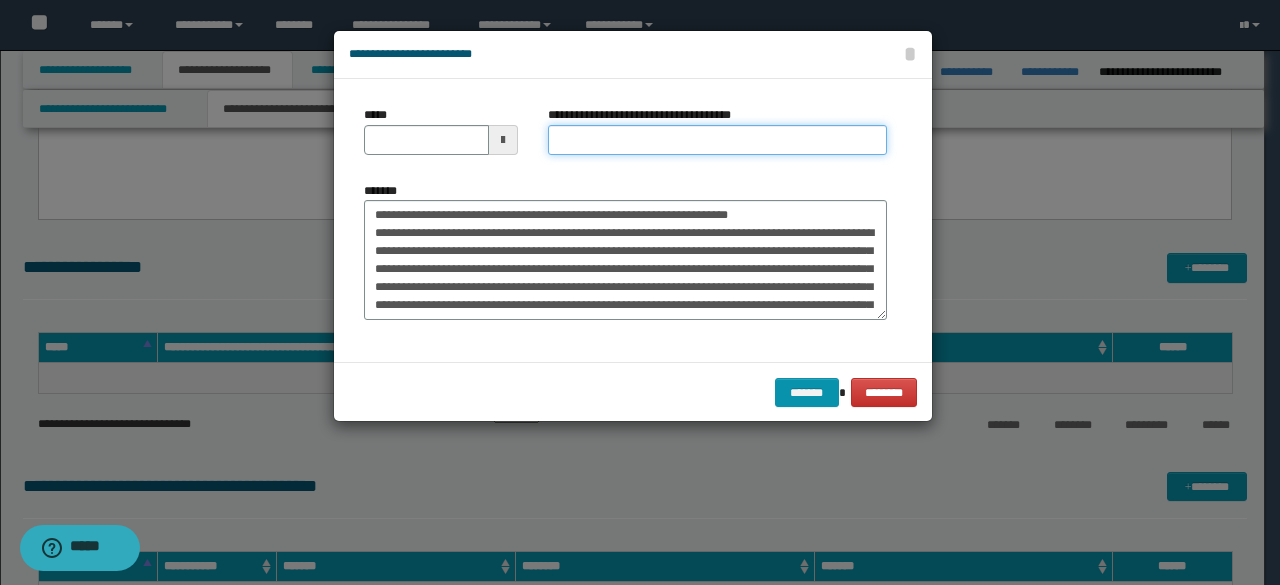 drag, startPoint x: 557, startPoint y: 144, endPoint x: 508, endPoint y: 140, distance: 49.162994 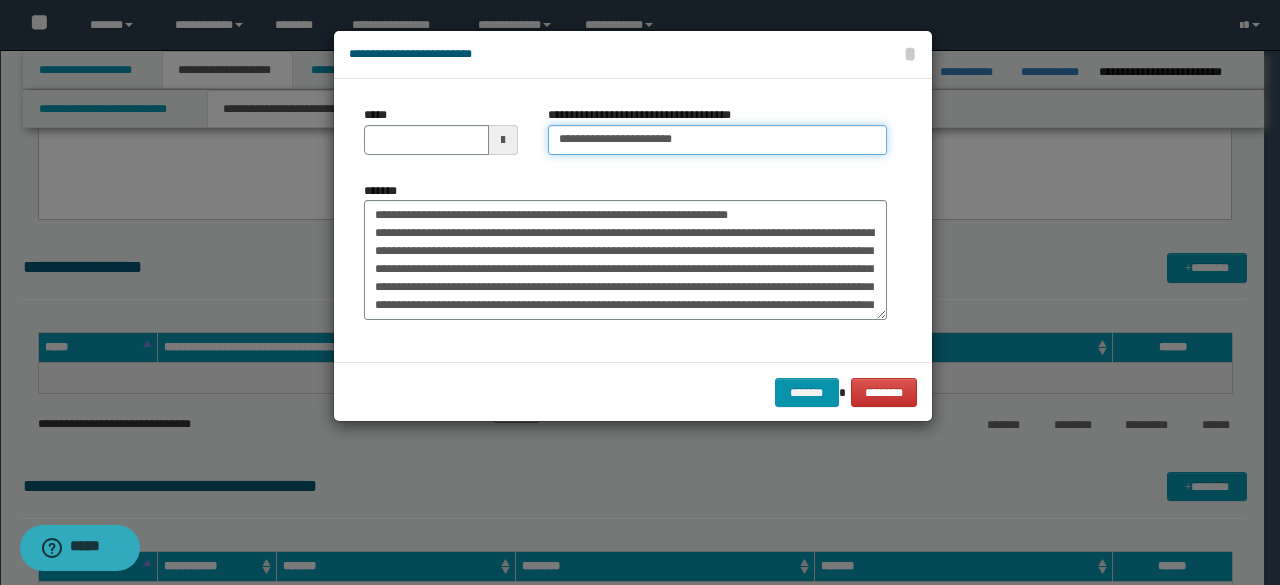 type 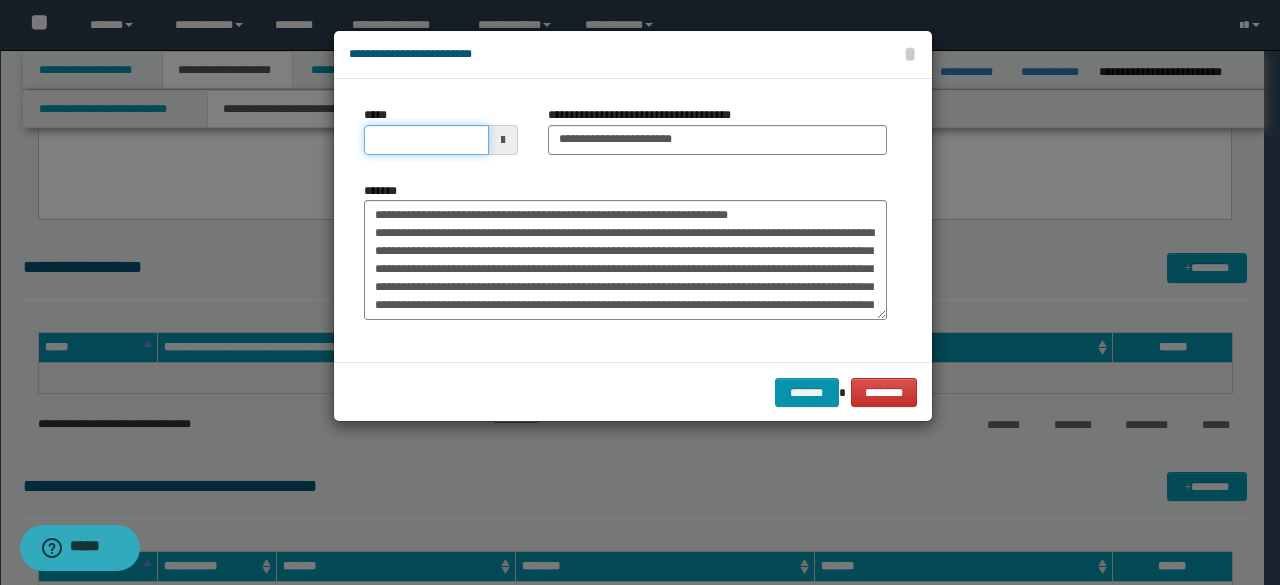 click on "*****" at bounding box center (426, 140) 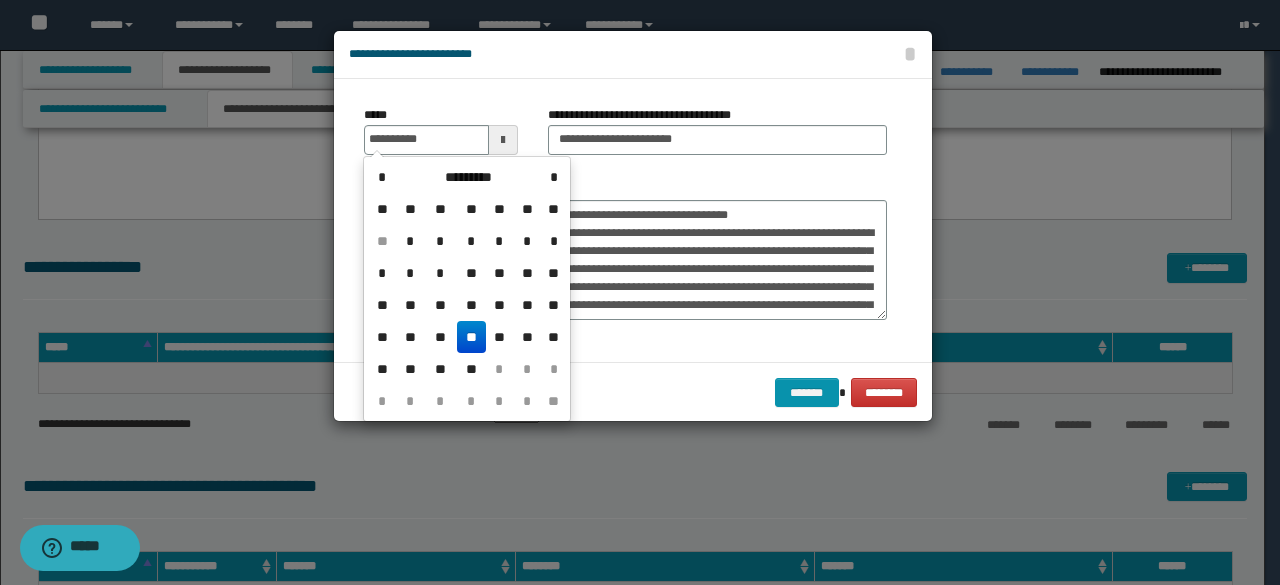 click on "**" at bounding box center [471, 337] 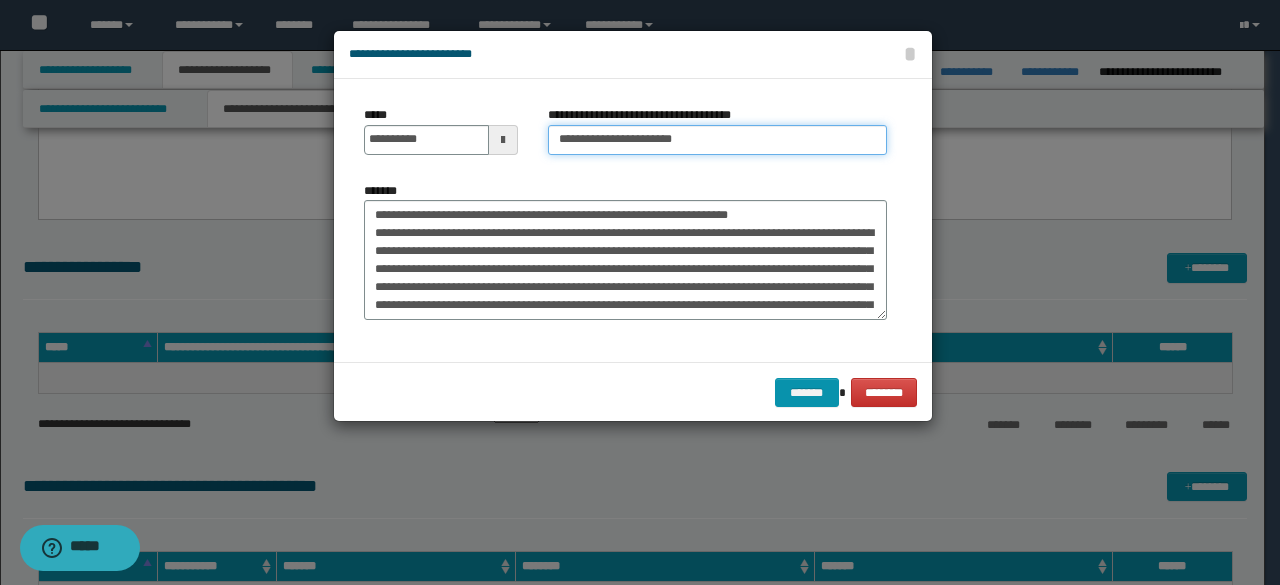 drag, startPoint x: 618, startPoint y: 141, endPoint x: 492, endPoint y: 99, distance: 132.81566 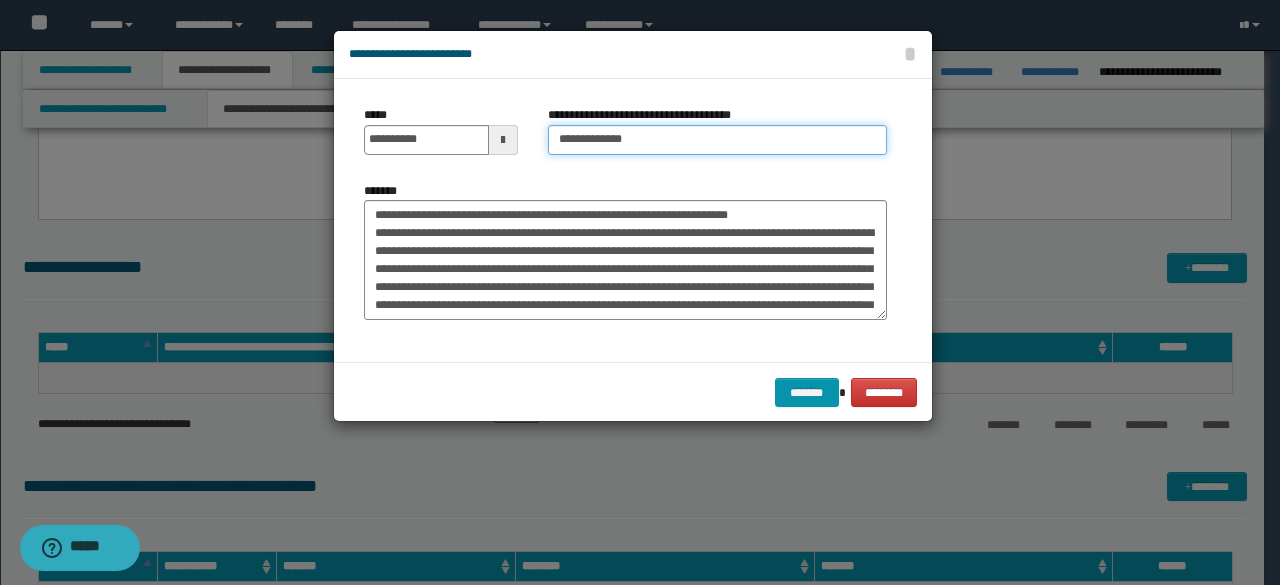 drag, startPoint x: 710, startPoint y: 145, endPoint x: 674, endPoint y: 145, distance: 36 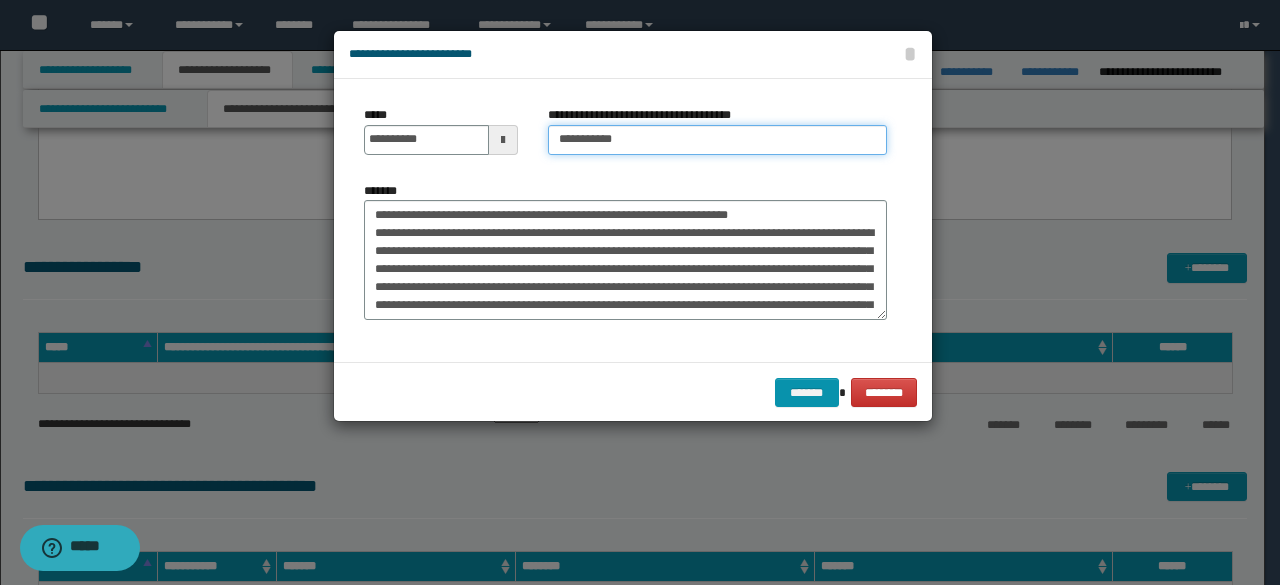 type on "**********" 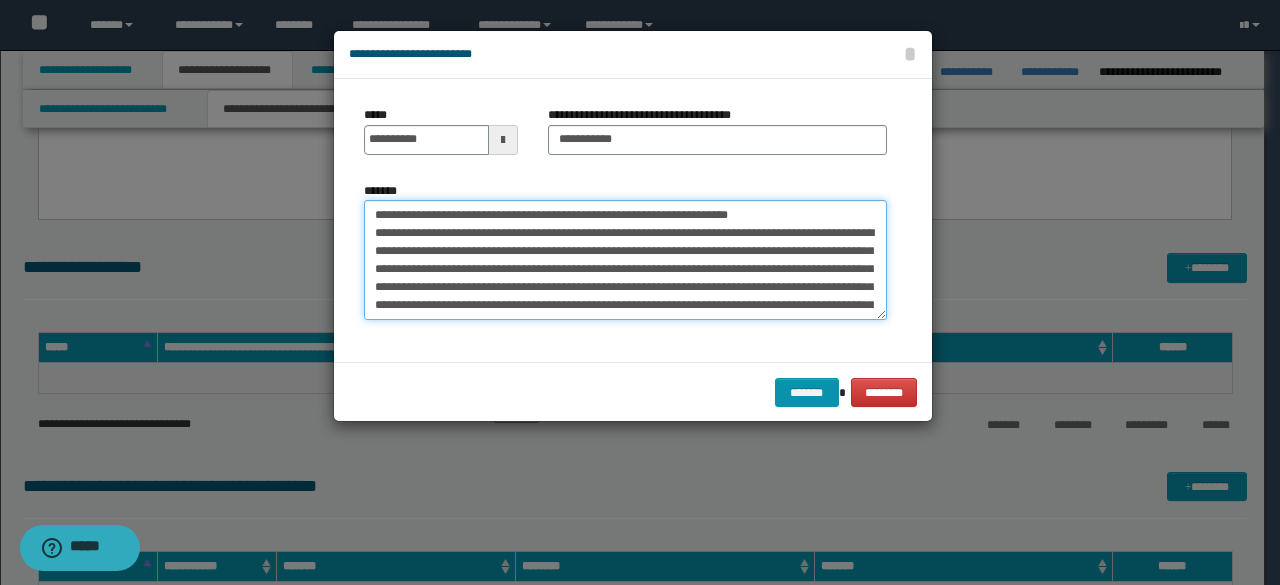 click on "*******" at bounding box center (625, 259) 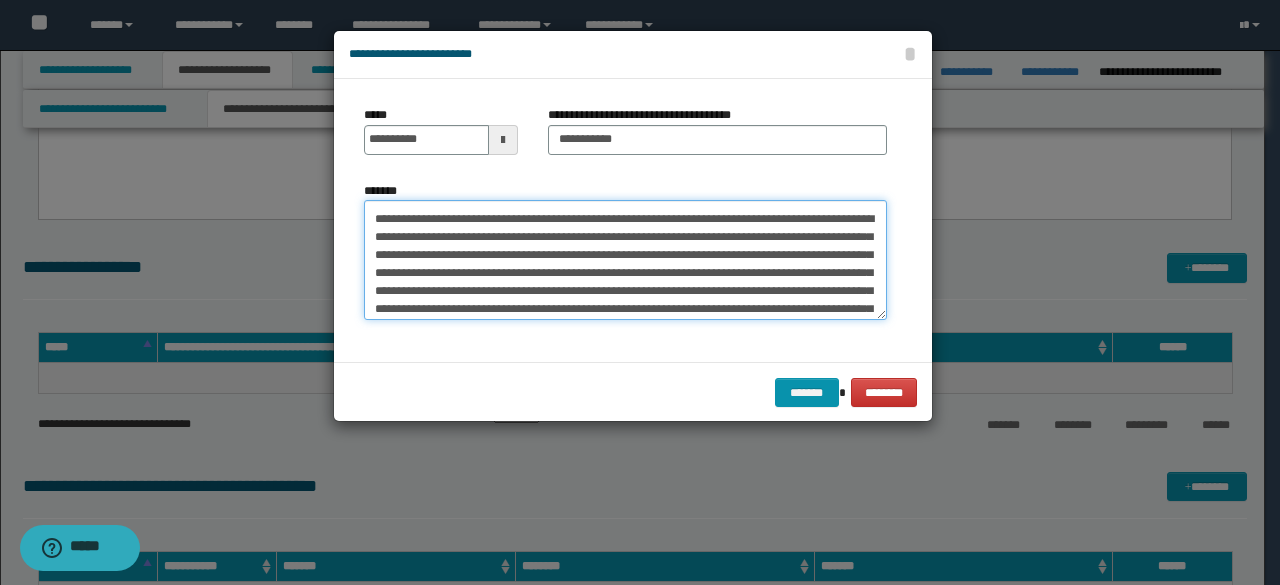 scroll, scrollTop: 160, scrollLeft: 0, axis: vertical 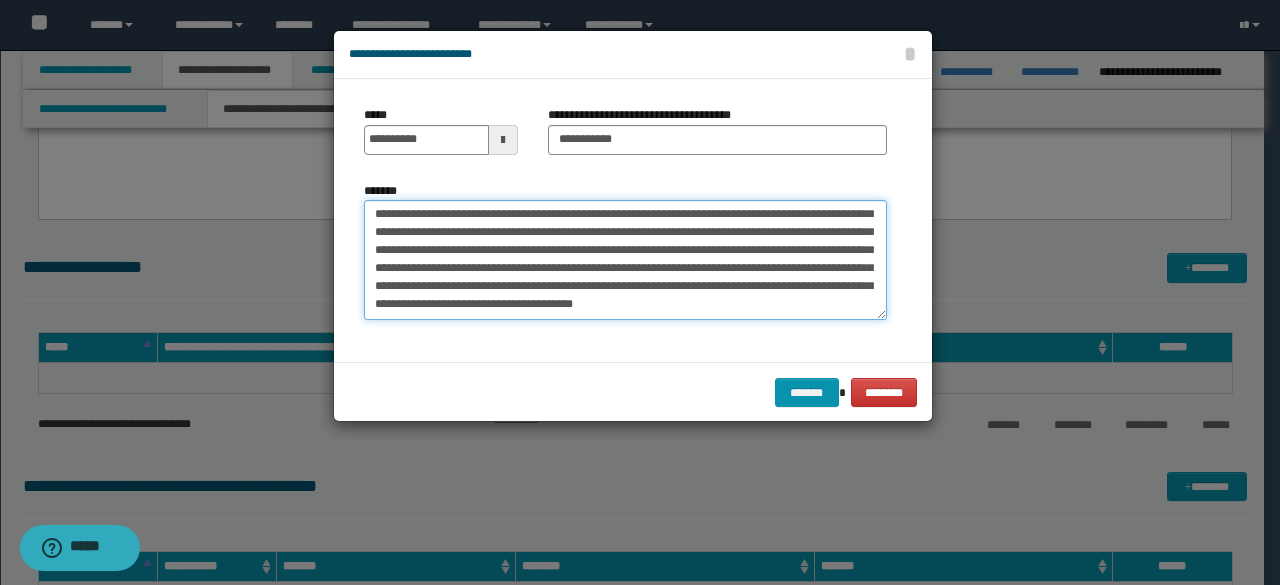 drag, startPoint x: 370, startPoint y: 227, endPoint x: 726, endPoint y: 439, distance: 414.34286 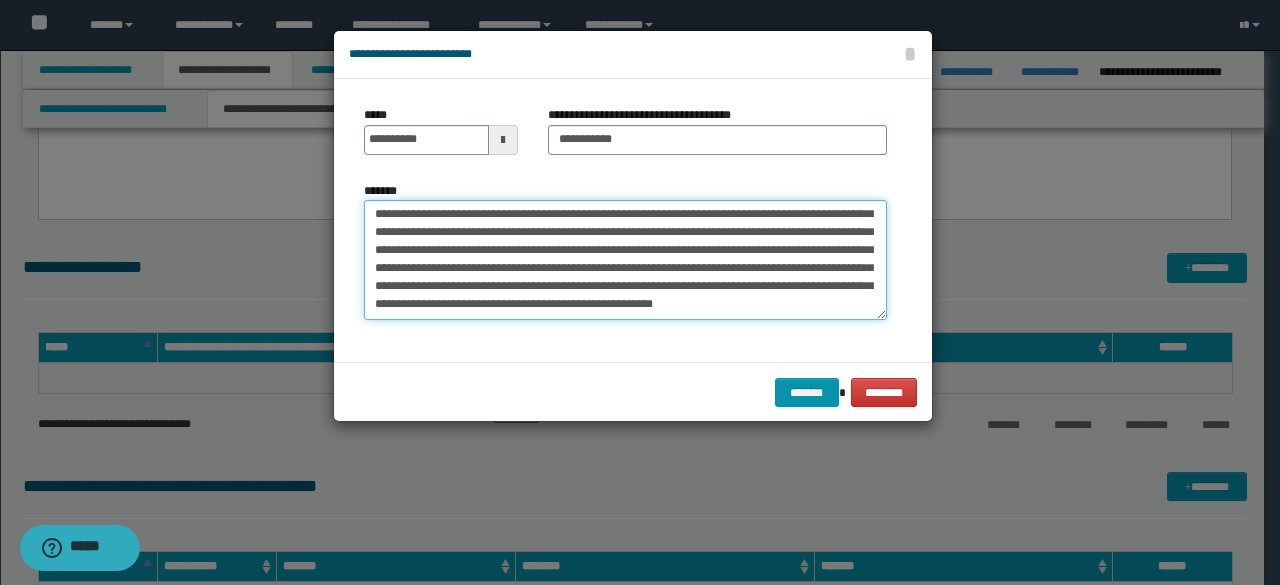 scroll, scrollTop: 90, scrollLeft: 0, axis: vertical 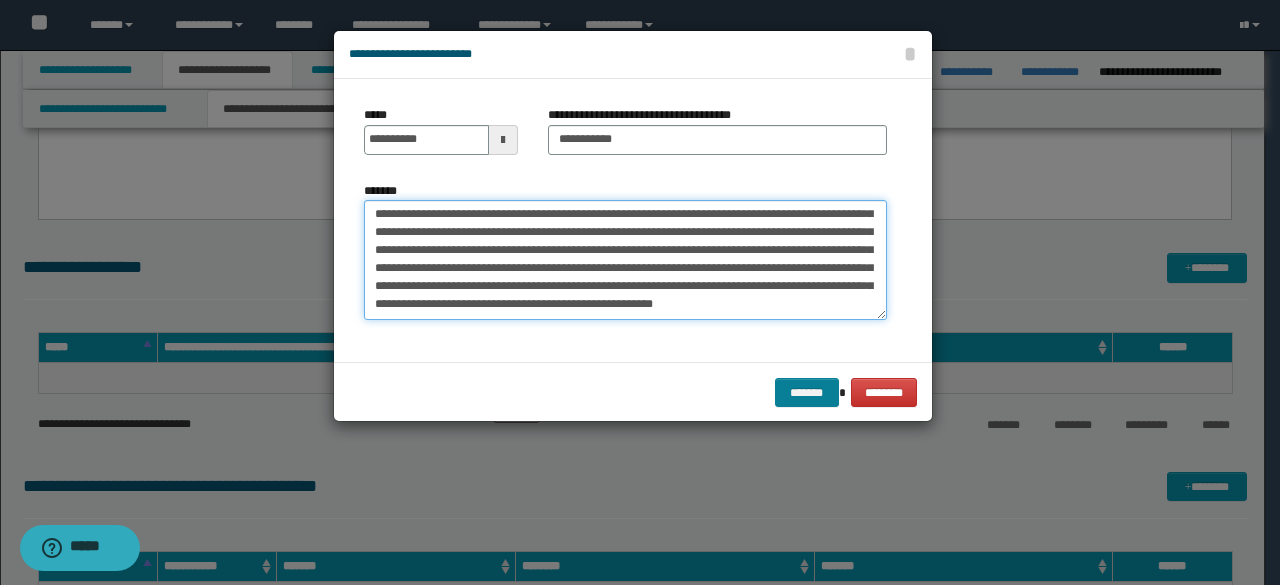 type on "**********" 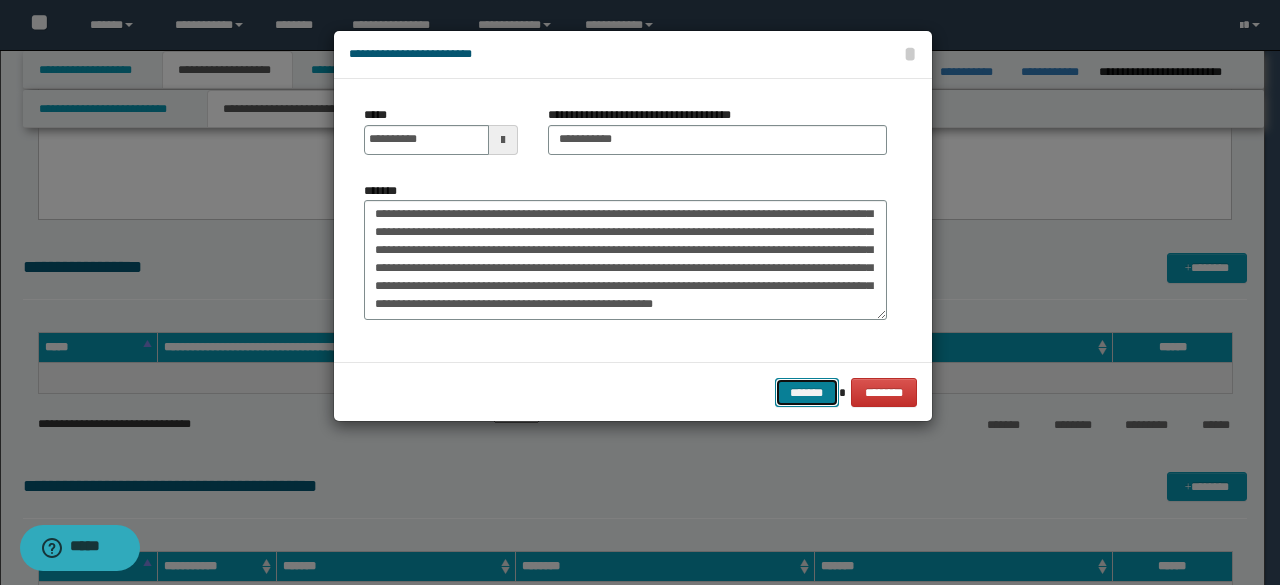 drag, startPoint x: 784, startPoint y: 397, endPoint x: 796, endPoint y: 395, distance: 12.165525 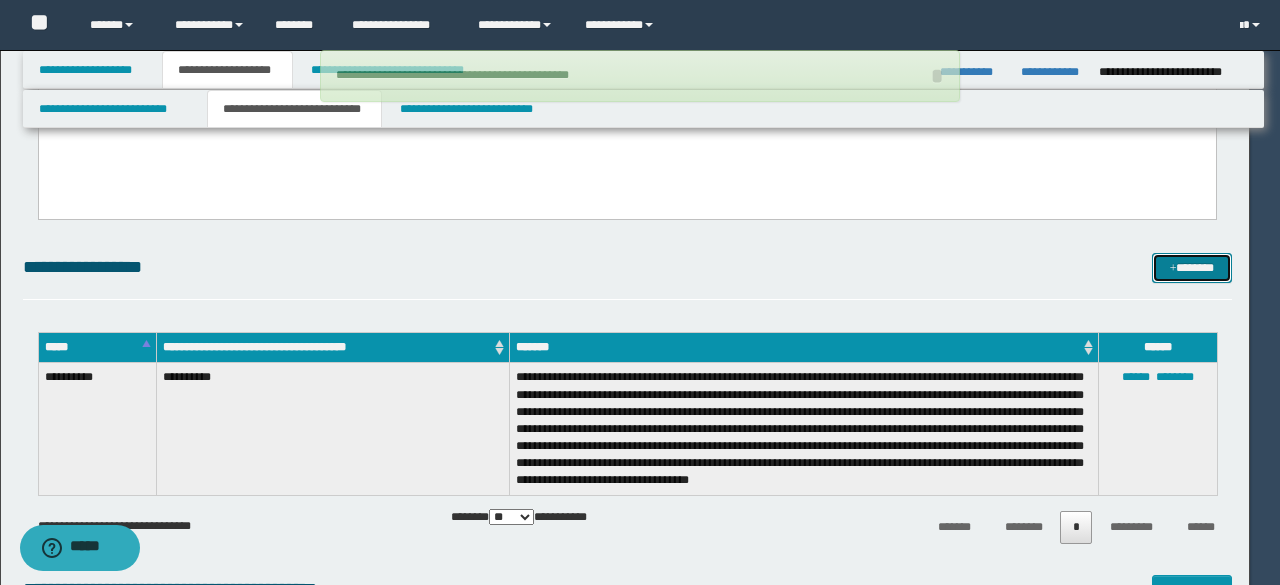 type 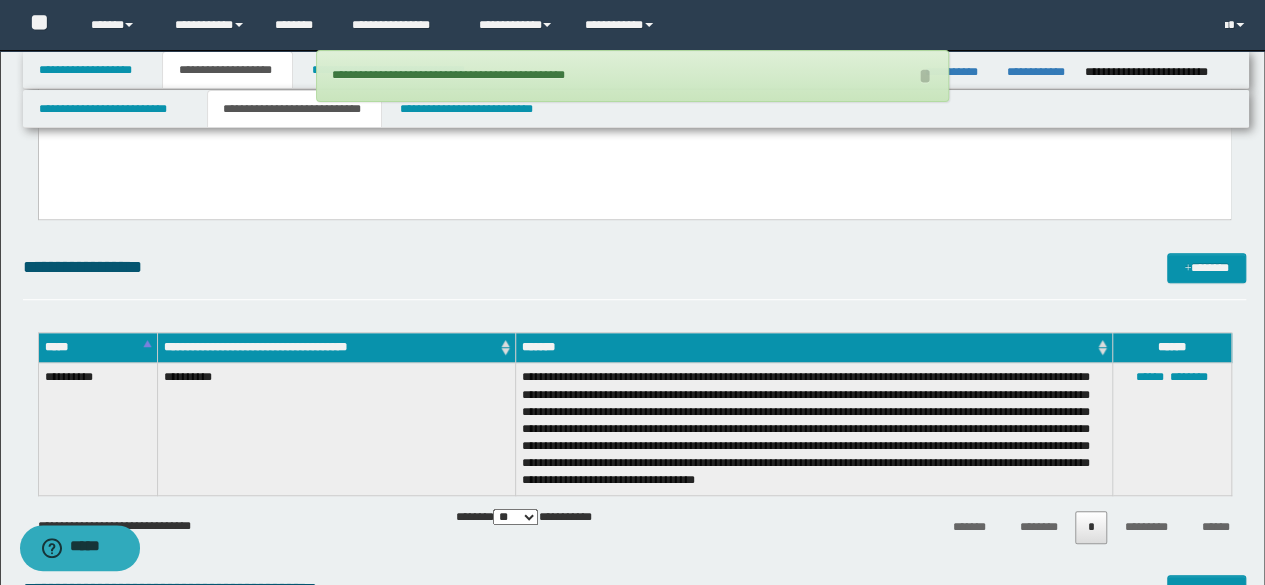 click on "**********" at bounding box center (635, 276) 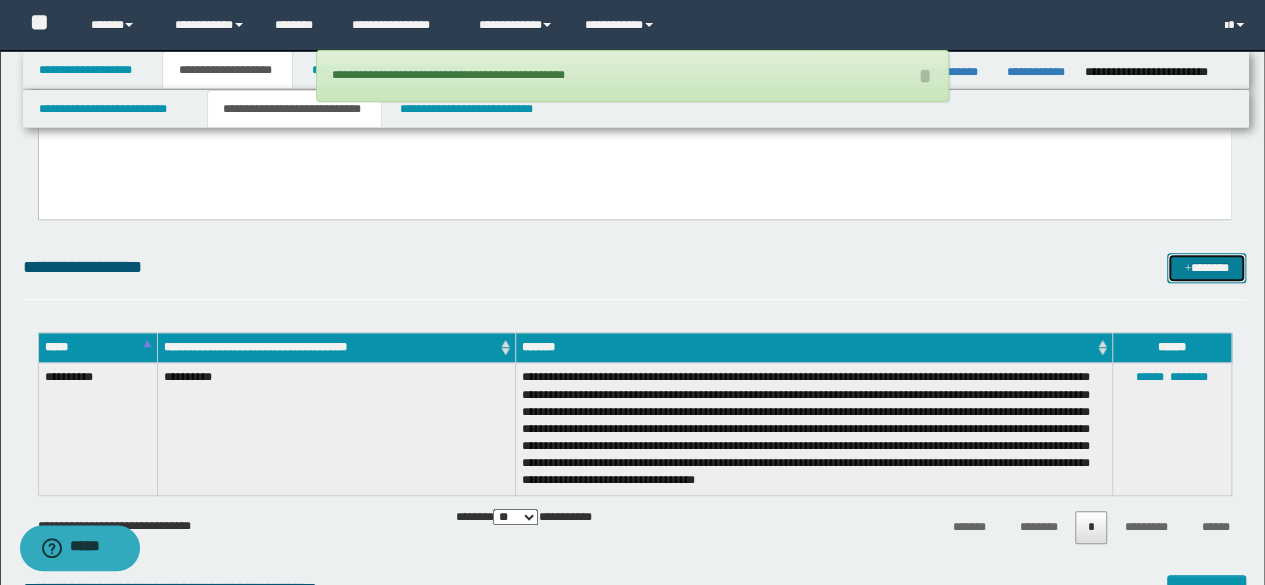 click on "*******" at bounding box center (1206, 267) 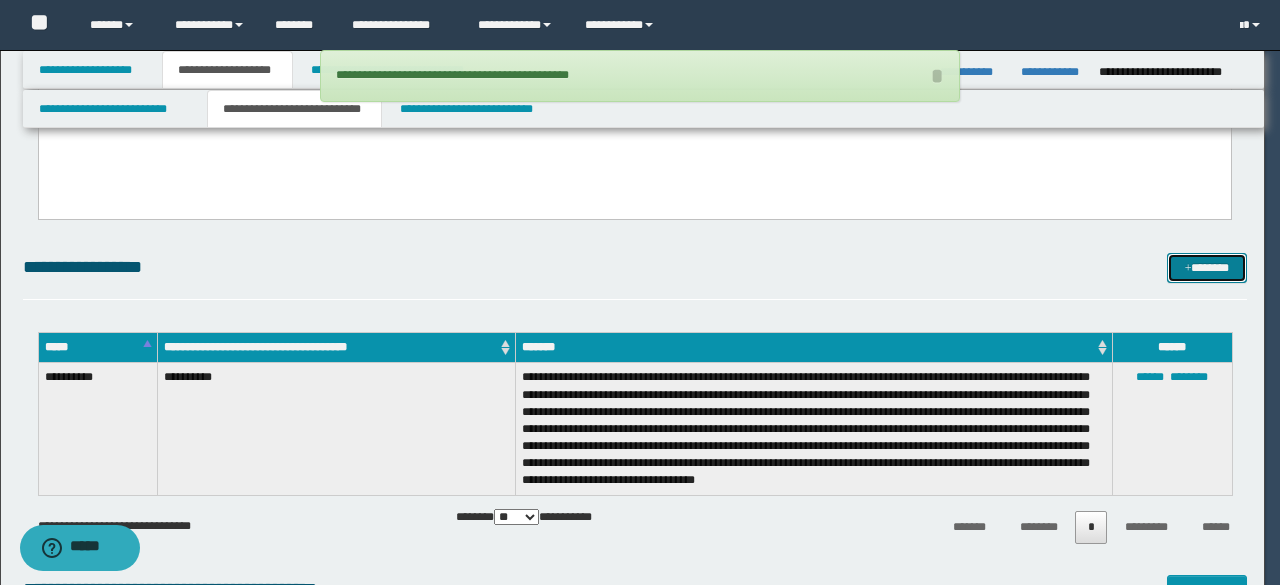 scroll, scrollTop: 0, scrollLeft: 0, axis: both 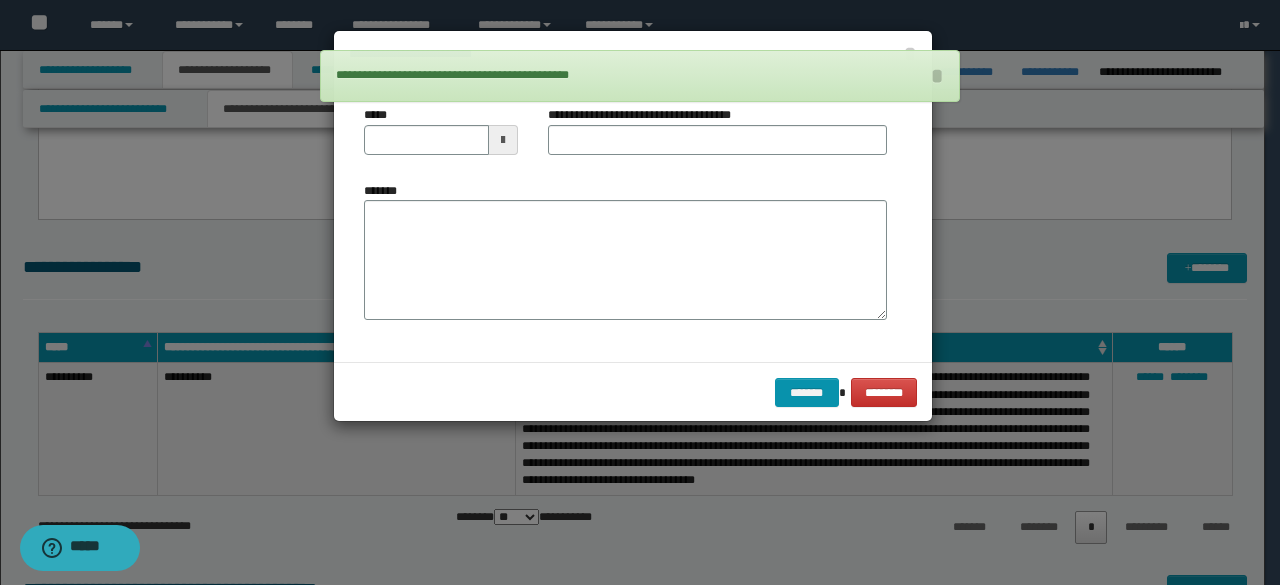 drag, startPoint x: 636, startPoint y: 177, endPoint x: 616, endPoint y: 249, distance: 74.726166 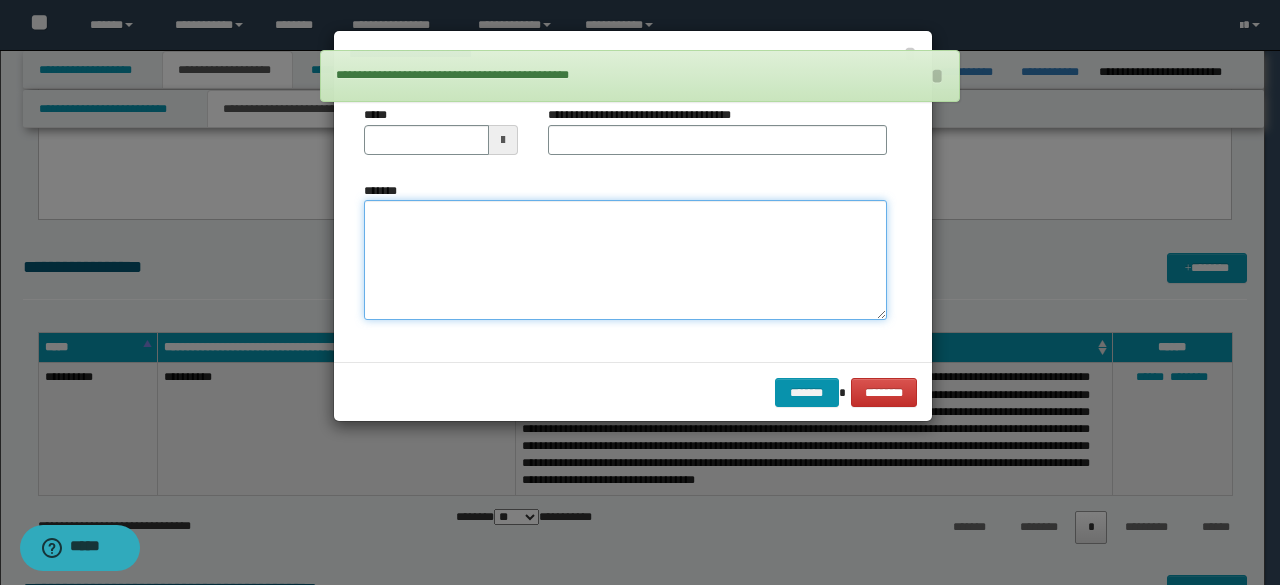 click on "*******" at bounding box center (625, 259) 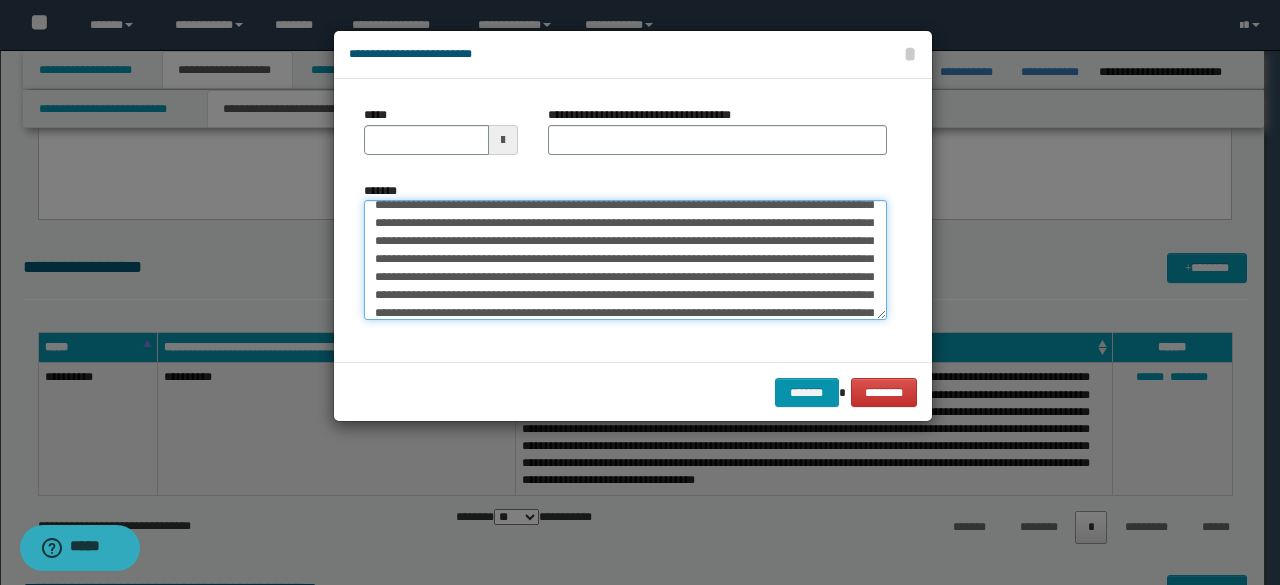 scroll, scrollTop: 0, scrollLeft: 0, axis: both 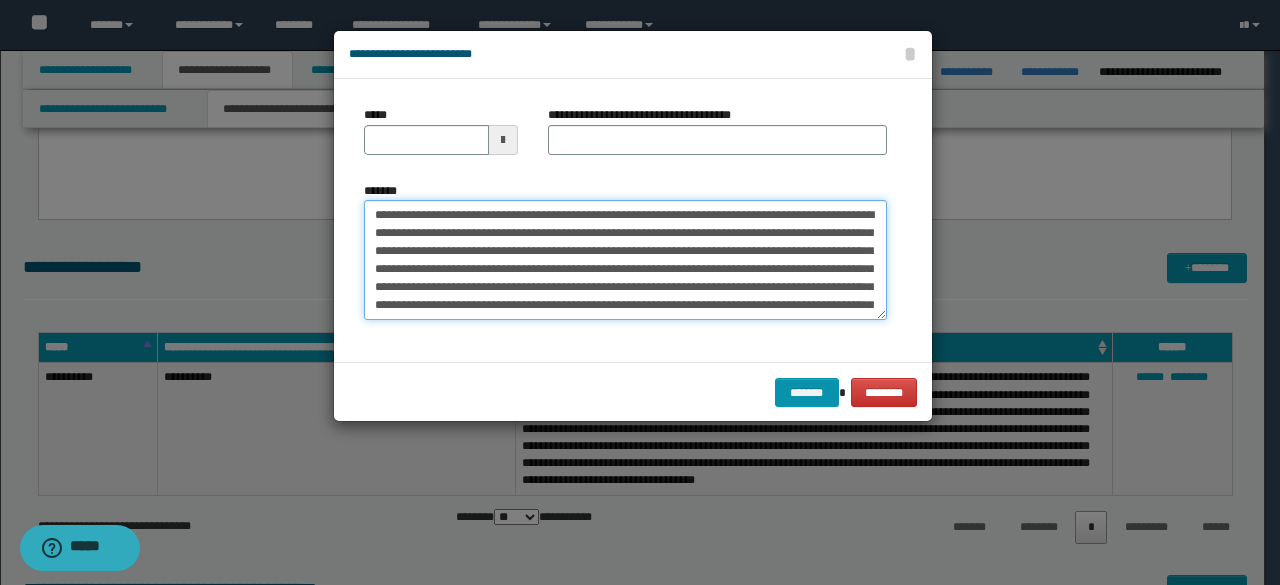 drag, startPoint x: 515, startPoint y: 213, endPoint x: 238, endPoint y: 124, distance: 290.94672 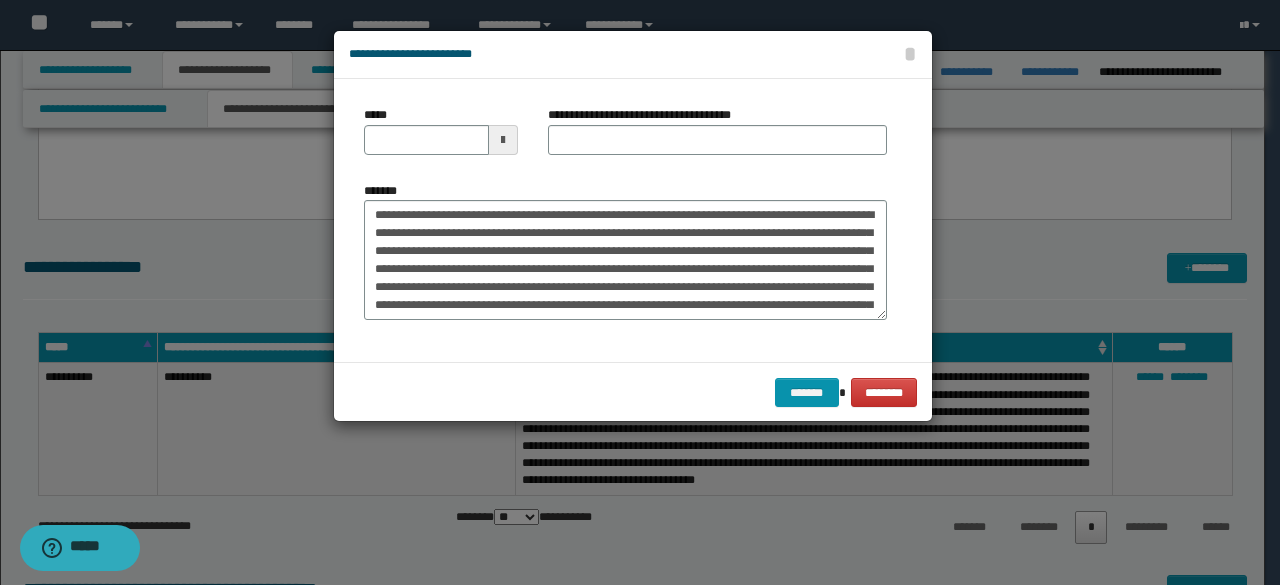 drag, startPoint x: 588, startPoint y: 164, endPoint x: 548, endPoint y: 143, distance: 45.17743 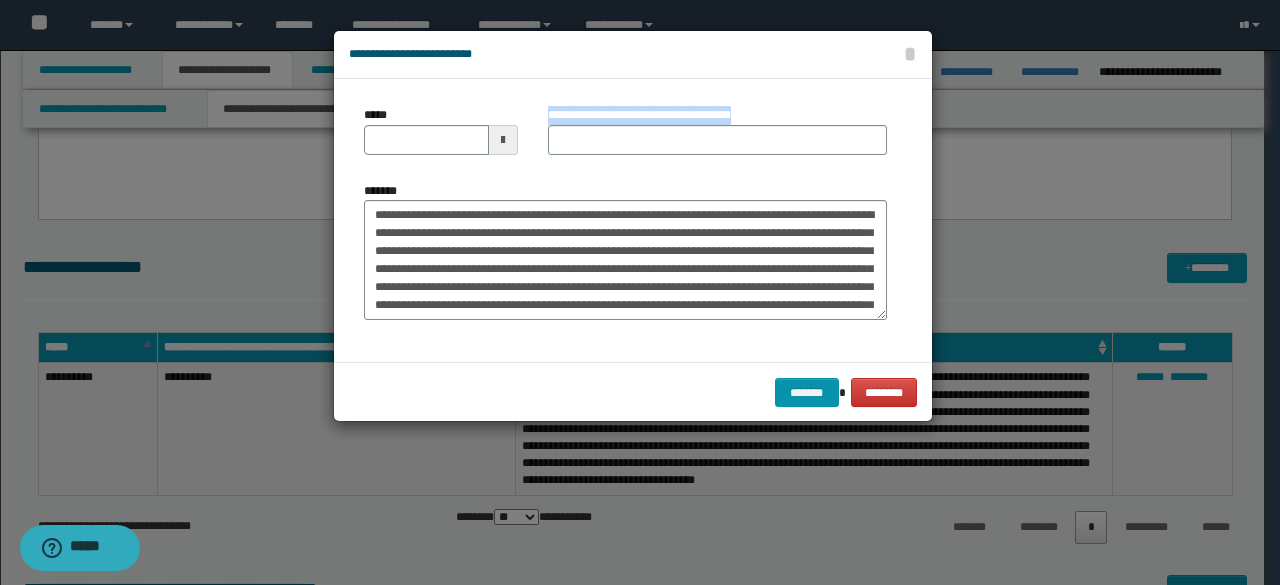 drag, startPoint x: 538, startPoint y: 121, endPoint x: 552, endPoint y: 133, distance: 18.439089 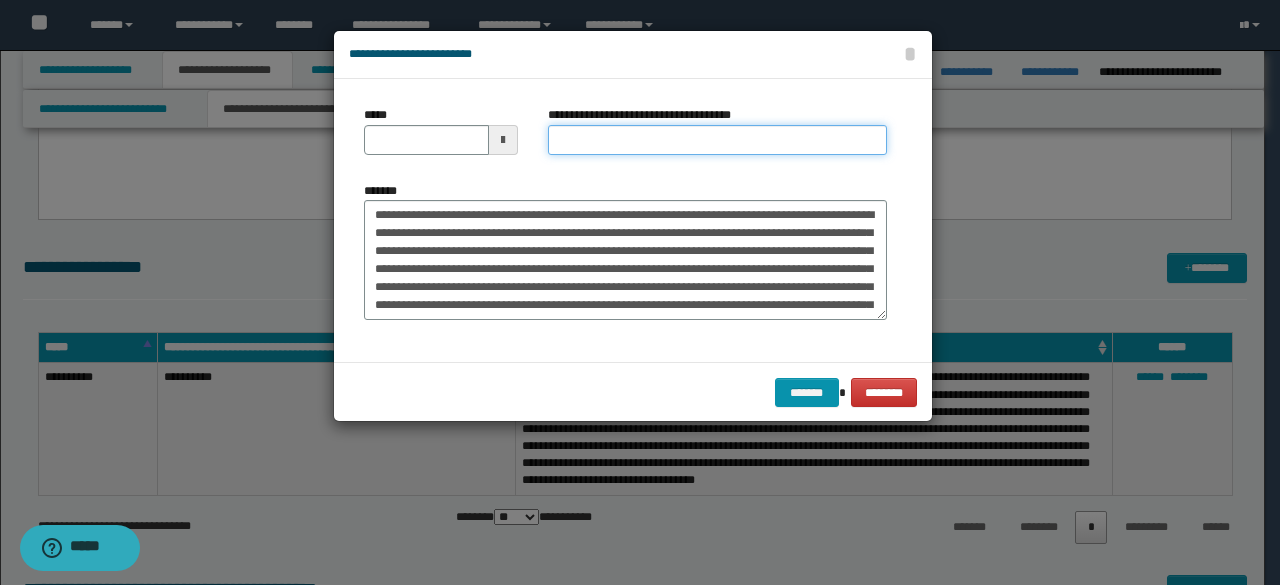 click on "**********" at bounding box center [717, 140] 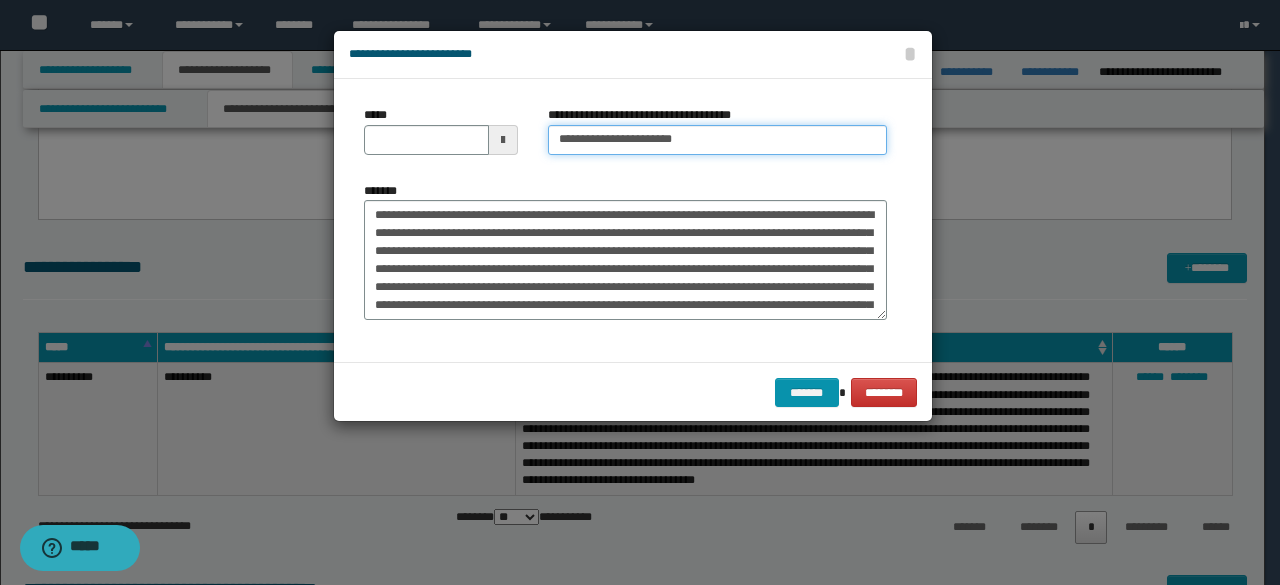 type 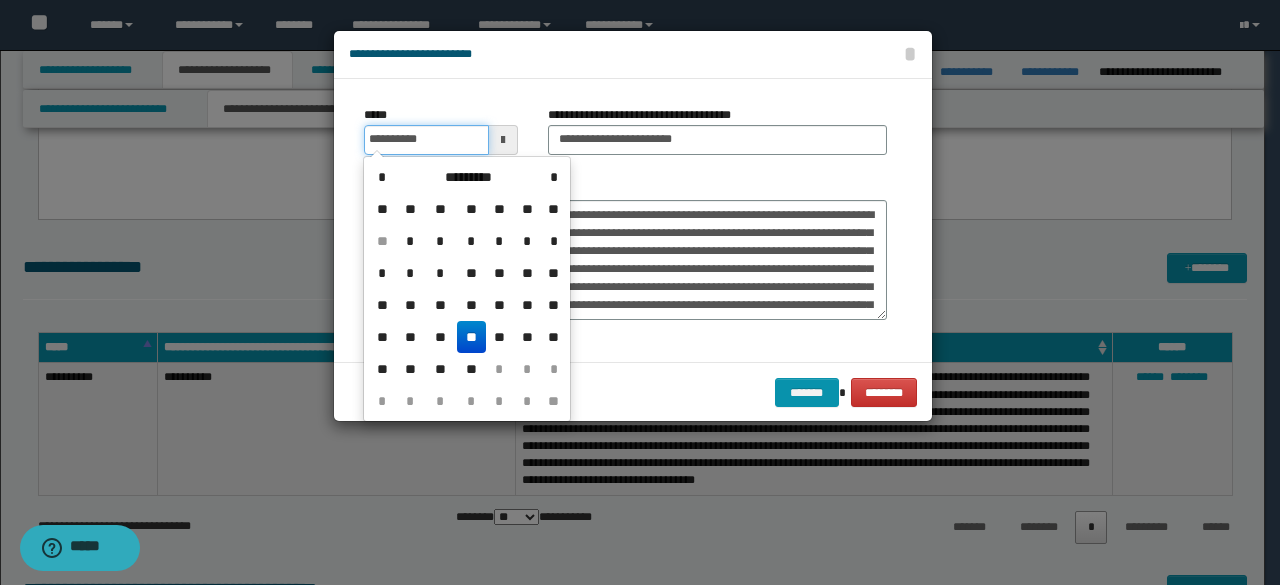 click on "**********" at bounding box center [426, 140] 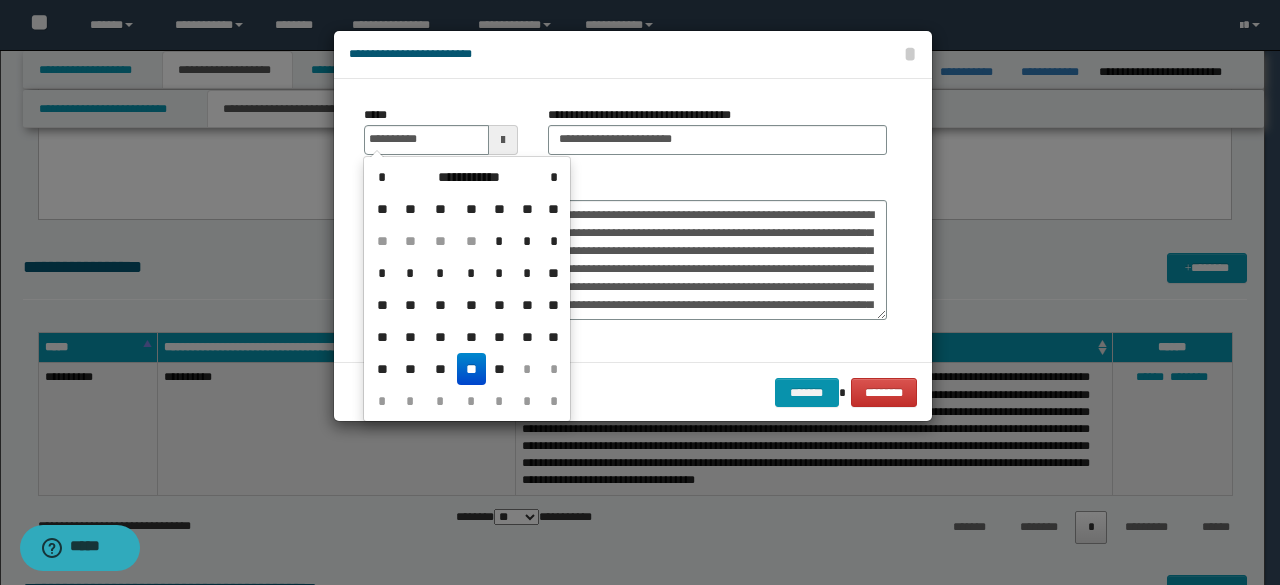 click on "**" at bounding box center (471, 369) 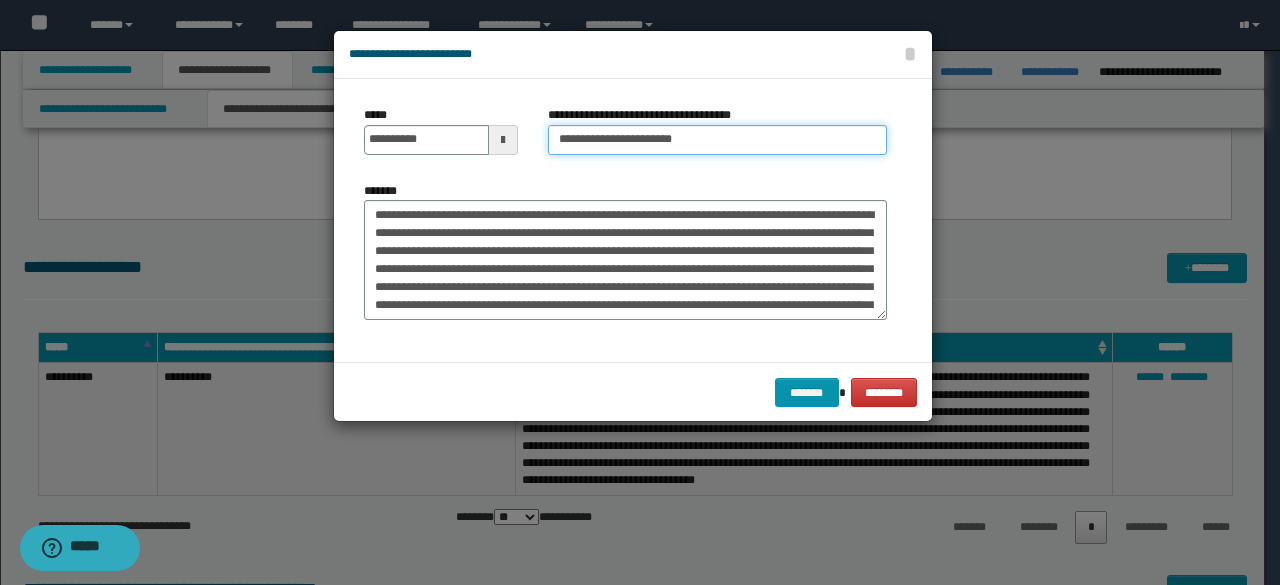 drag, startPoint x: 624, startPoint y: 133, endPoint x: 513, endPoint y: 89, distance: 119.40268 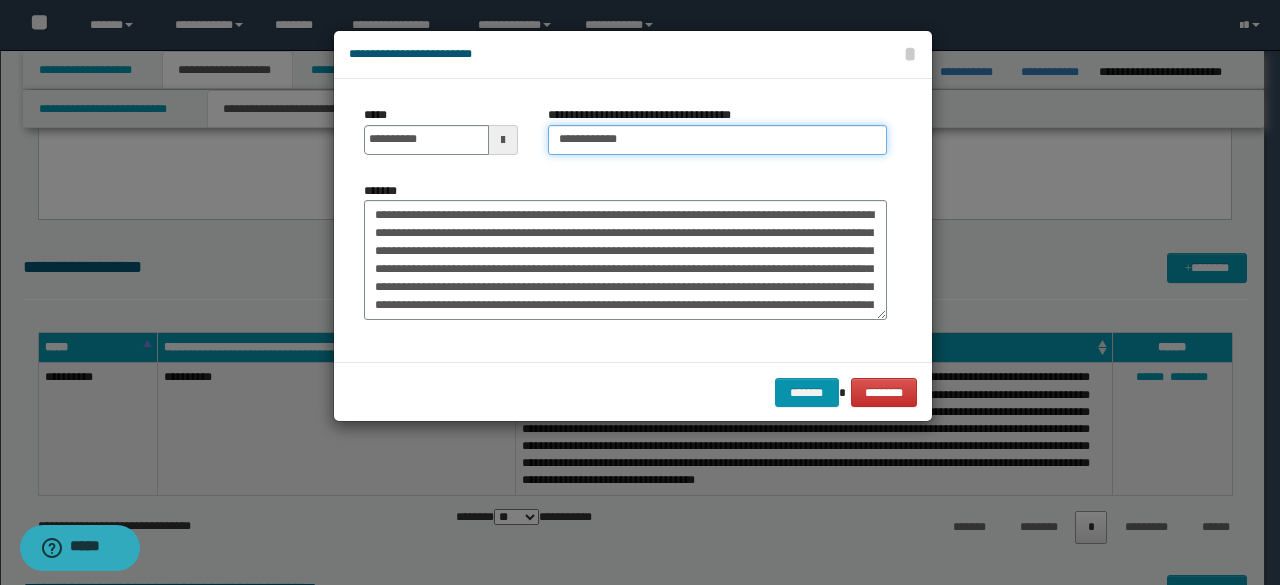 click on "**********" at bounding box center [717, 140] 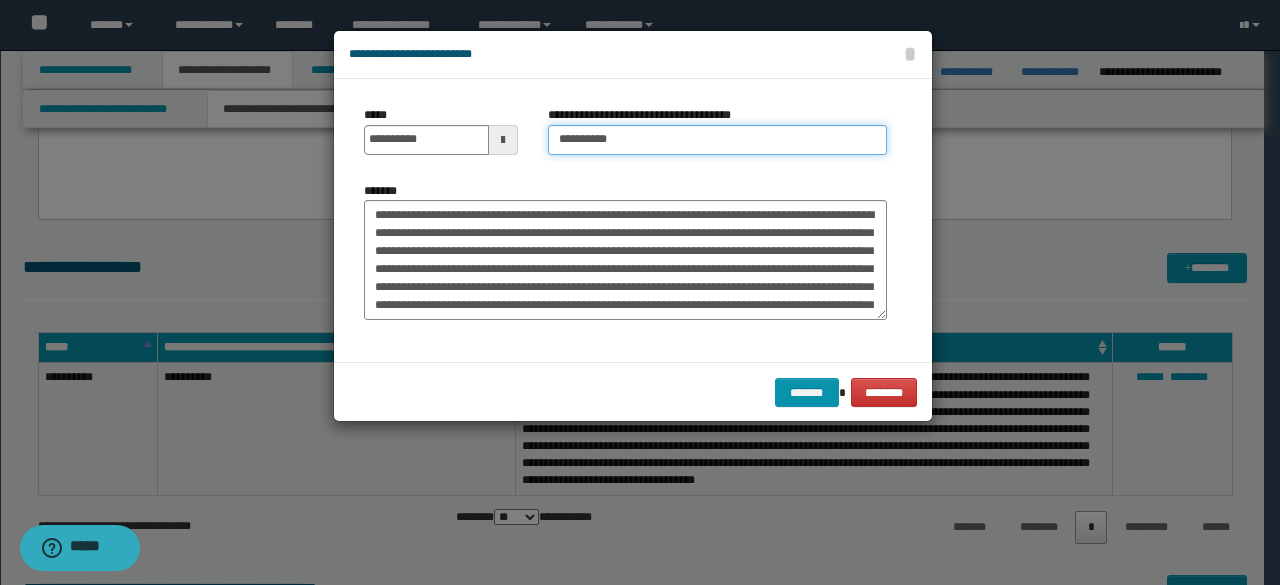 type on "**********" 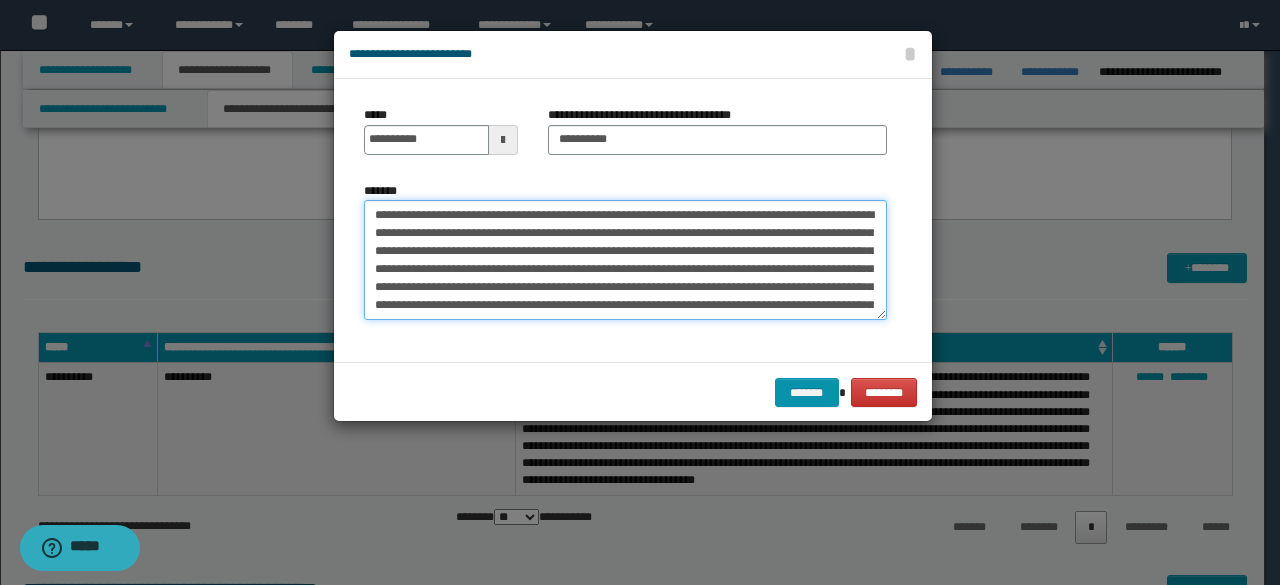 click on "*******" at bounding box center (625, 259) 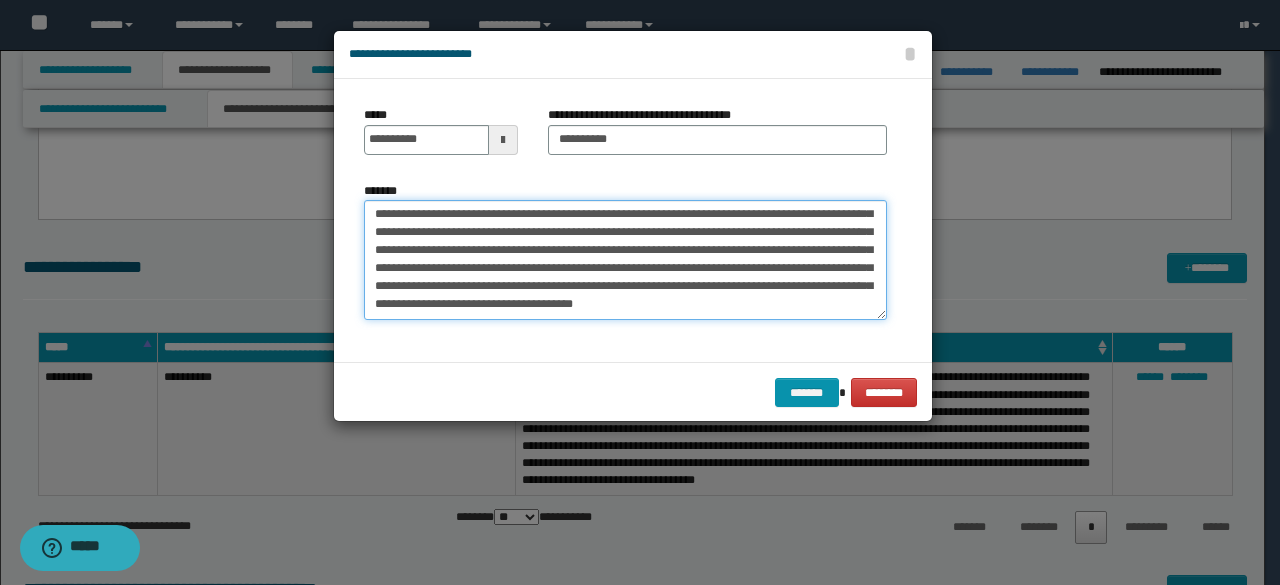 drag, startPoint x: 419, startPoint y: 251, endPoint x: 738, endPoint y: 451, distance: 376.51163 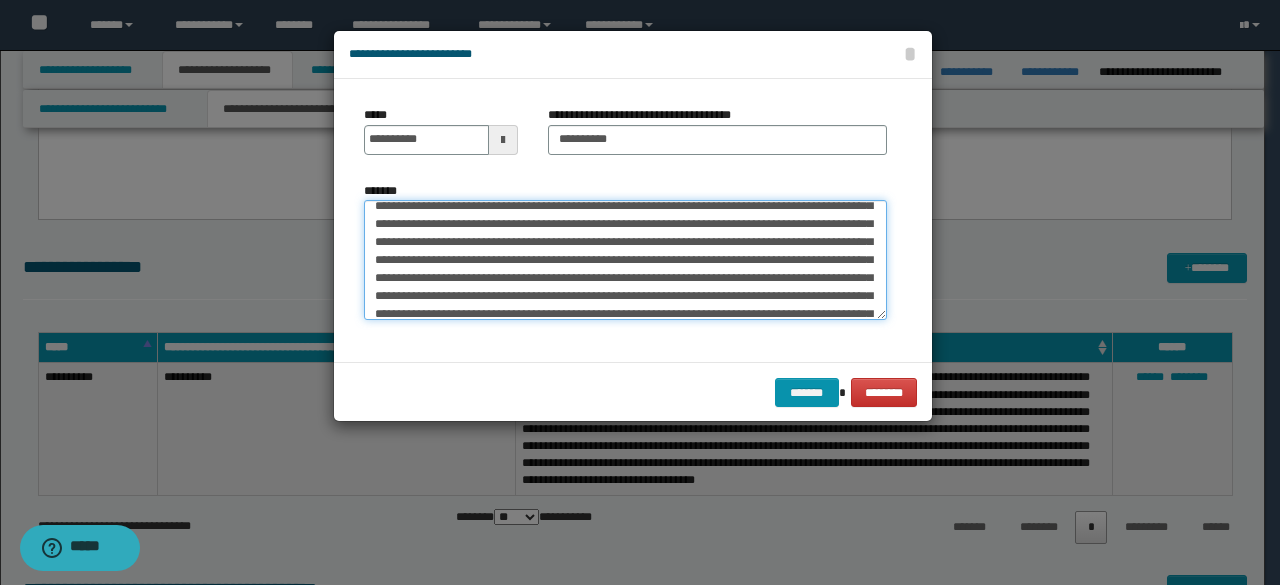 scroll, scrollTop: 0, scrollLeft: 0, axis: both 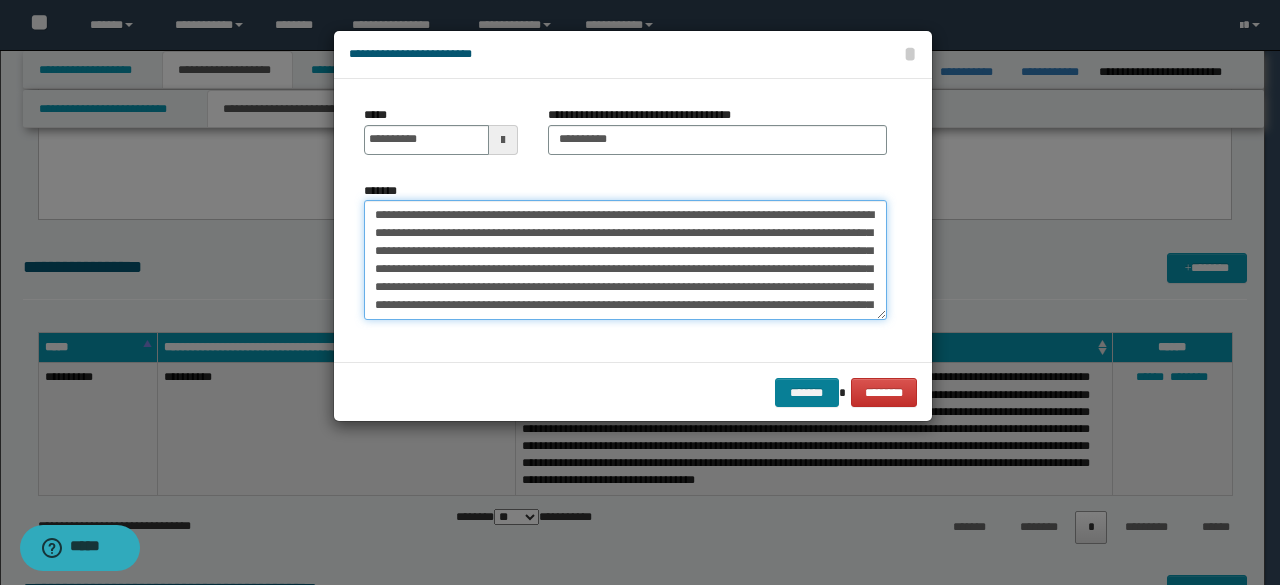 type on "**********" 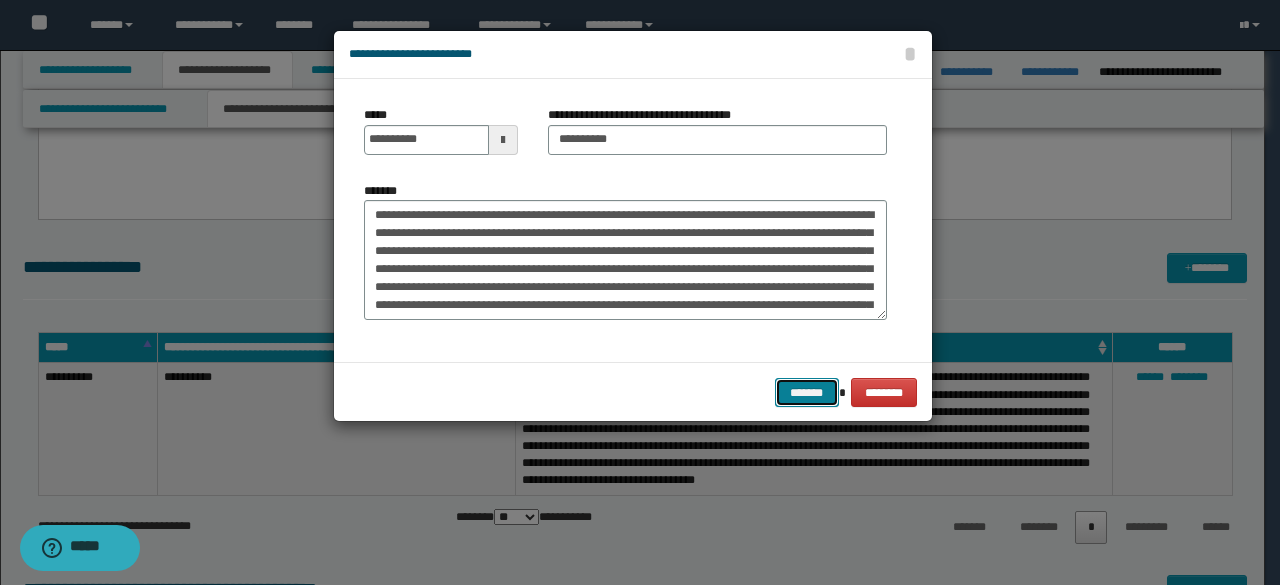 drag, startPoint x: 801, startPoint y: 392, endPoint x: 912, endPoint y: 431, distance: 117.65203 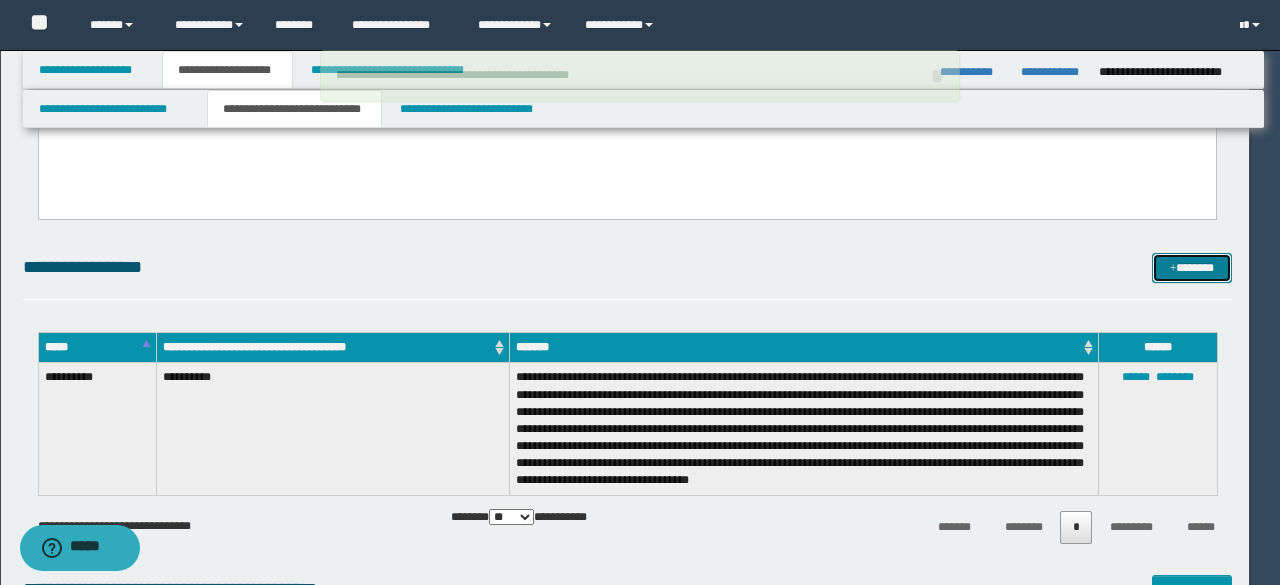 type 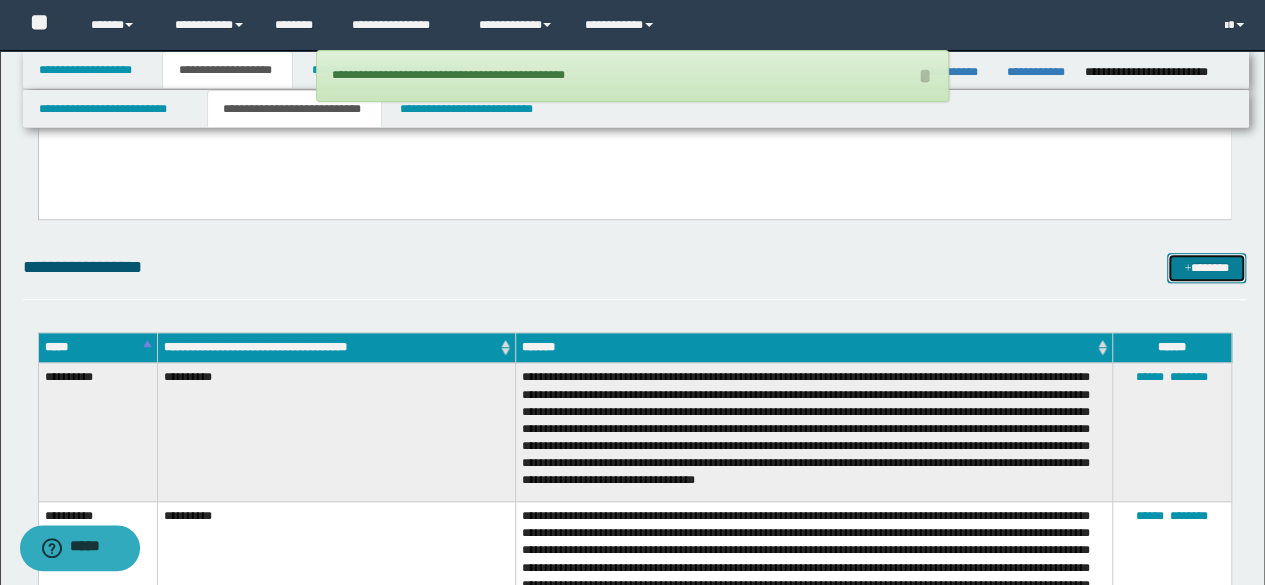 click on "*******" at bounding box center [1206, 267] 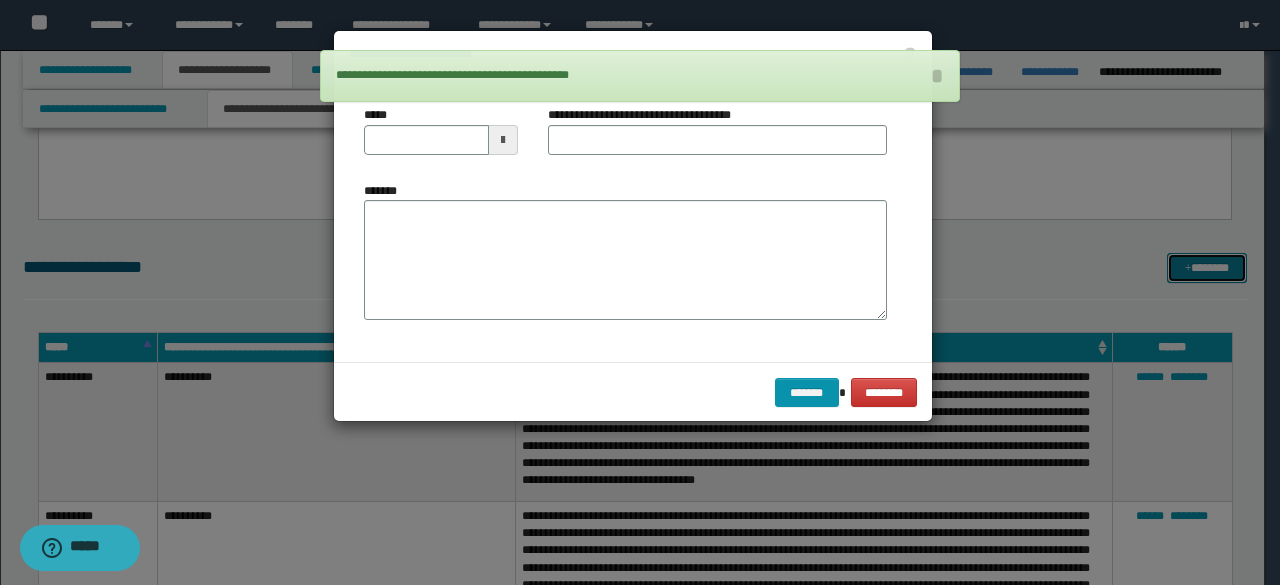 type 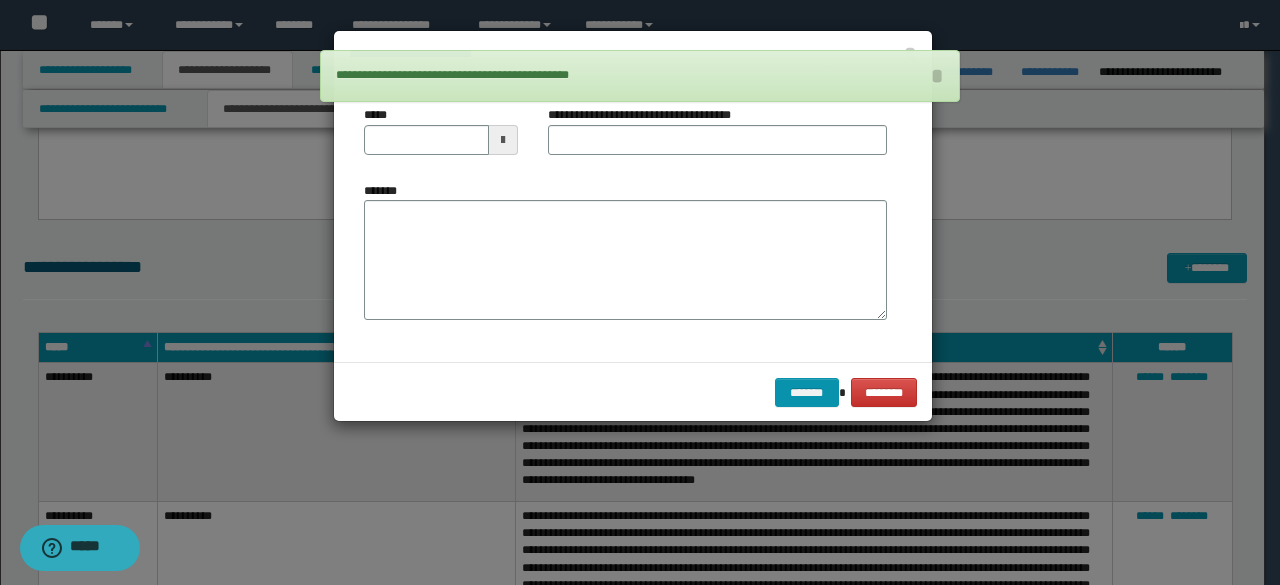 drag, startPoint x: 491, startPoint y: 205, endPoint x: 501, endPoint y: 221, distance: 18.867962 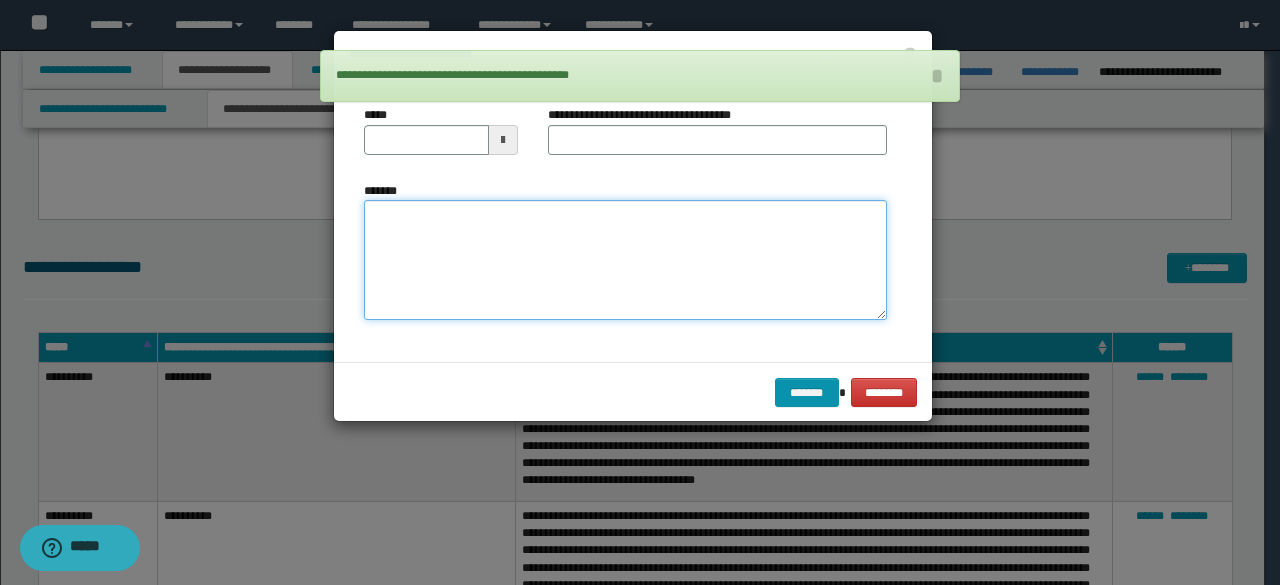 click on "*******" at bounding box center [625, 259] 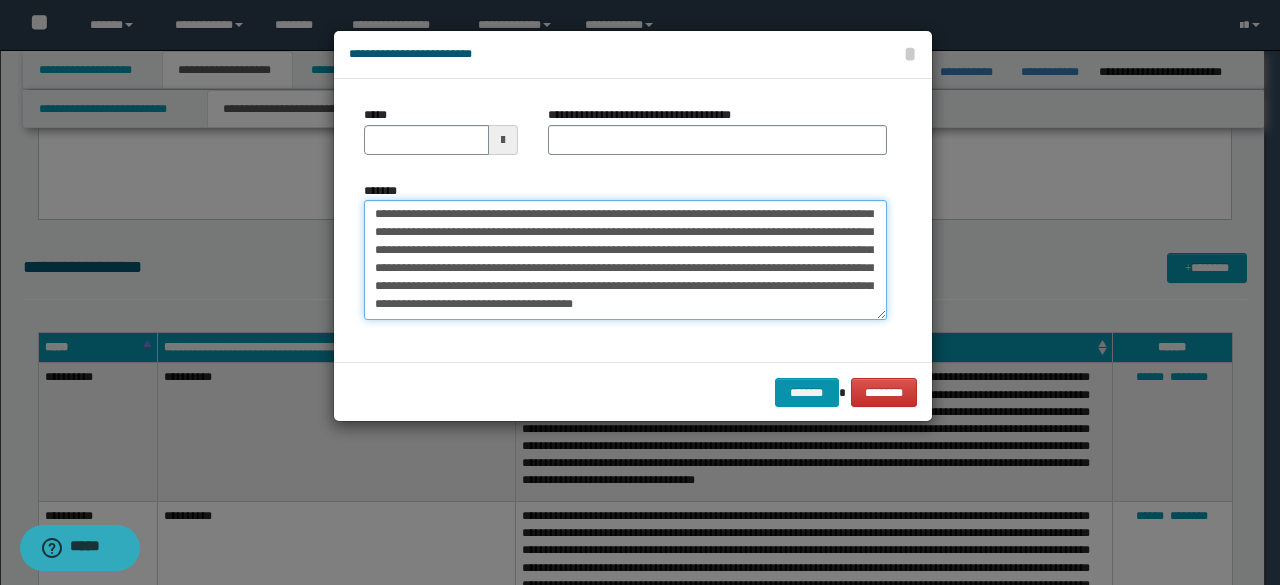 scroll, scrollTop: 0, scrollLeft: 0, axis: both 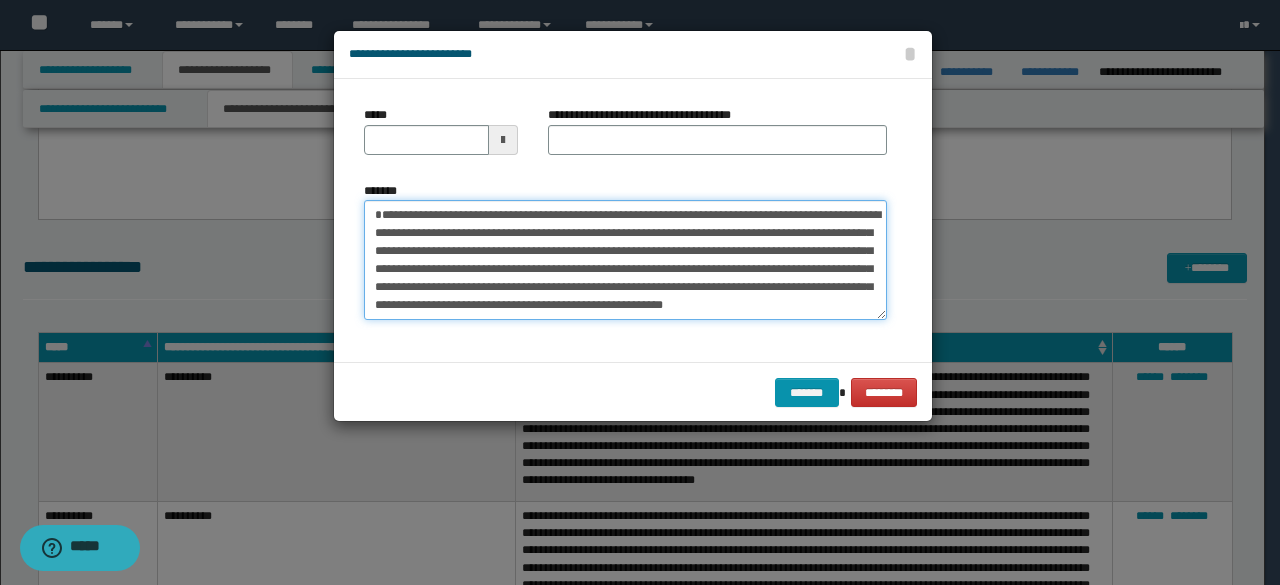 drag, startPoint x: 529, startPoint y: 235, endPoint x: 289, endPoint y: 125, distance: 264.00757 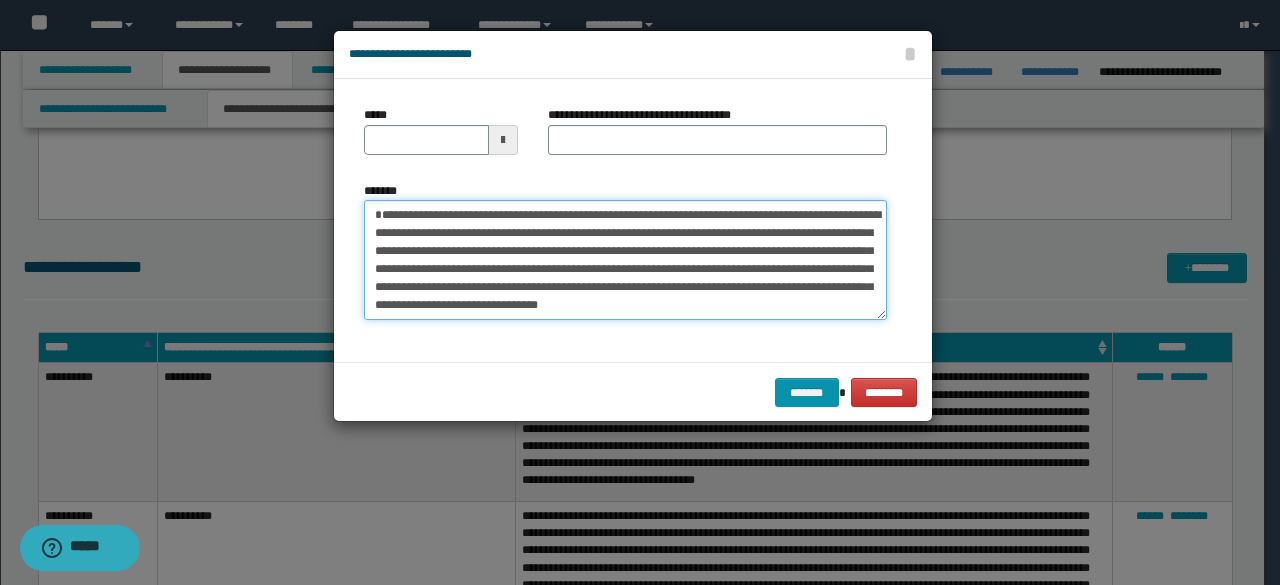 type on "**********" 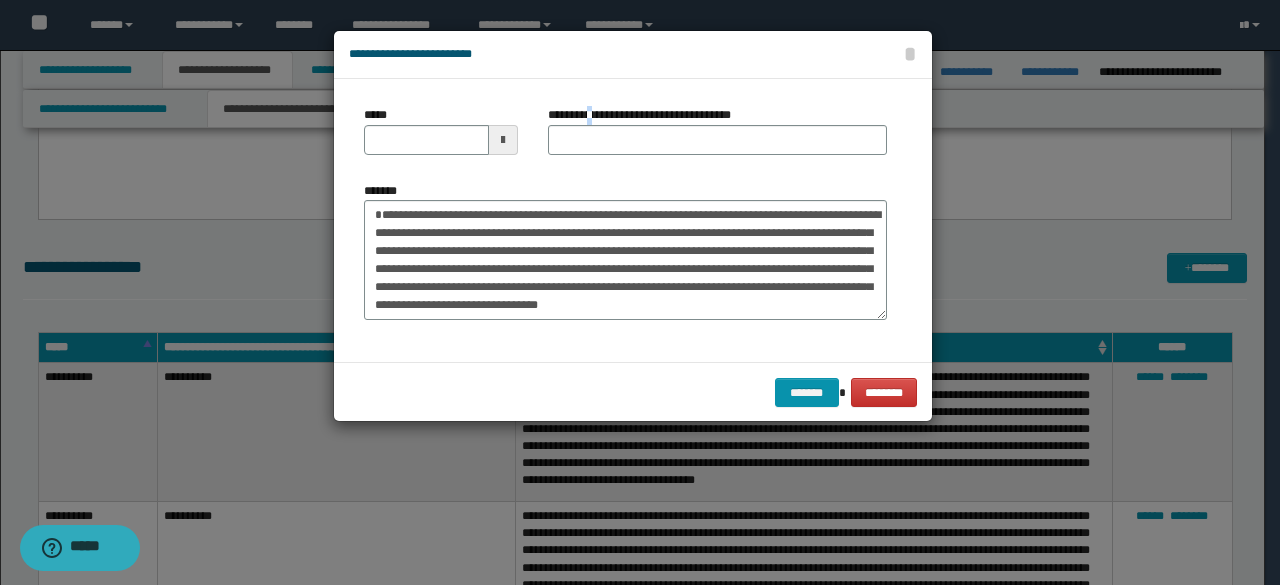 click on "**********" at bounding box center [717, 130] 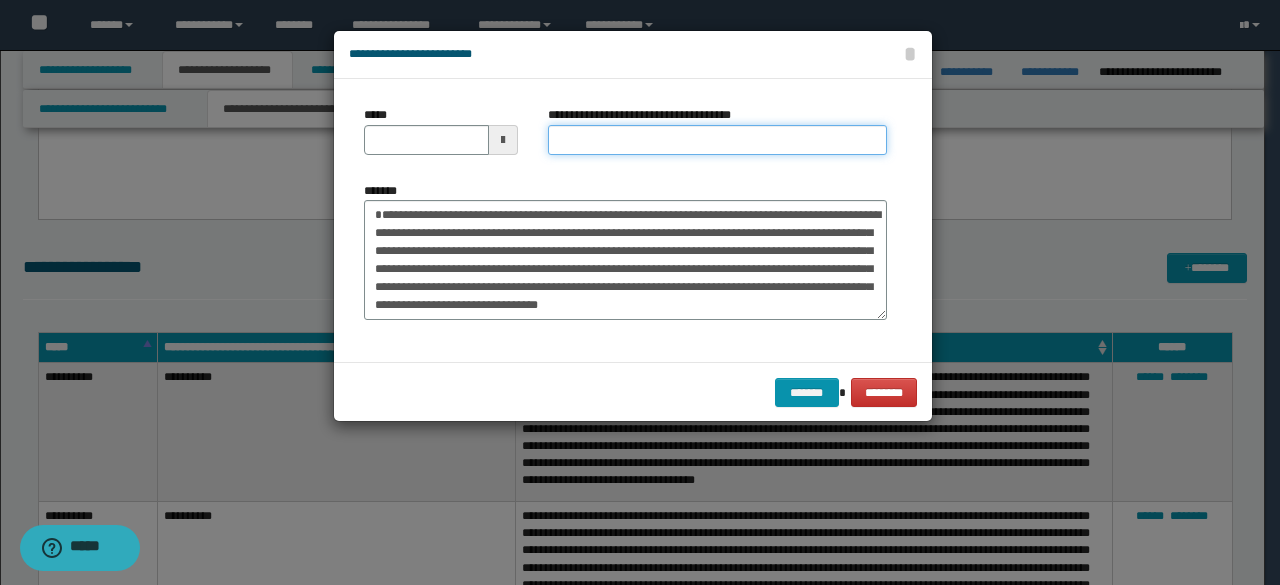 drag, startPoint x: 576, startPoint y: 138, endPoint x: 524, endPoint y: 124, distance: 53.851646 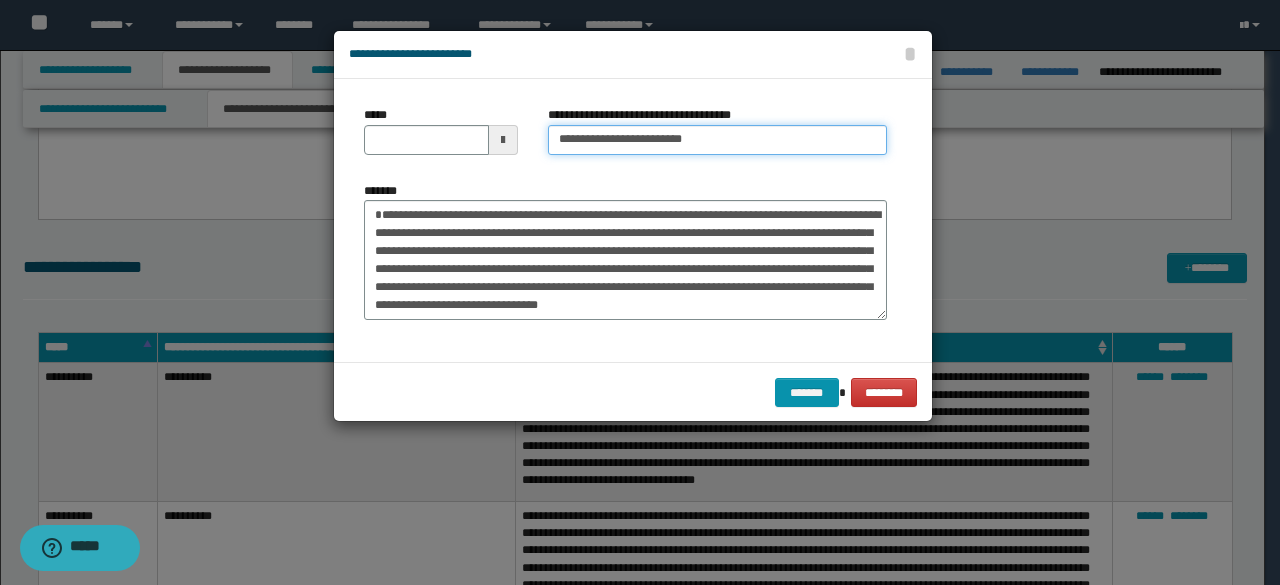 type on "**********" 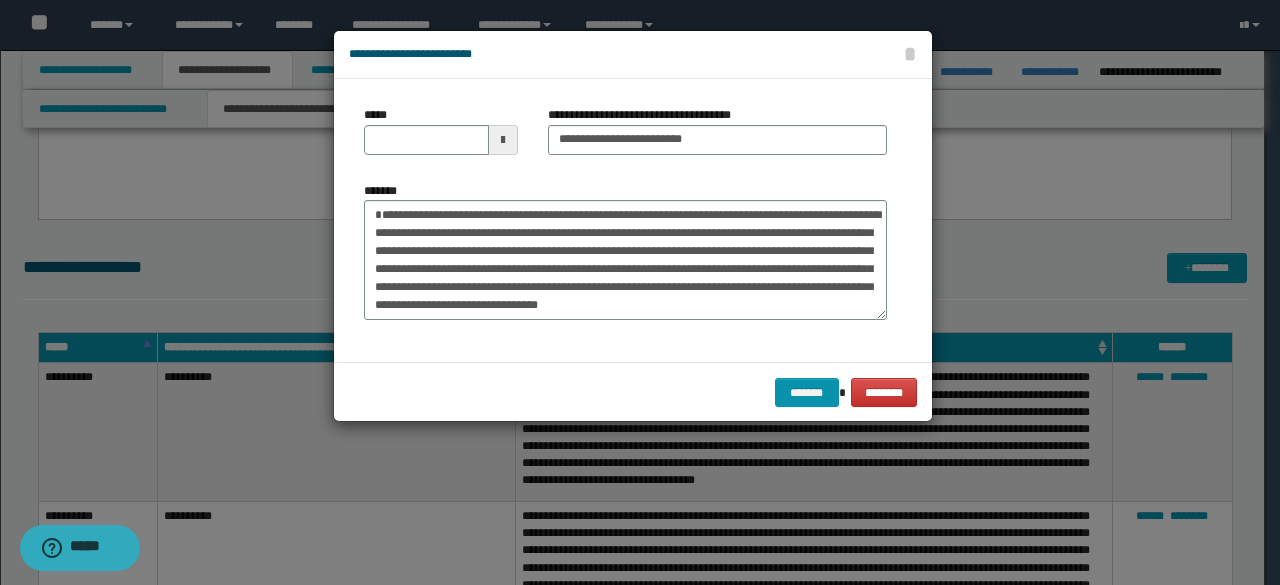click on "*****" at bounding box center [441, 130] 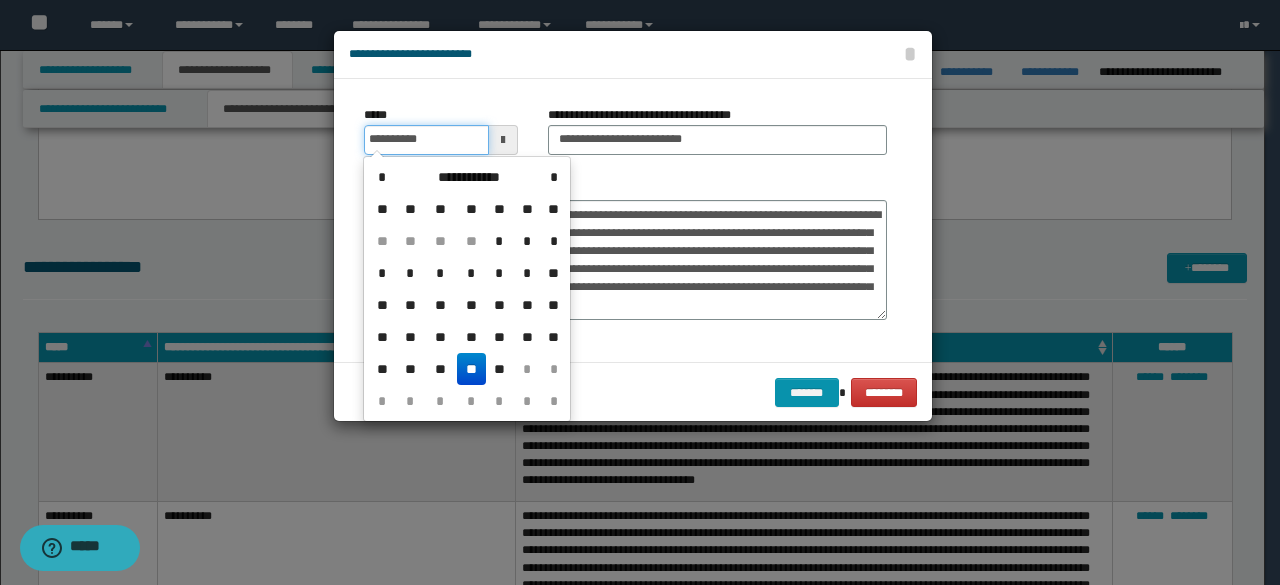 click on "**********" at bounding box center [426, 140] 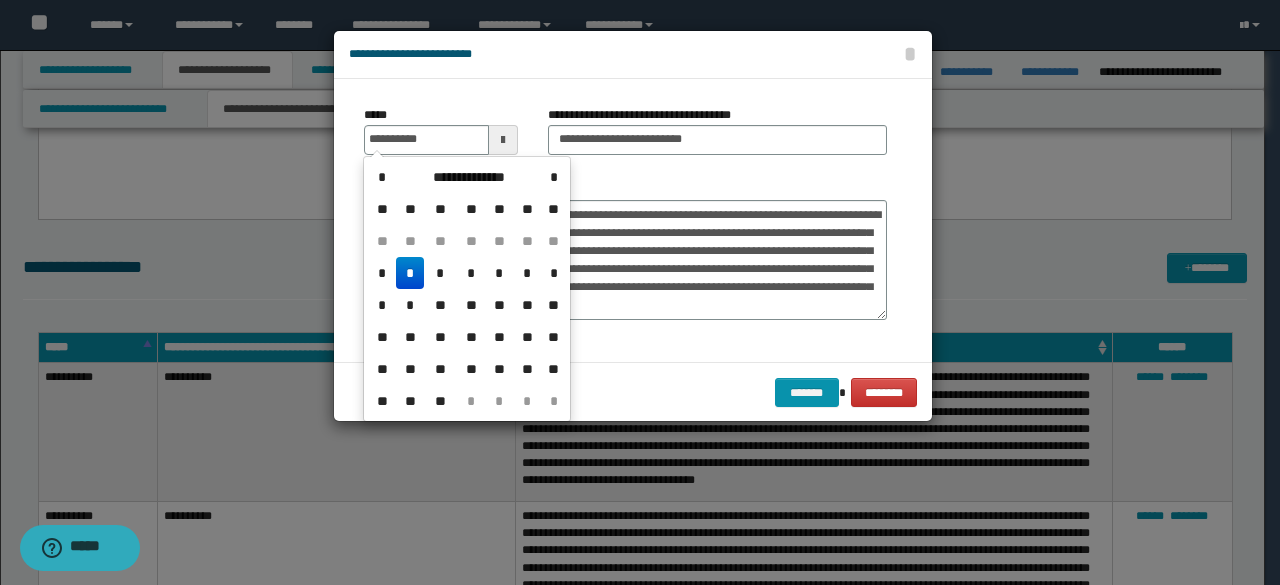 drag, startPoint x: 412, startPoint y: 277, endPoint x: 507, endPoint y: 194, distance: 126.1507 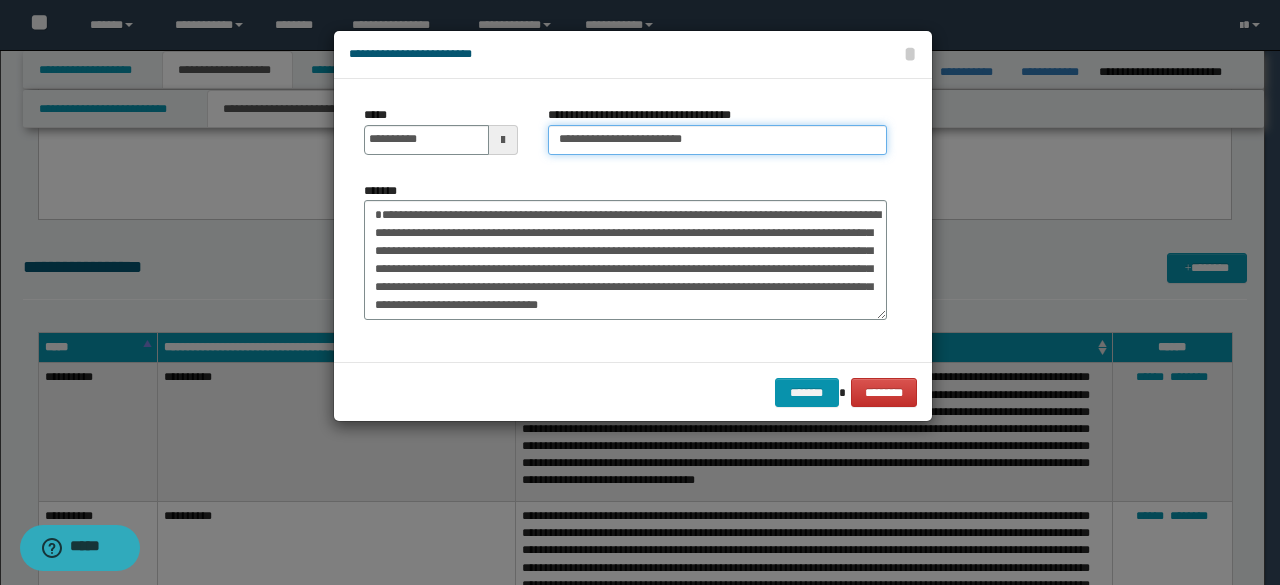 drag, startPoint x: 622, startPoint y: 131, endPoint x: 607, endPoint y: 156, distance: 29.15476 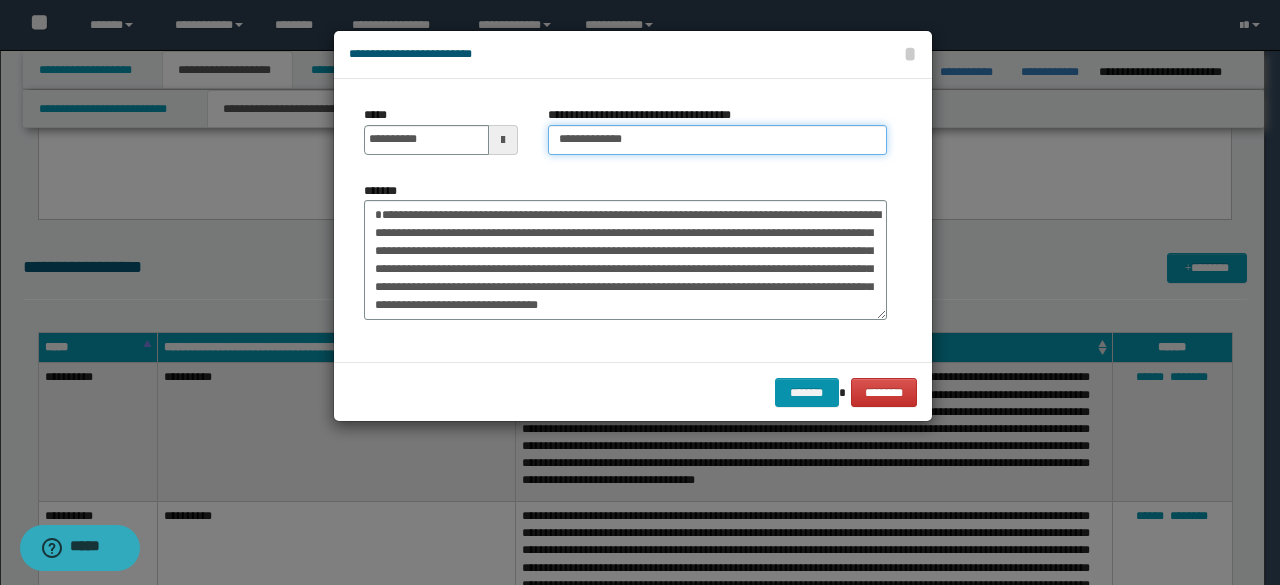 click on "**********" at bounding box center [717, 140] 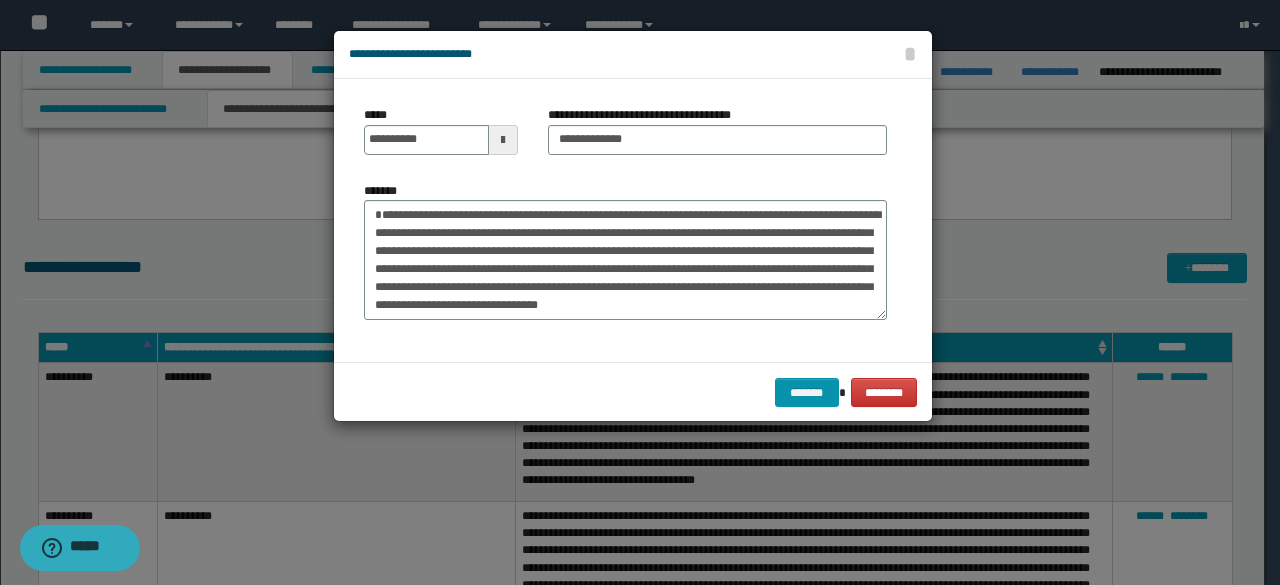 click on "*******" at bounding box center [625, 251] 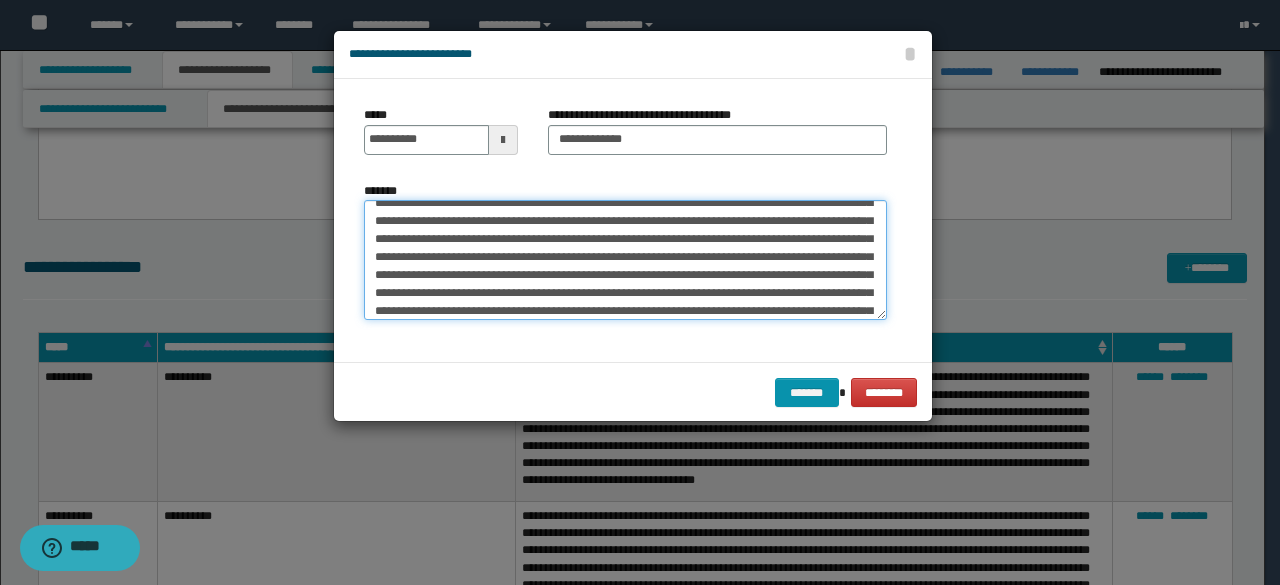 scroll, scrollTop: 1146, scrollLeft: 0, axis: vertical 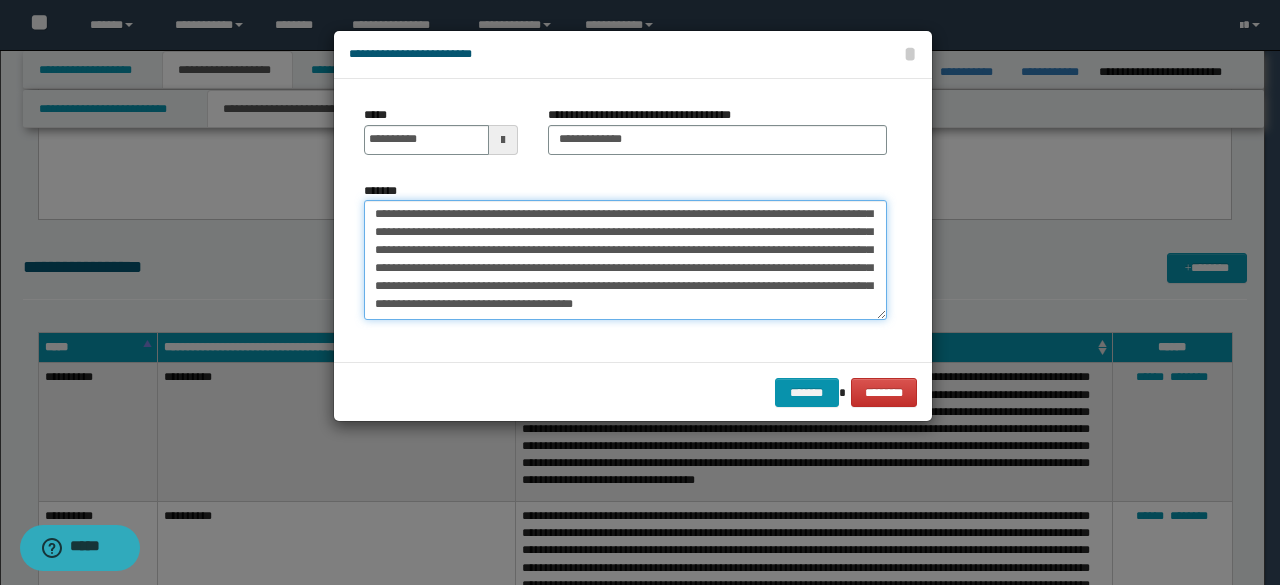 drag, startPoint x: 371, startPoint y: 275, endPoint x: 750, endPoint y: 502, distance: 441.7805 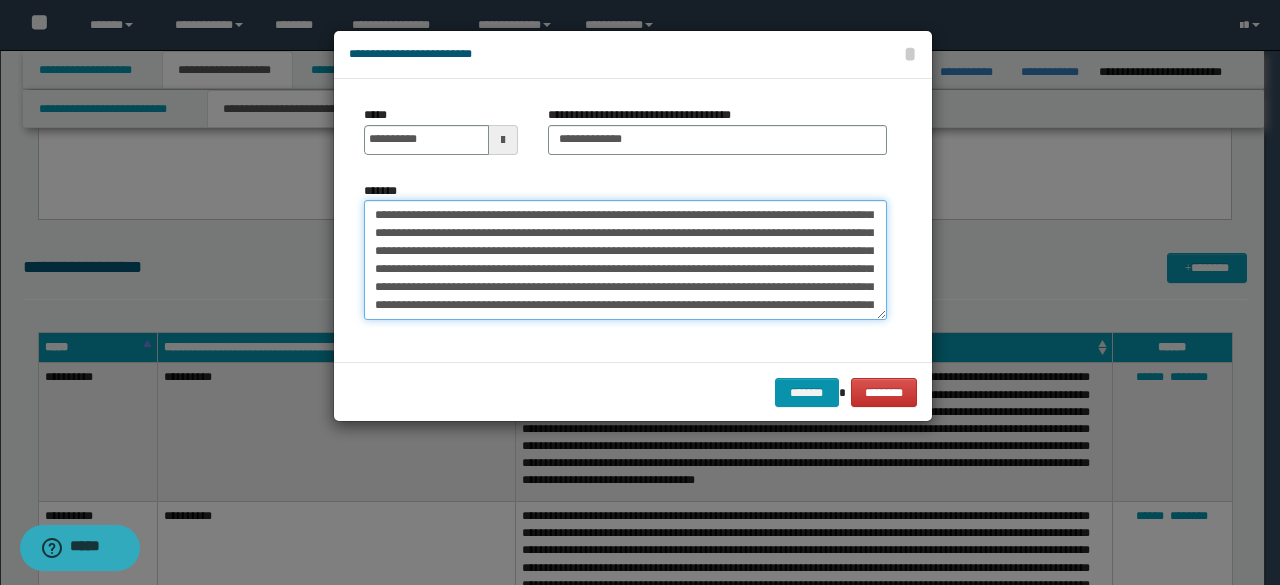scroll, scrollTop: 0, scrollLeft: 0, axis: both 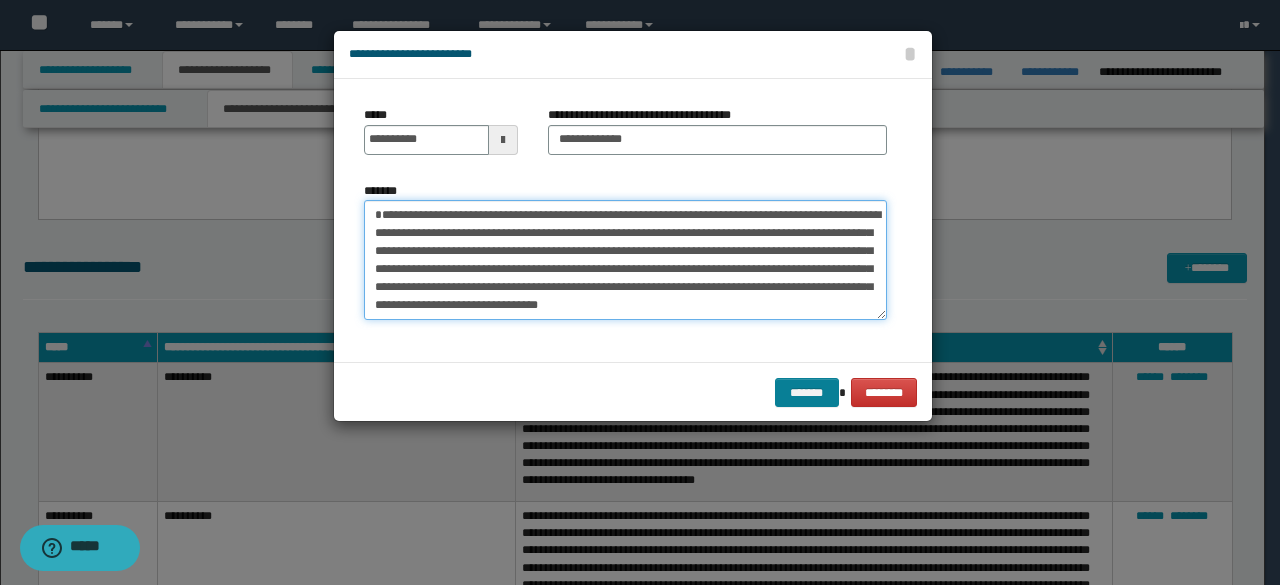 type on "**********" 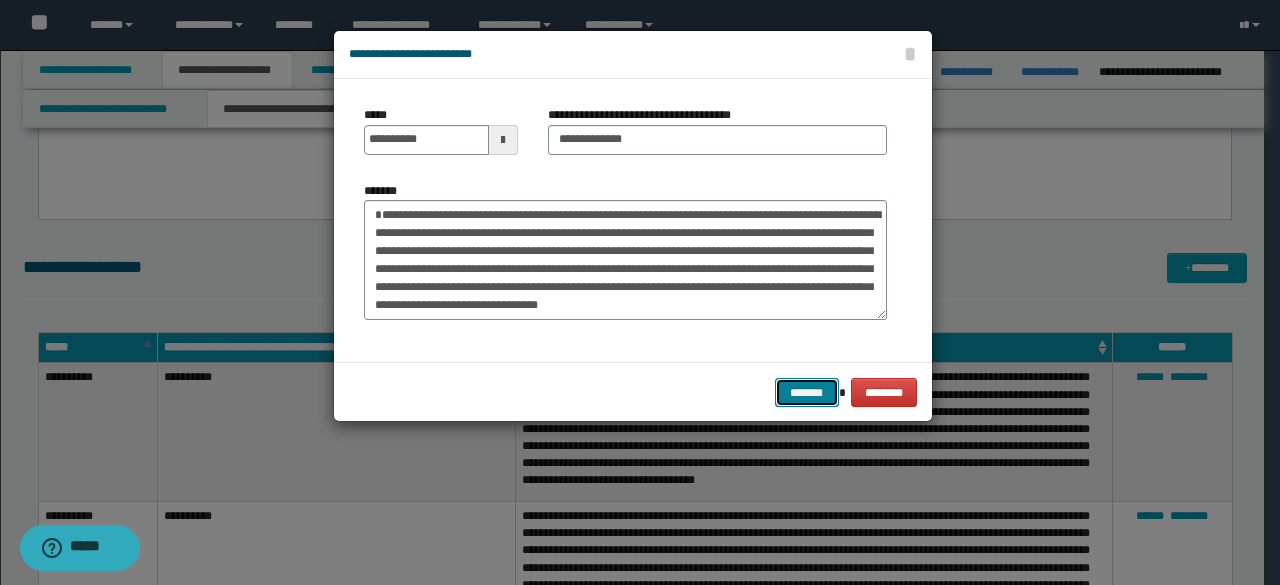 click on "*******" at bounding box center (807, 392) 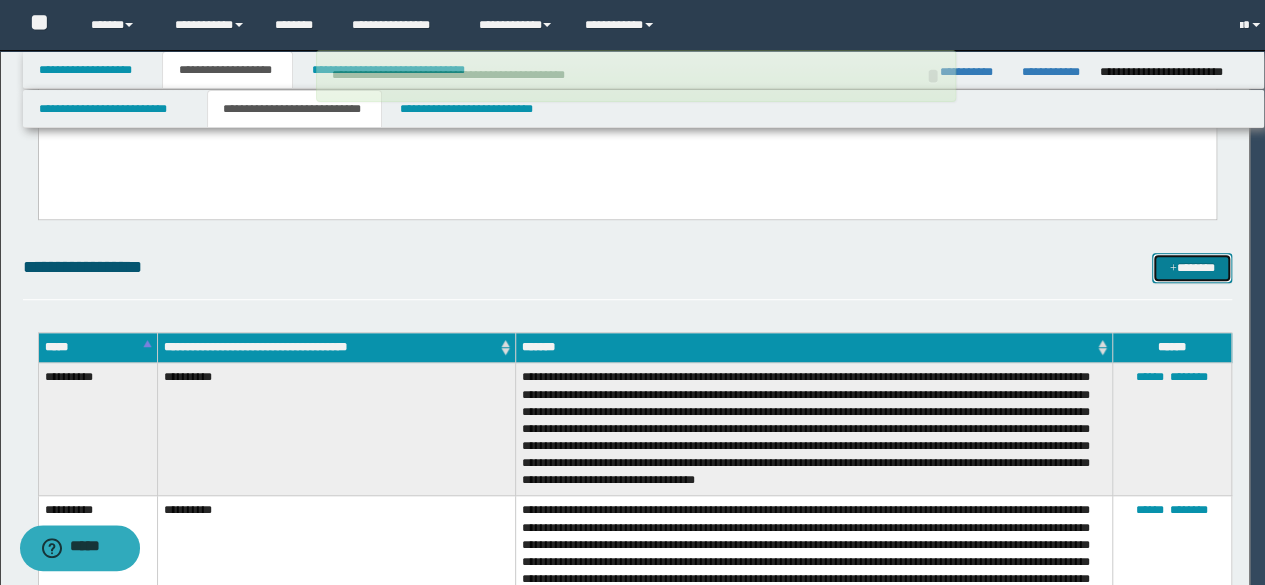 type 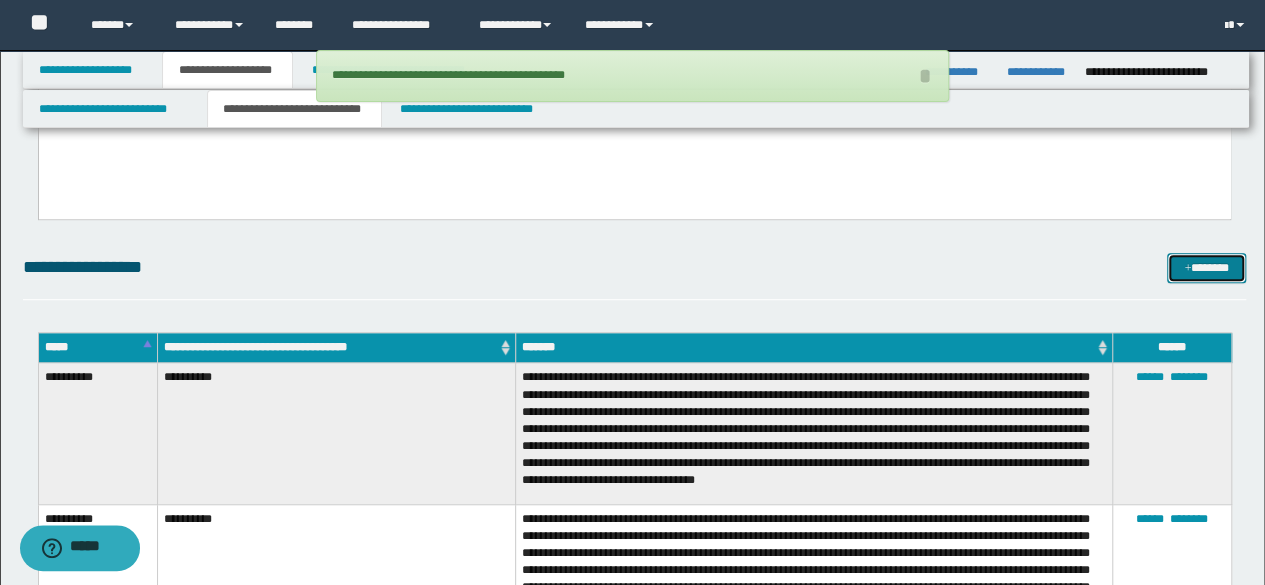 click on "*******" at bounding box center [1206, 267] 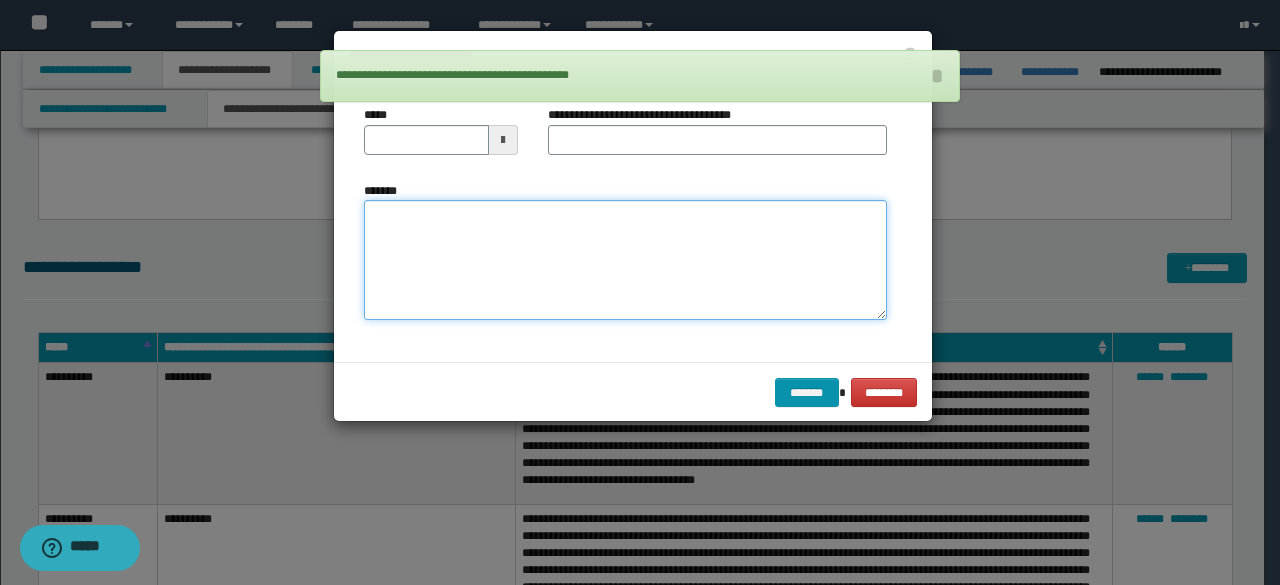 click on "*******" at bounding box center [625, 259] 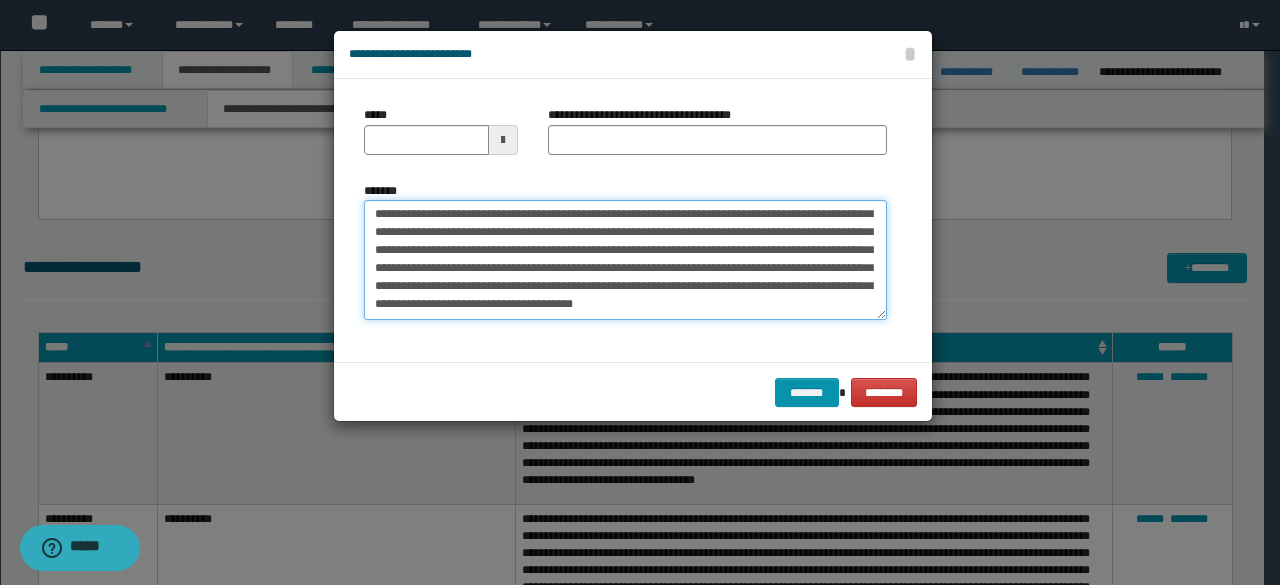 scroll, scrollTop: 0, scrollLeft: 0, axis: both 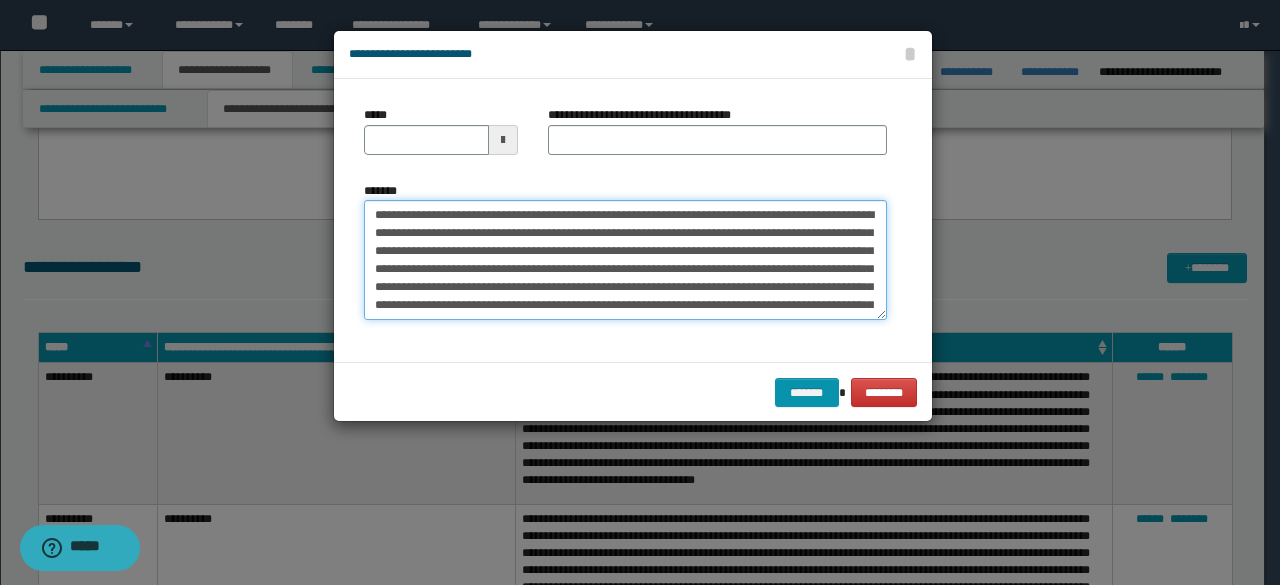 drag, startPoint x: 548, startPoint y: 213, endPoint x: 145, endPoint y: 60, distance: 431.06613 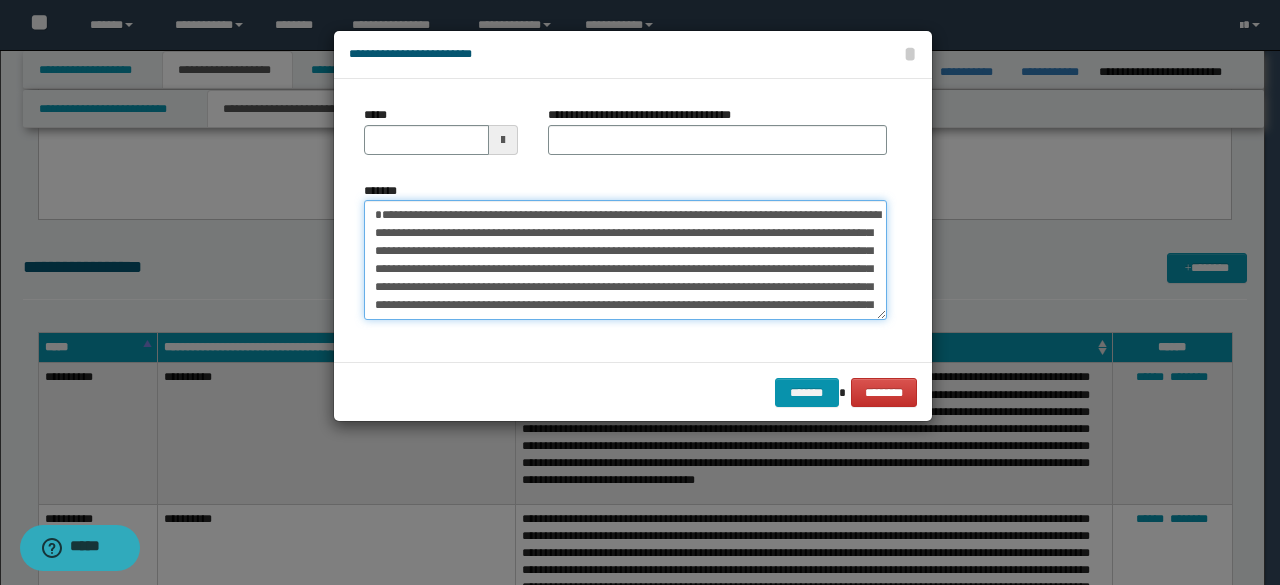 type on "**********" 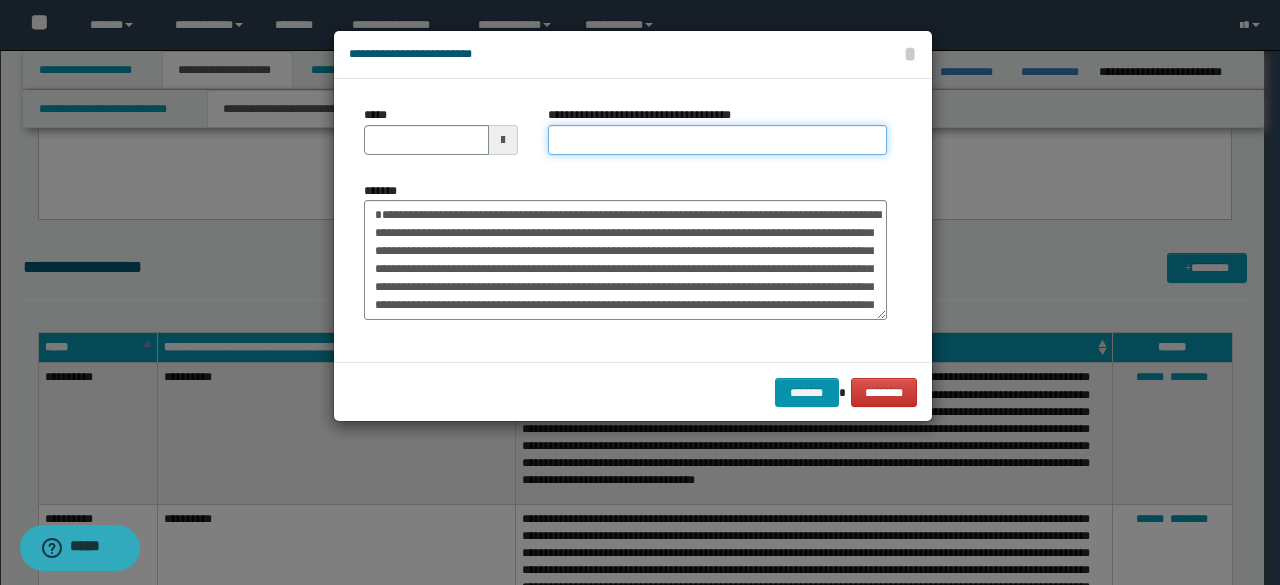 drag, startPoint x: 564, startPoint y: 141, endPoint x: 553, endPoint y: 141, distance: 11 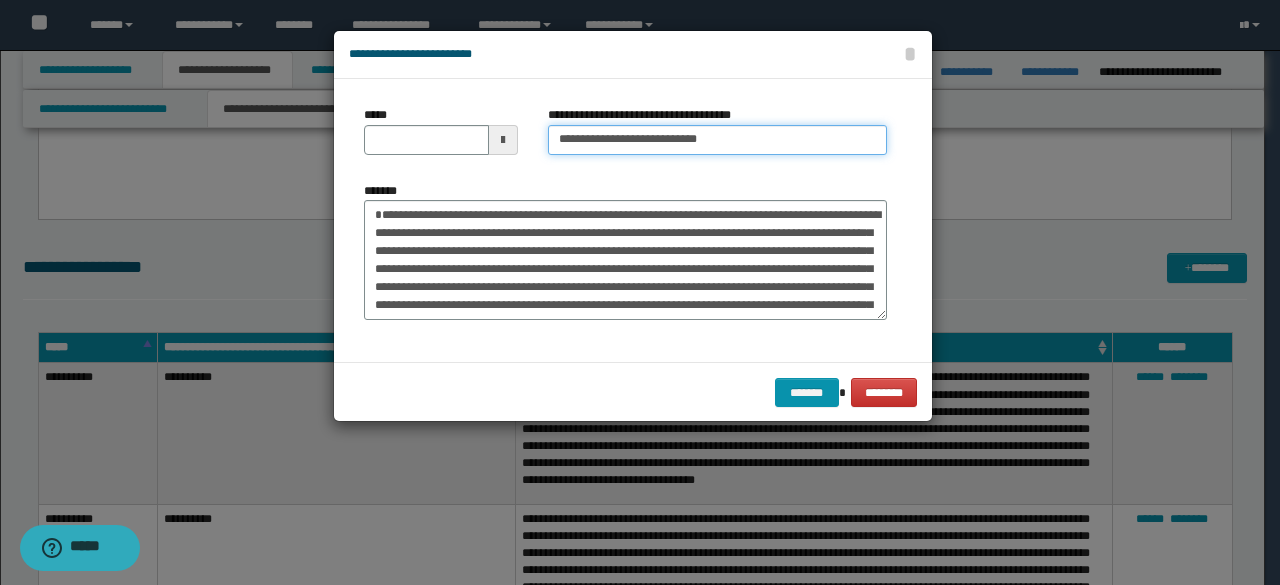 type on "**********" 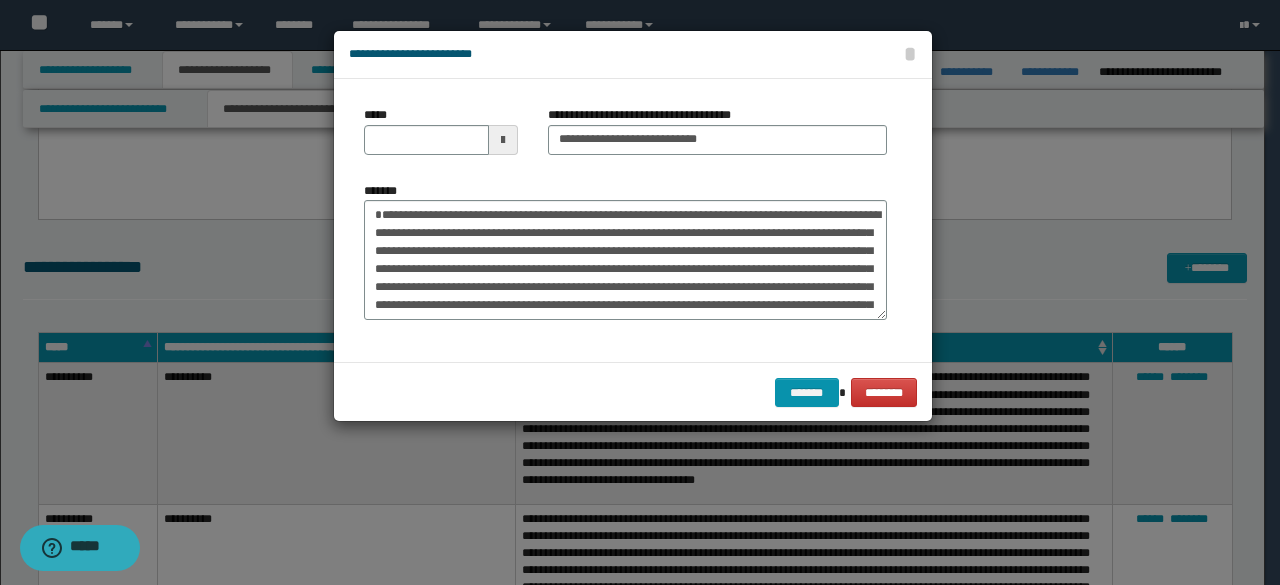 click at bounding box center [441, 140] 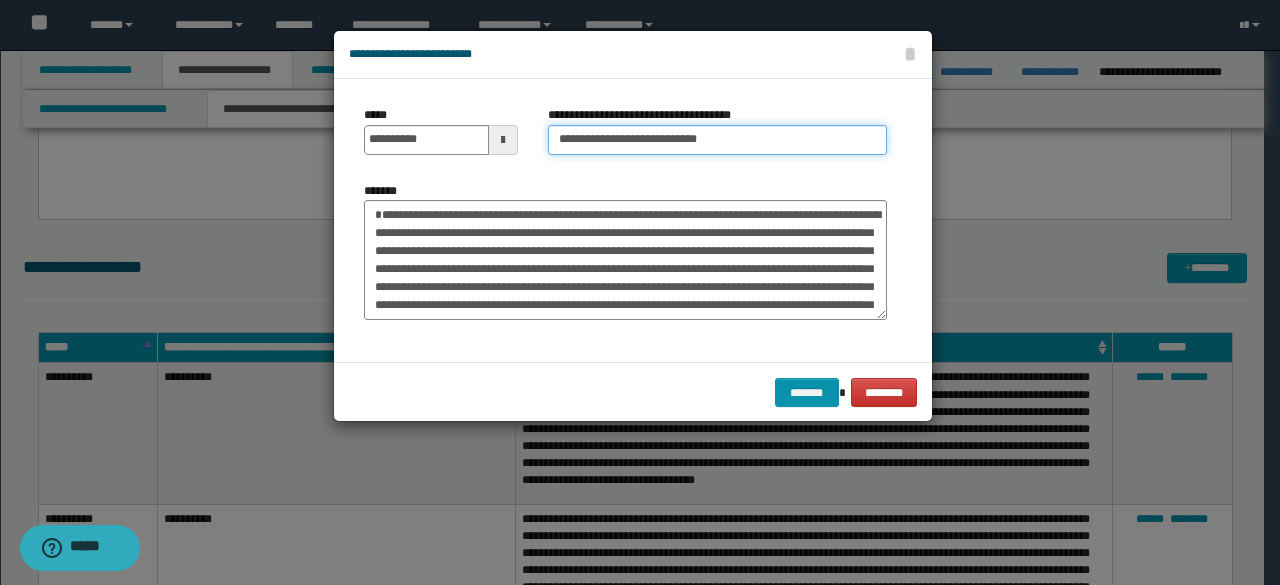drag, startPoint x: 624, startPoint y: 135, endPoint x: 512, endPoint y: 115, distance: 113.7717 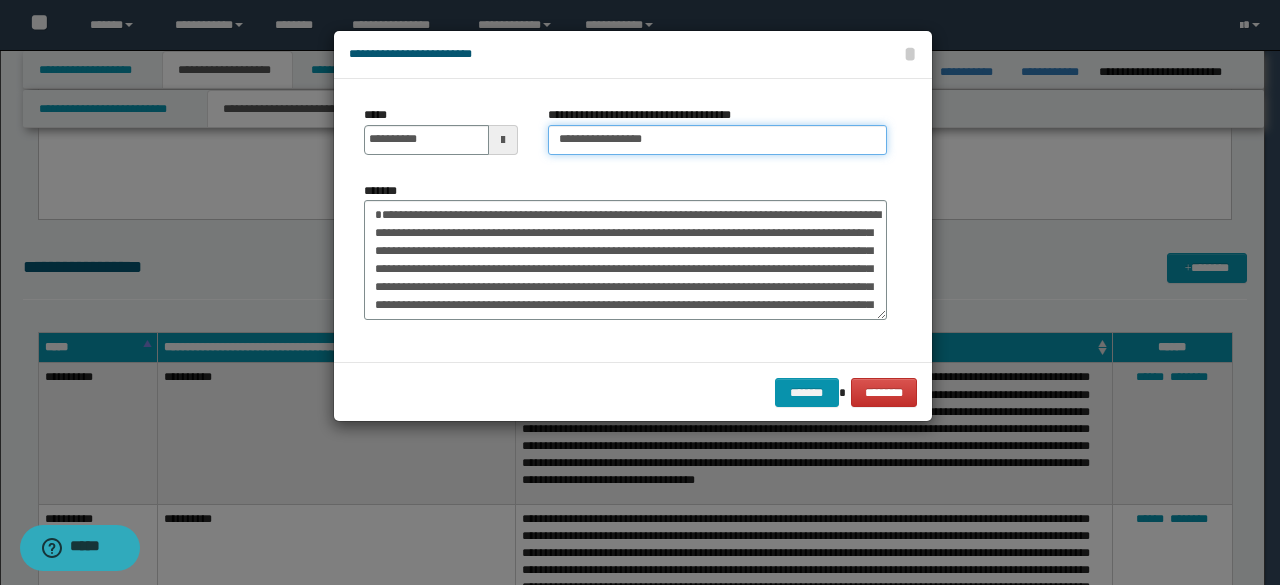 click on "**********" at bounding box center [717, 140] 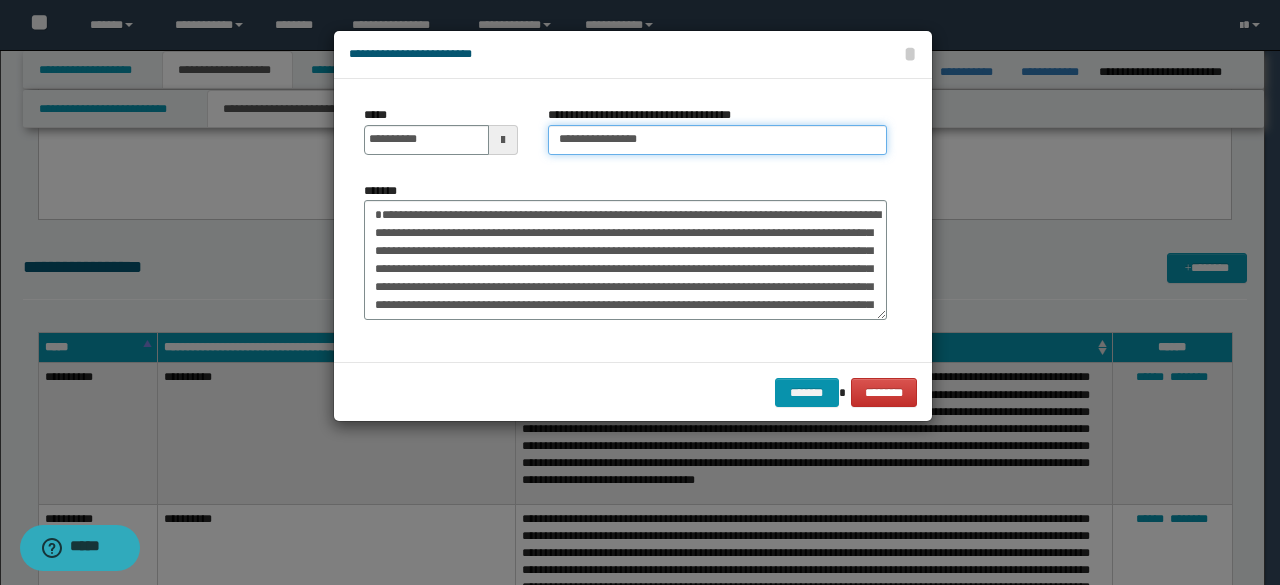 type on "**********" 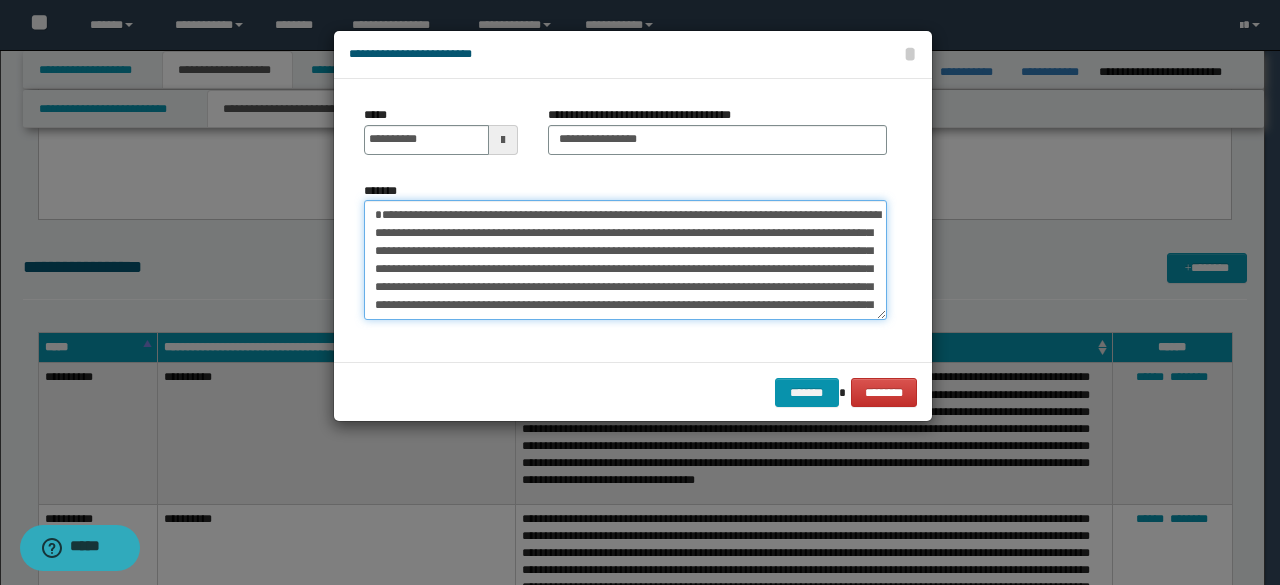click on "*******" at bounding box center [625, 259] 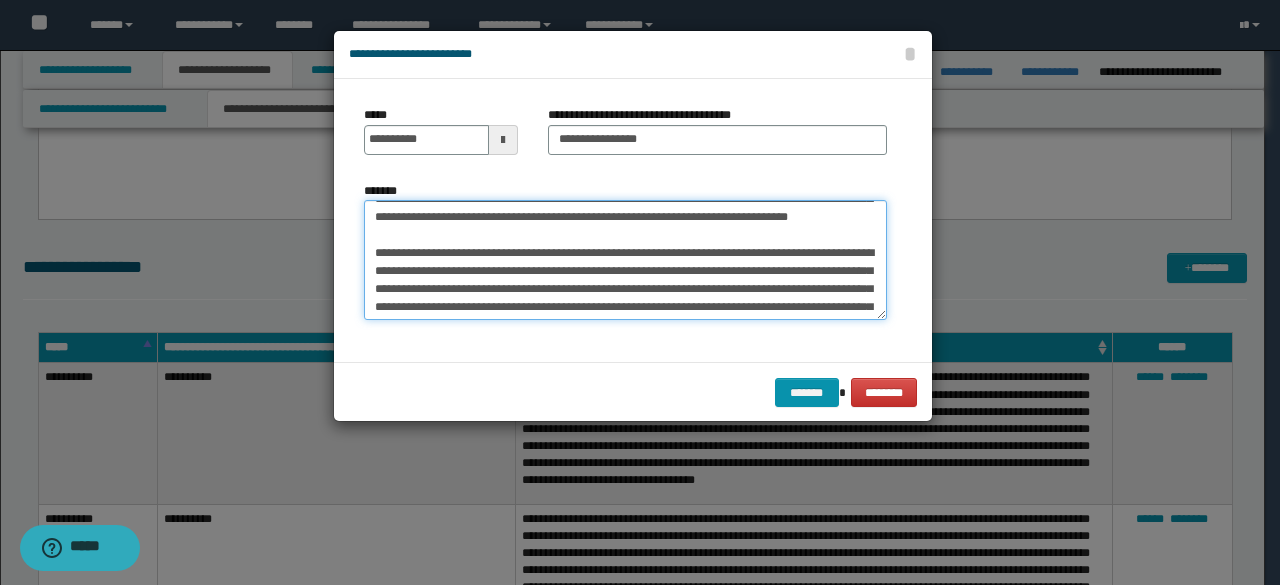 scroll, scrollTop: 506, scrollLeft: 0, axis: vertical 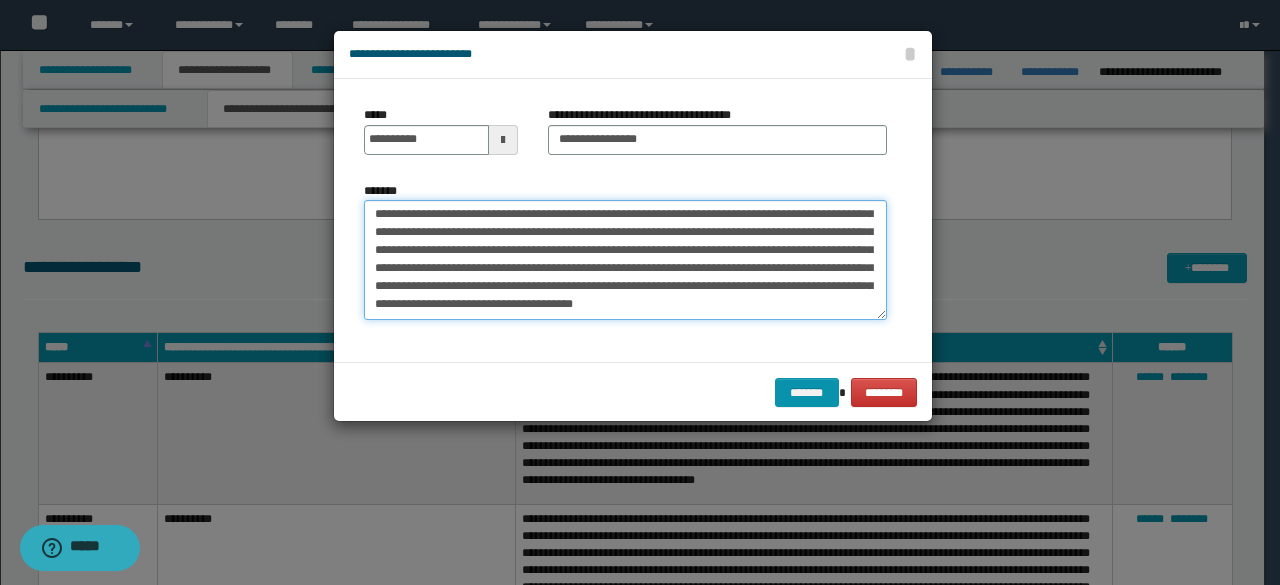 drag, startPoint x: 416, startPoint y: 271, endPoint x: 590, endPoint y: 425, distance: 232.36179 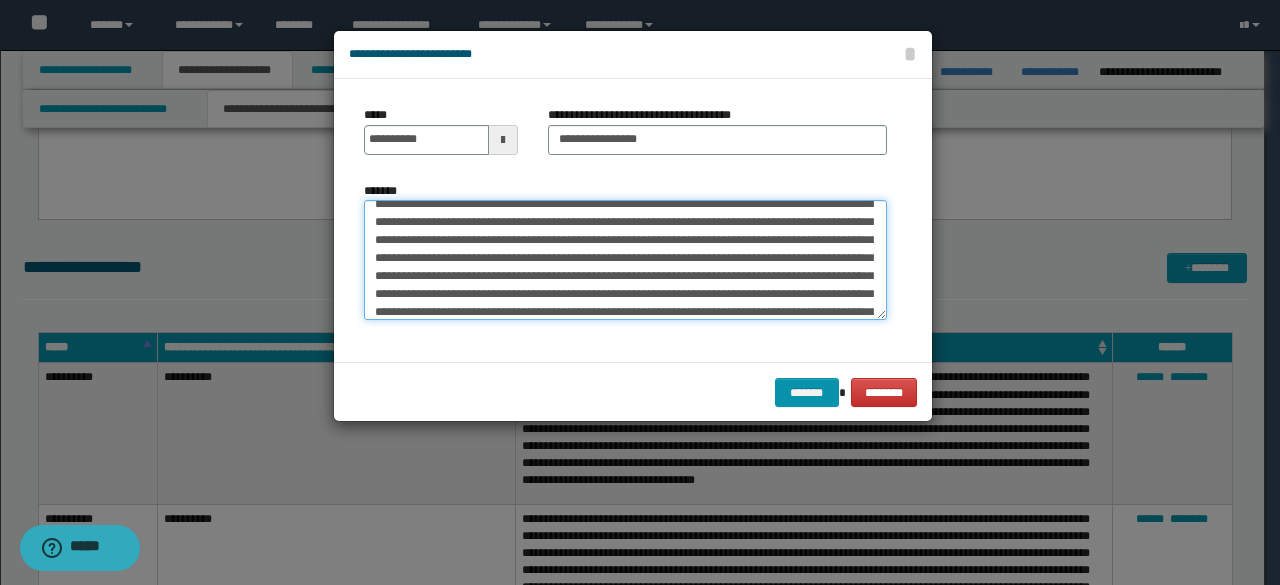 scroll, scrollTop: 0, scrollLeft: 0, axis: both 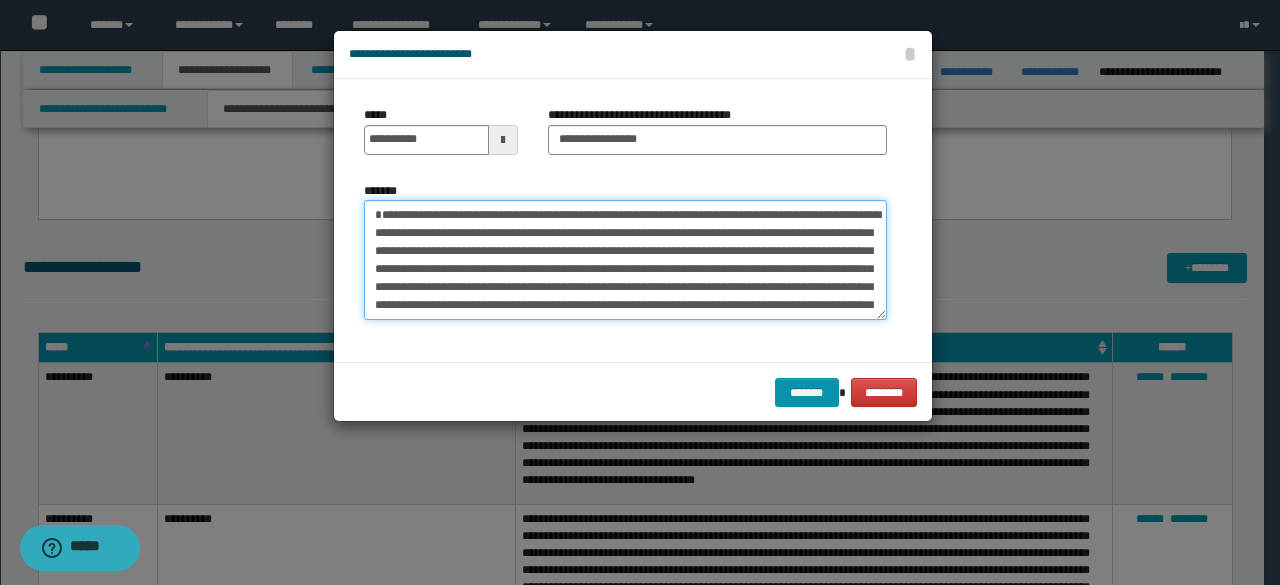 type on "**********" 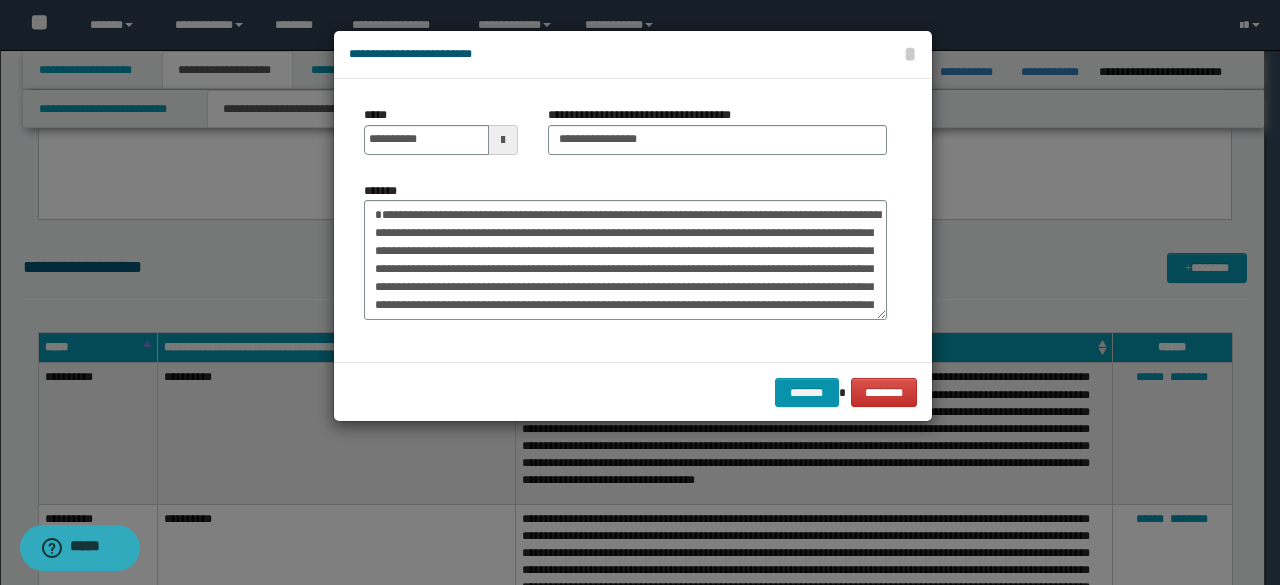drag, startPoint x: 767, startPoint y: 404, endPoint x: 778, endPoint y: 395, distance: 14.21267 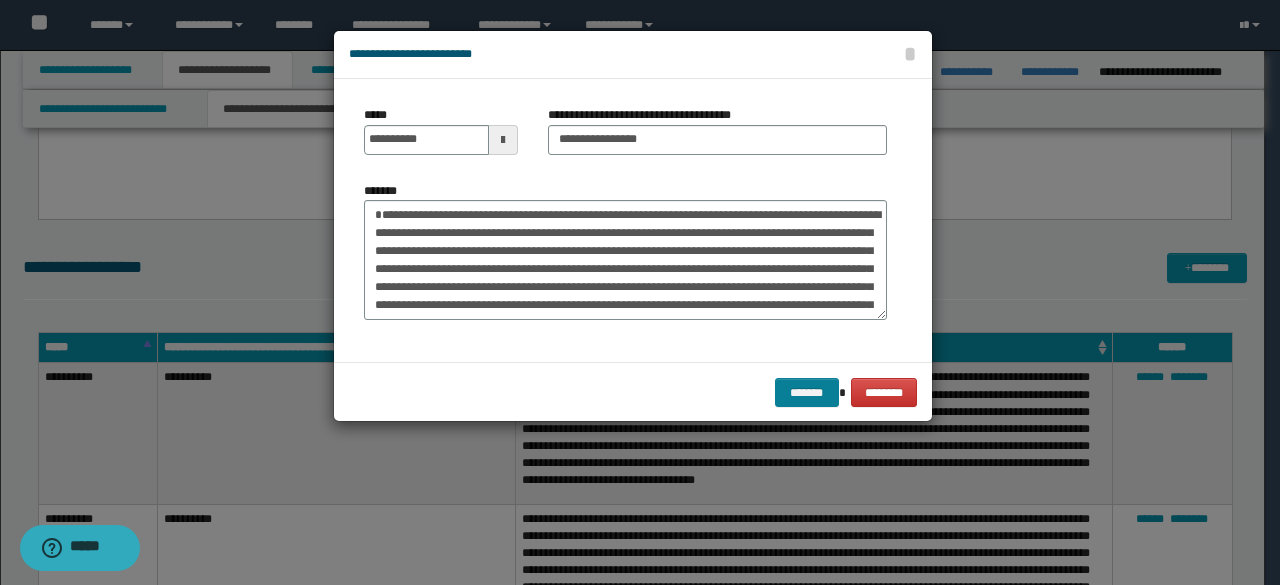 click on "*******
********" at bounding box center (633, 392) 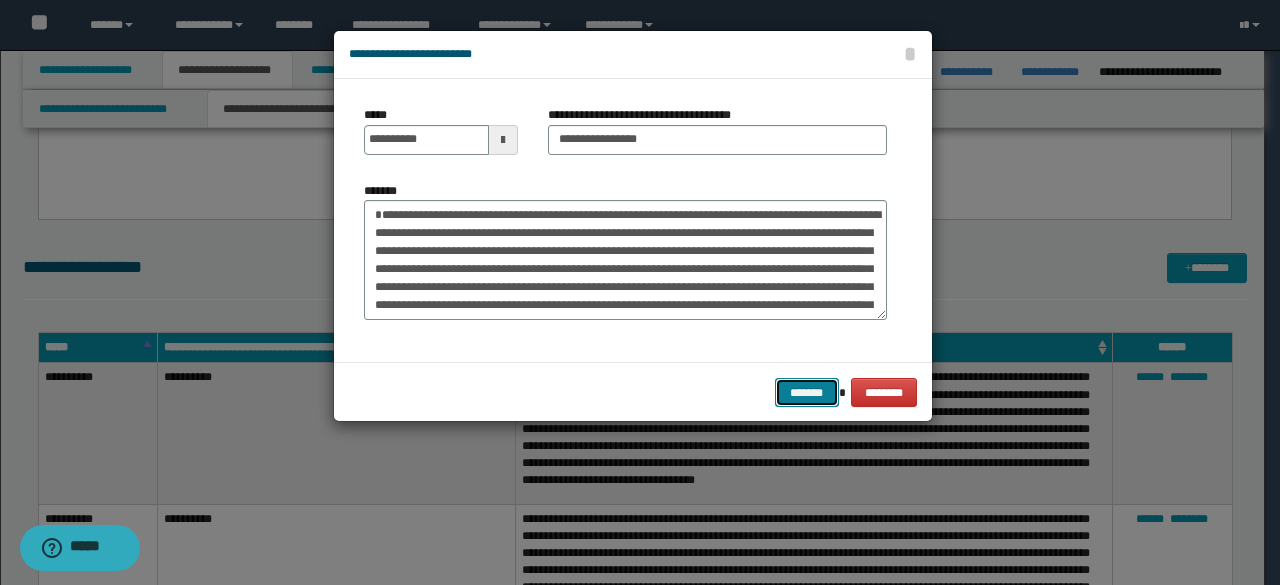 click on "*******" at bounding box center (807, 392) 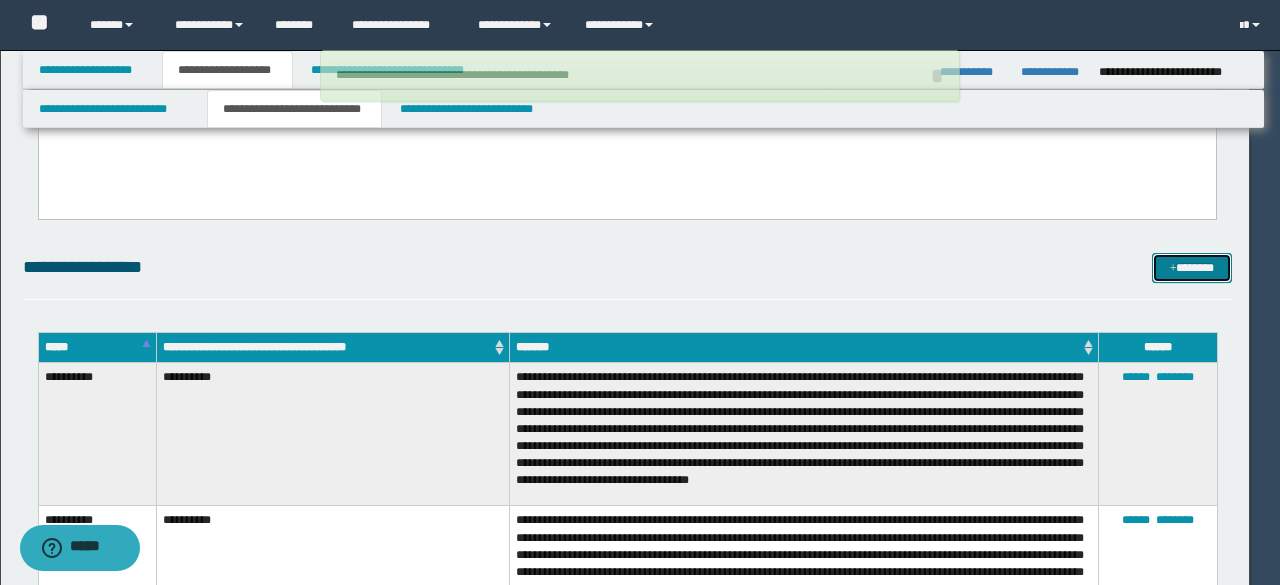 type 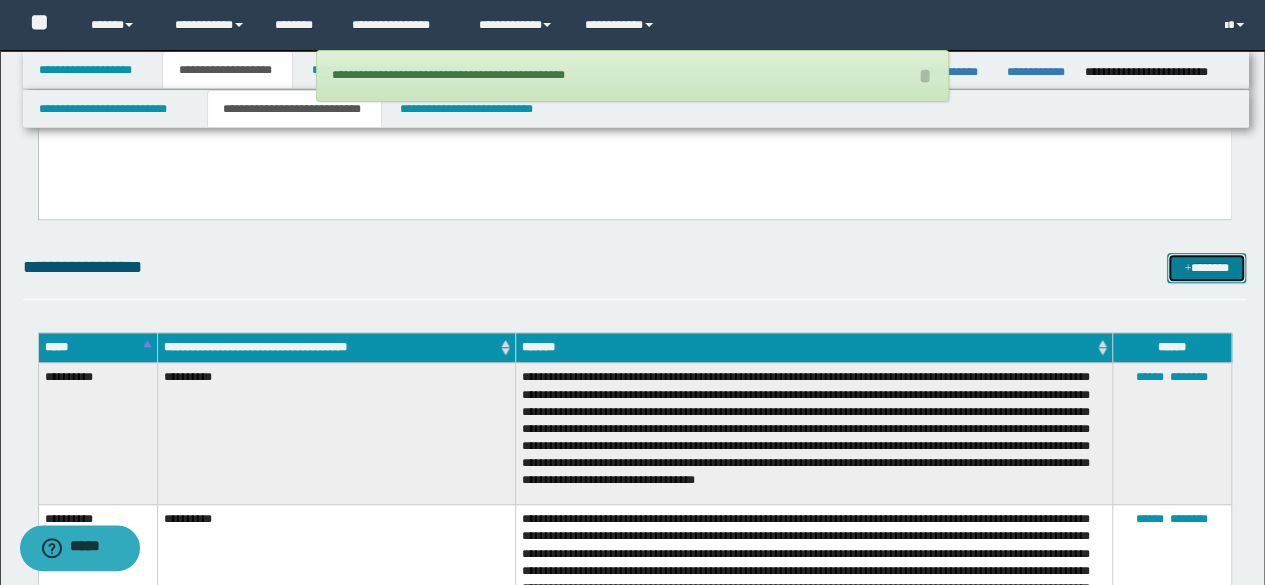 click on "*******" at bounding box center [1206, 267] 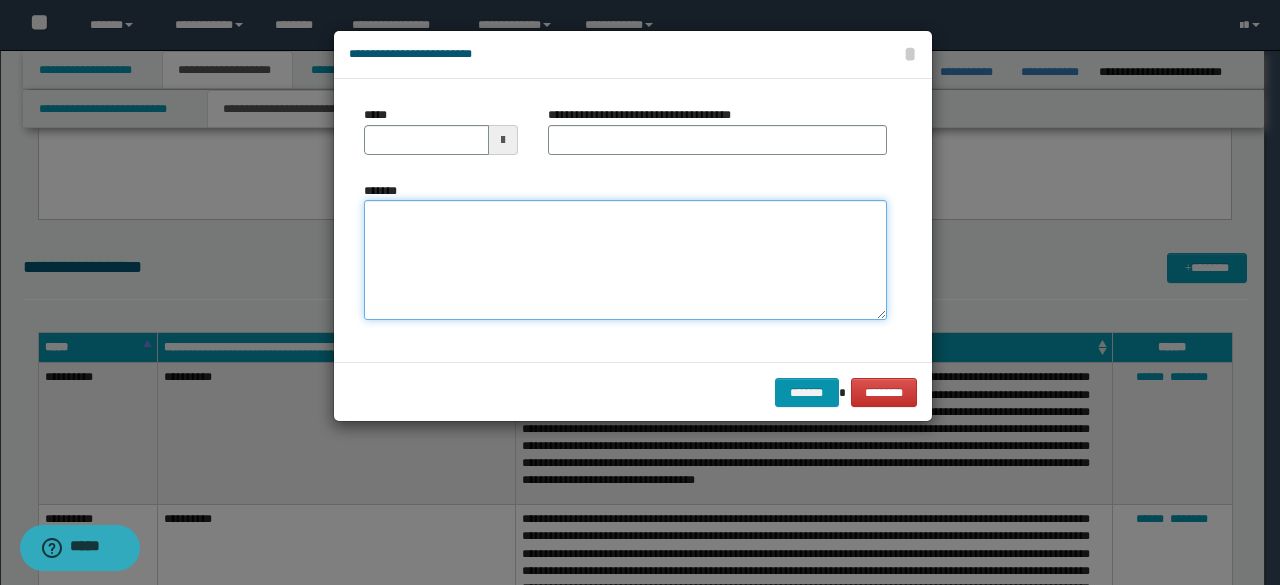 click on "*******" at bounding box center (625, 259) 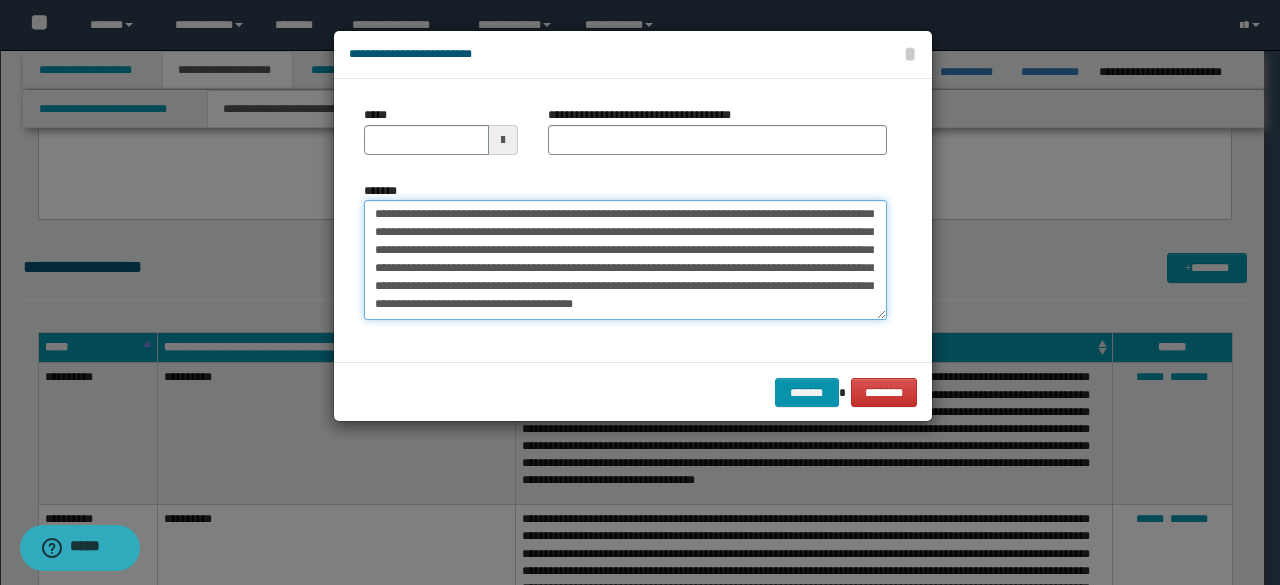 scroll, scrollTop: 0, scrollLeft: 0, axis: both 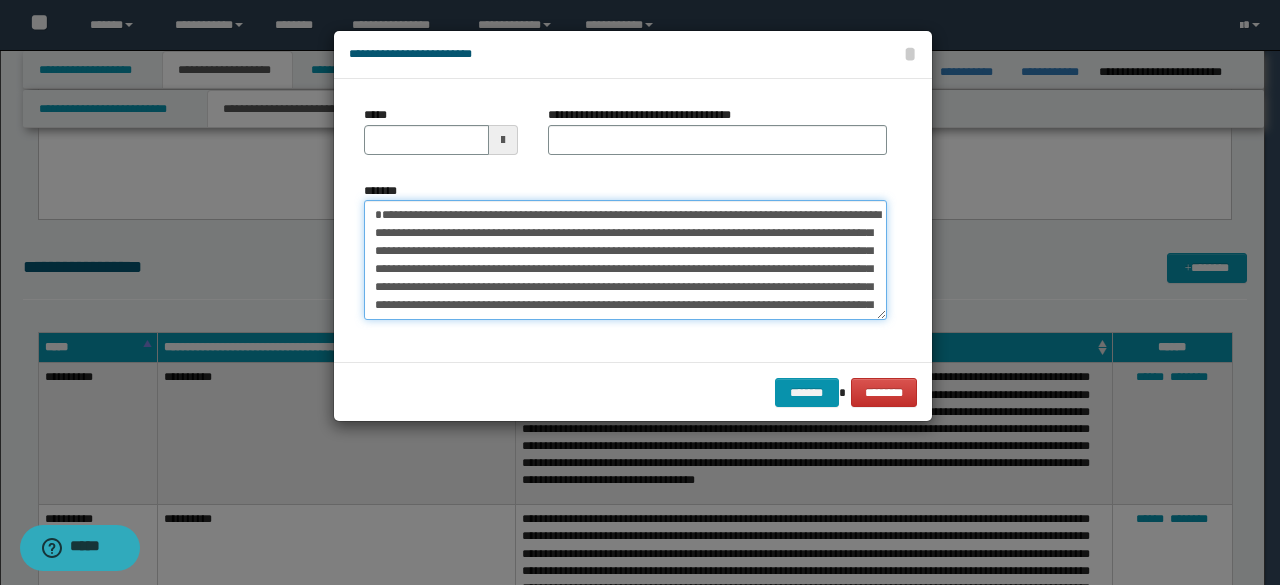 drag, startPoint x: 671, startPoint y: 235, endPoint x: 339, endPoint y: 145, distance: 343.98254 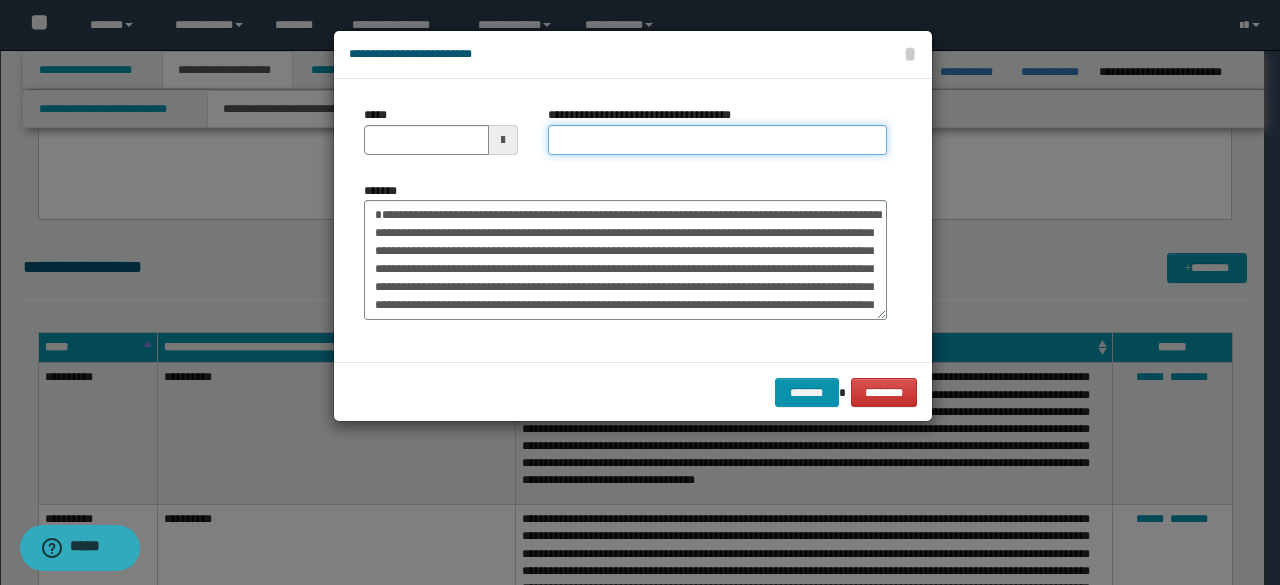drag, startPoint x: 572, startPoint y: 133, endPoint x: 621, endPoint y: 149, distance: 51.546097 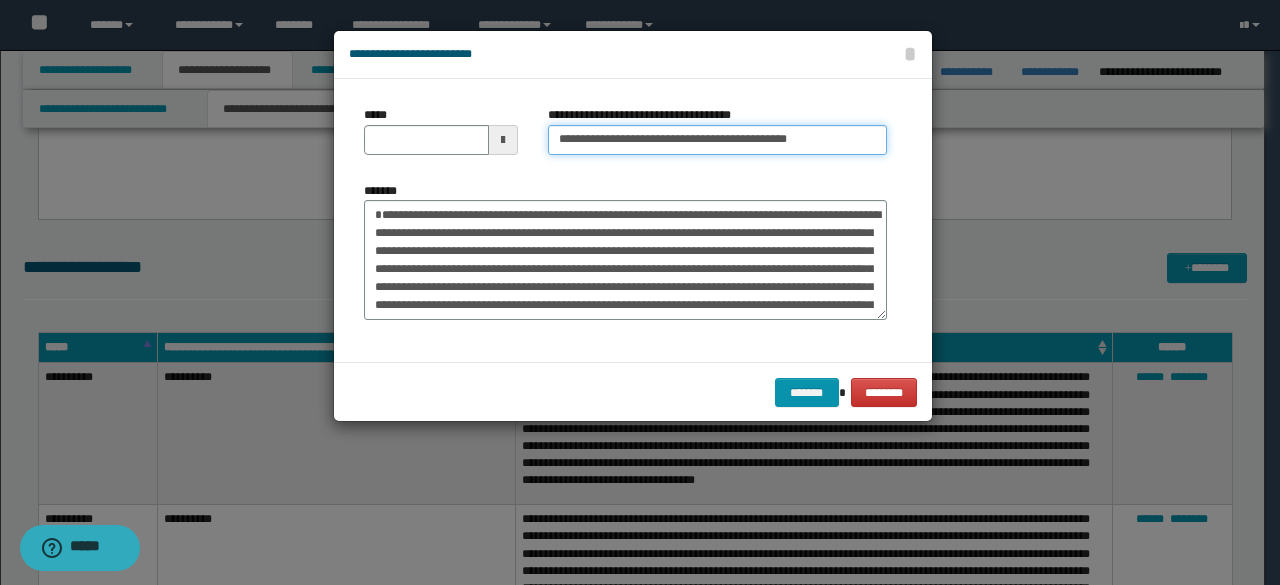 type 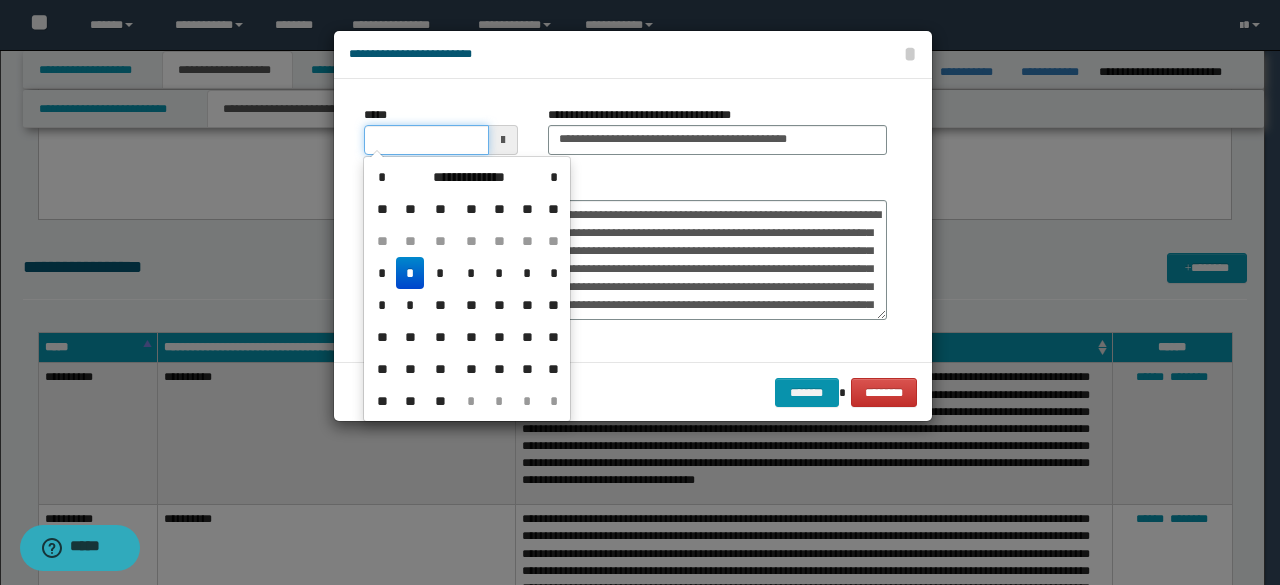 click on "*****" at bounding box center [426, 140] 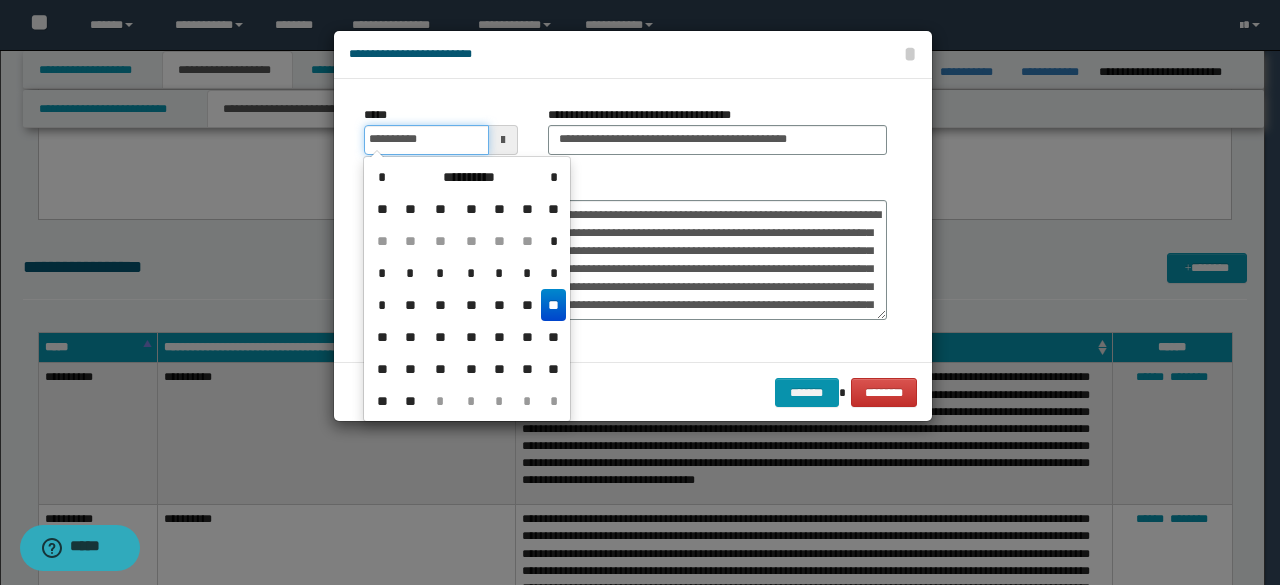 click on "**********" at bounding box center [426, 140] 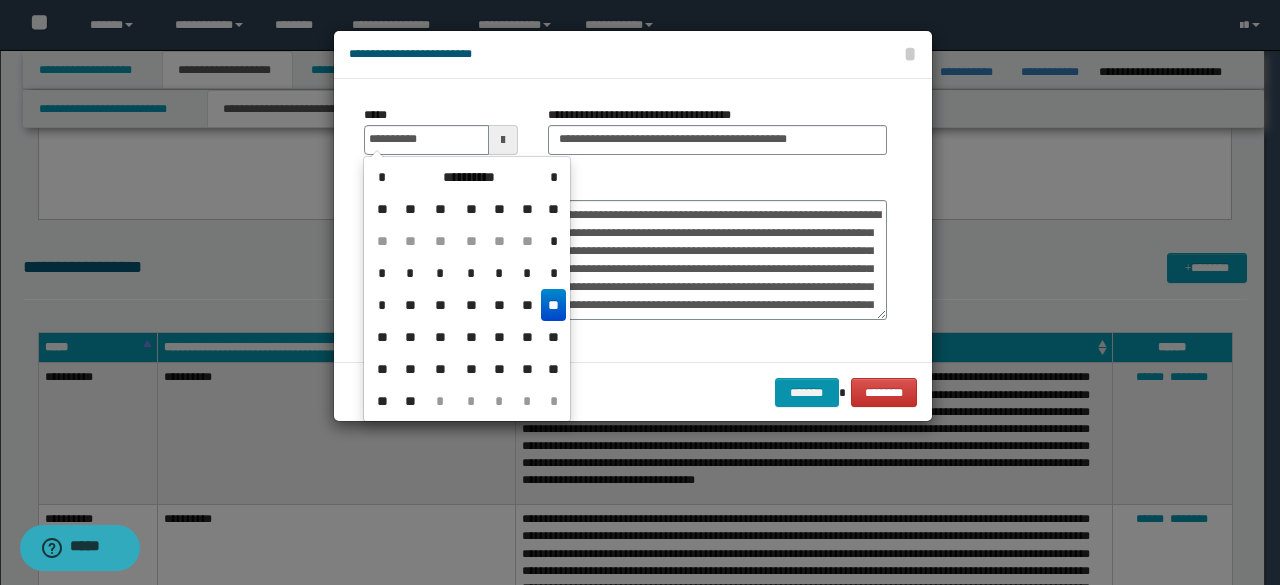 click on "**" at bounding box center [553, 305] 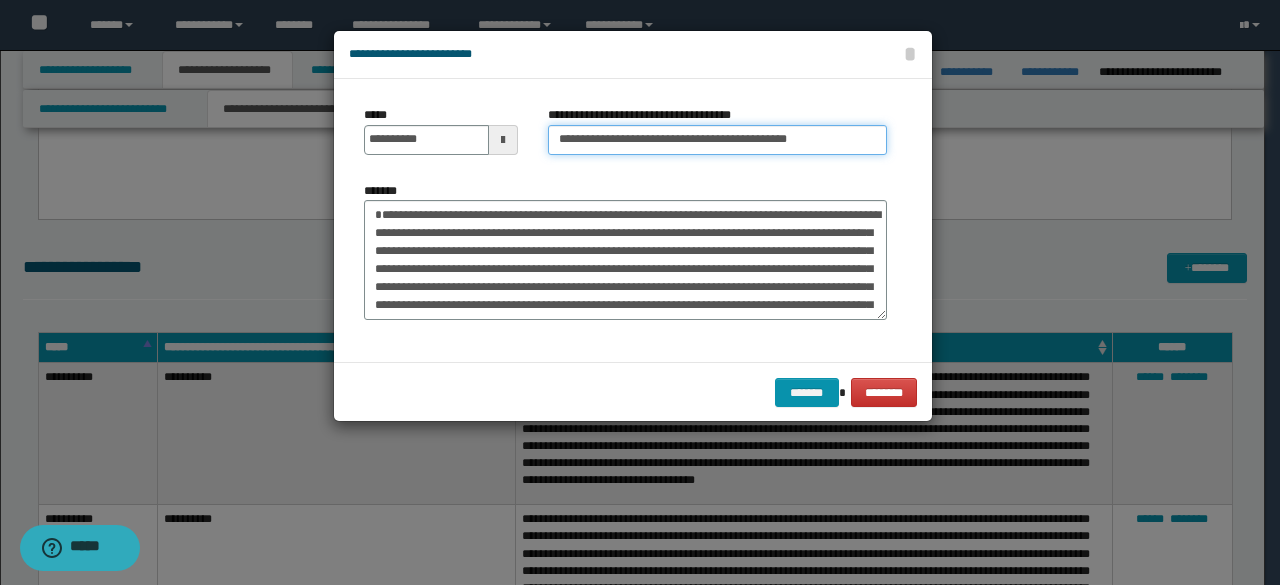 drag, startPoint x: 619, startPoint y: 137, endPoint x: 351, endPoint y: 150, distance: 268.31512 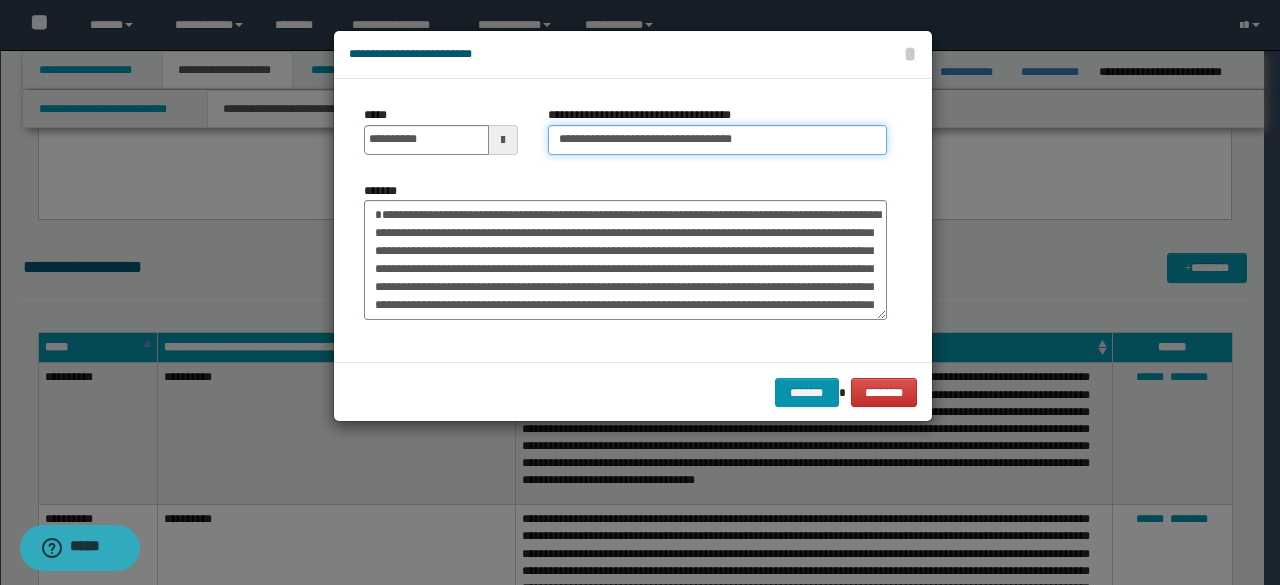 type on "**********" 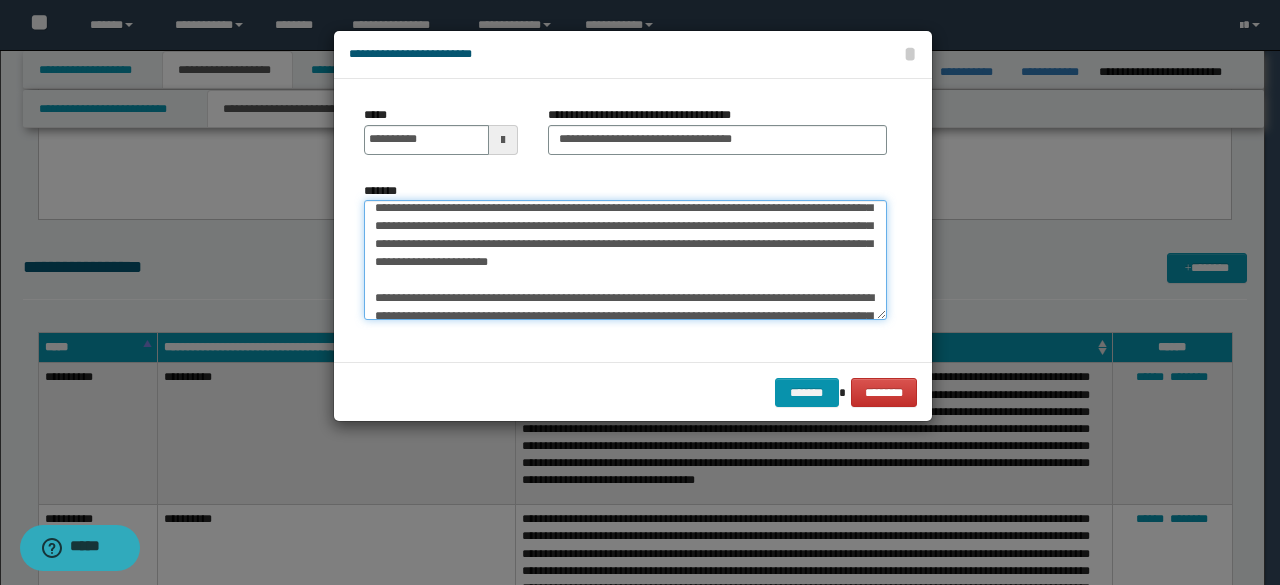 scroll, scrollTop: 173, scrollLeft: 0, axis: vertical 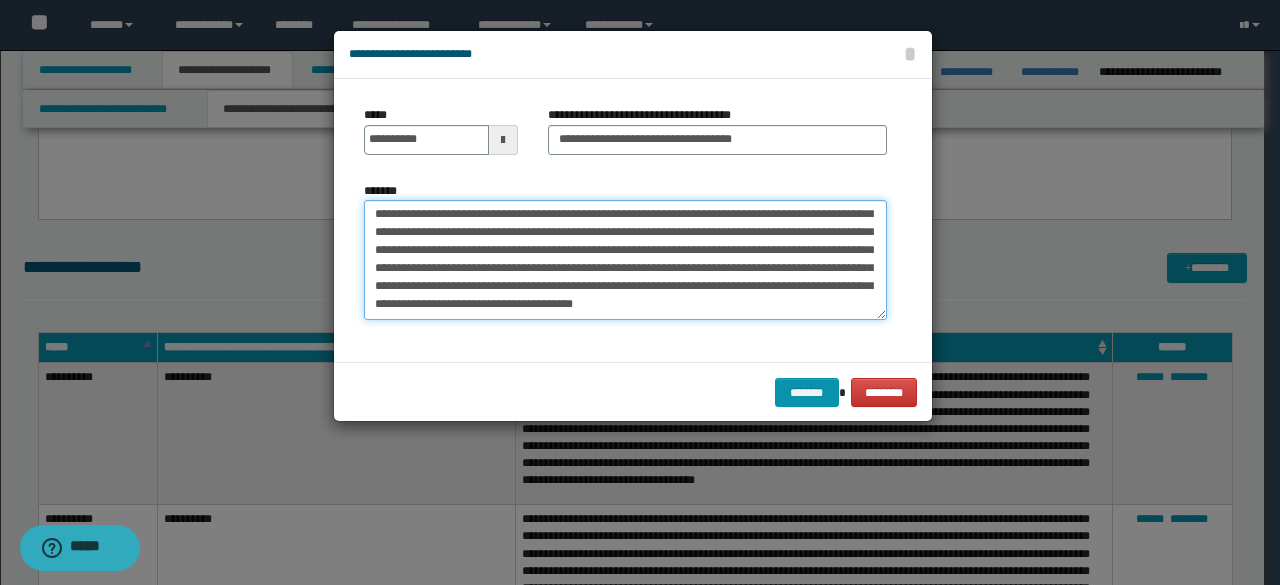 drag, startPoint x: 762, startPoint y: 241, endPoint x: 965, endPoint y: 559, distance: 377.27045 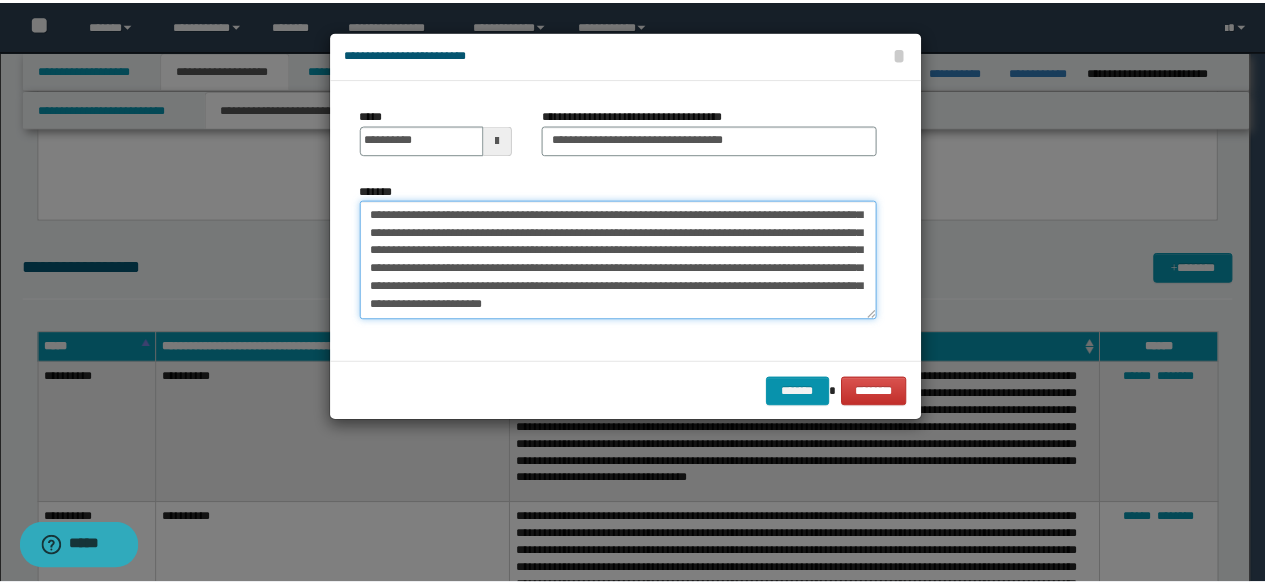 scroll, scrollTop: 108, scrollLeft: 0, axis: vertical 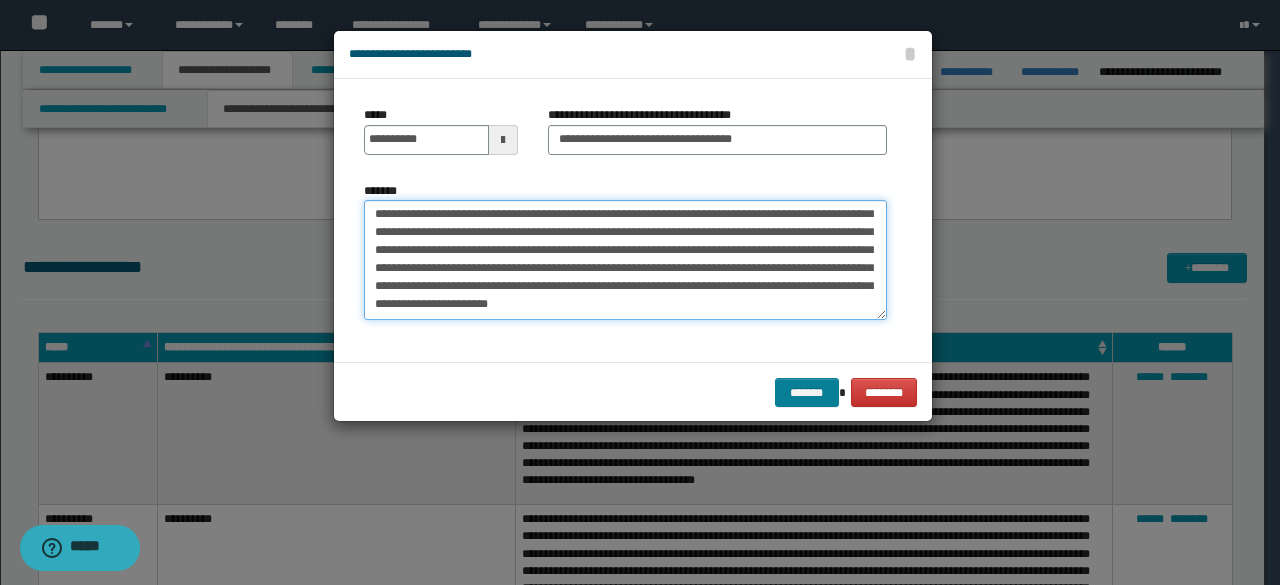 type on "**********" 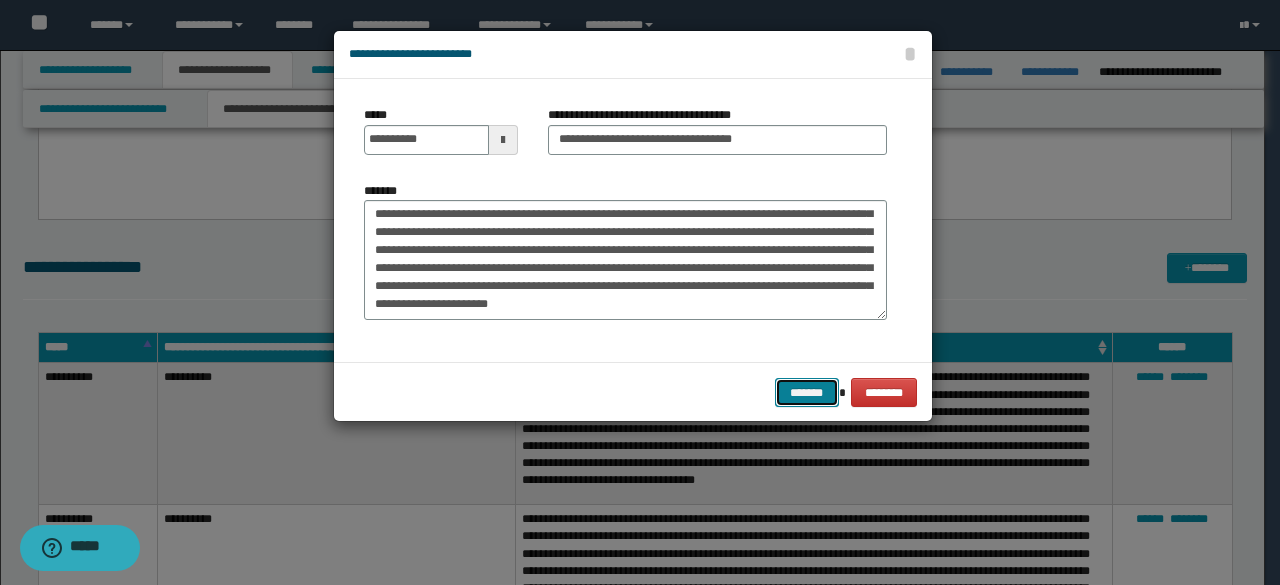 click on "*******" at bounding box center (807, 392) 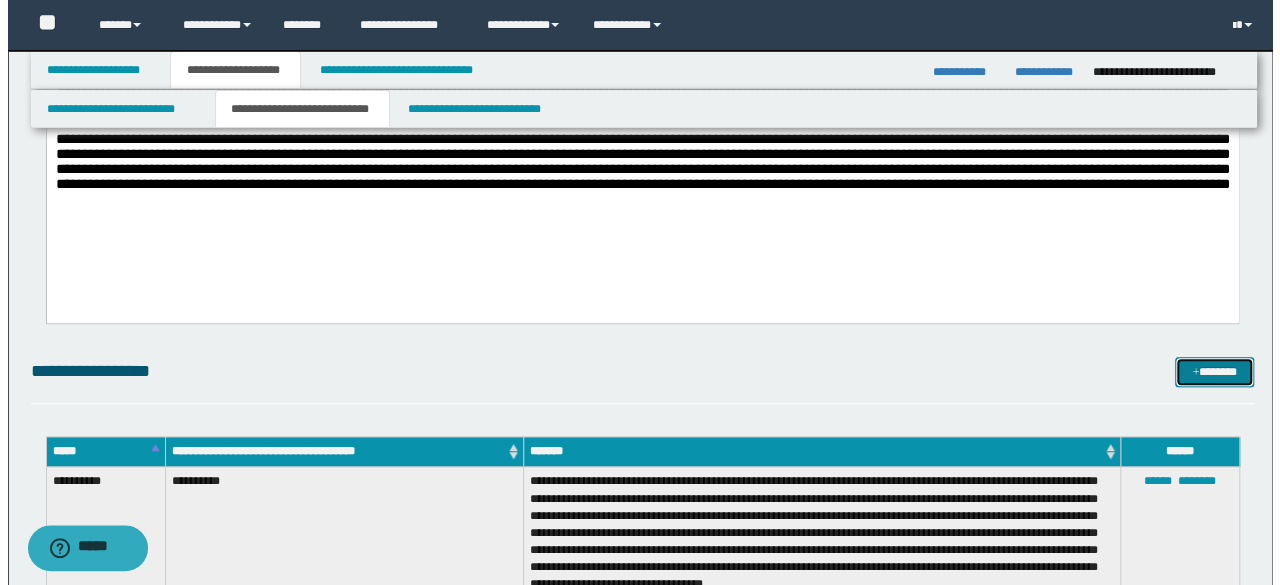 scroll, scrollTop: 400, scrollLeft: 0, axis: vertical 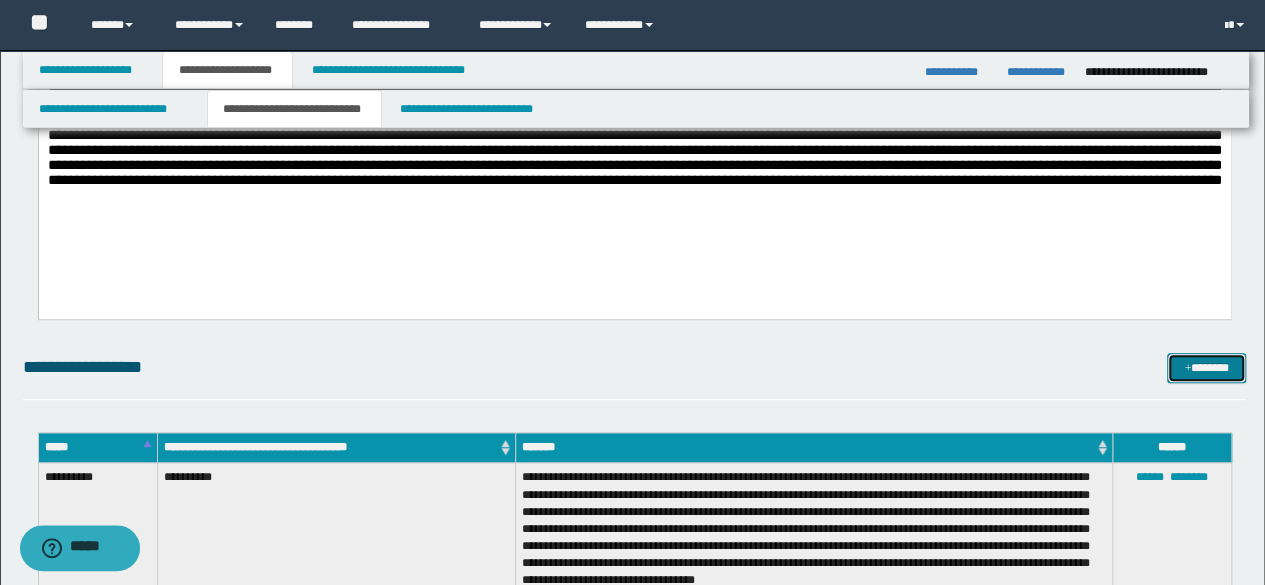 click on "*******" at bounding box center (1206, 367) 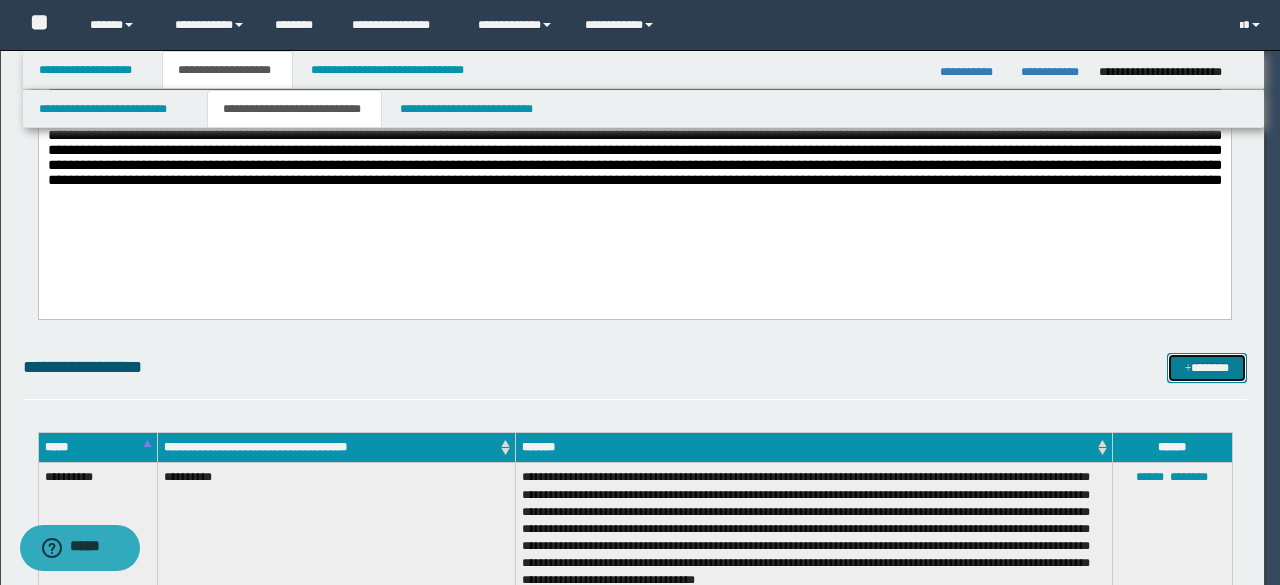 scroll, scrollTop: 0, scrollLeft: 0, axis: both 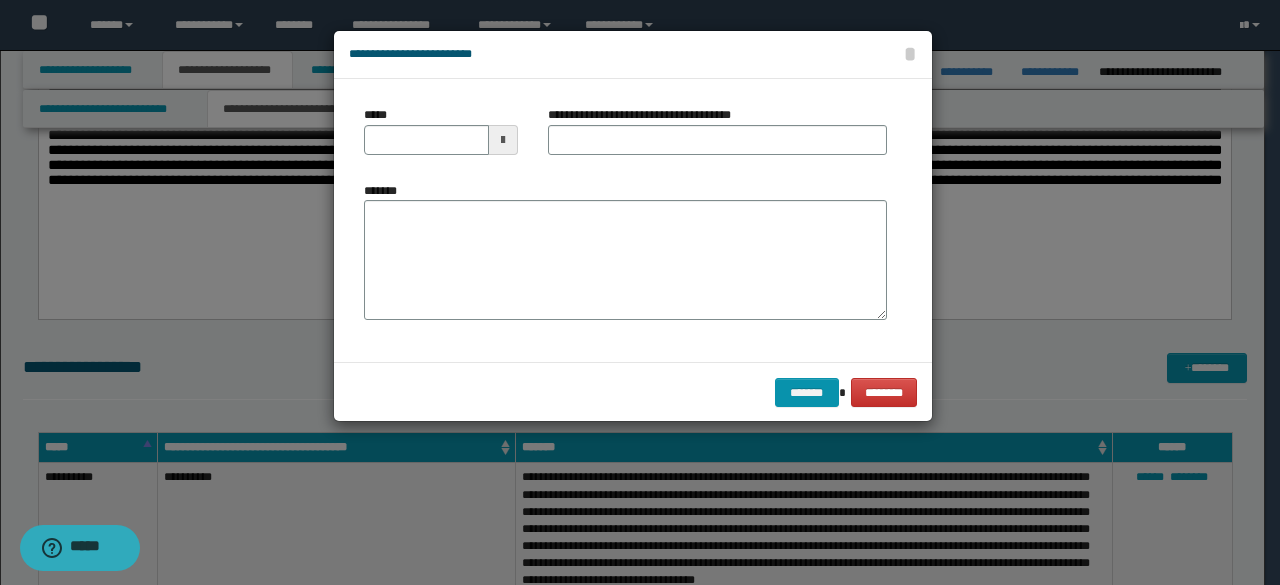 type 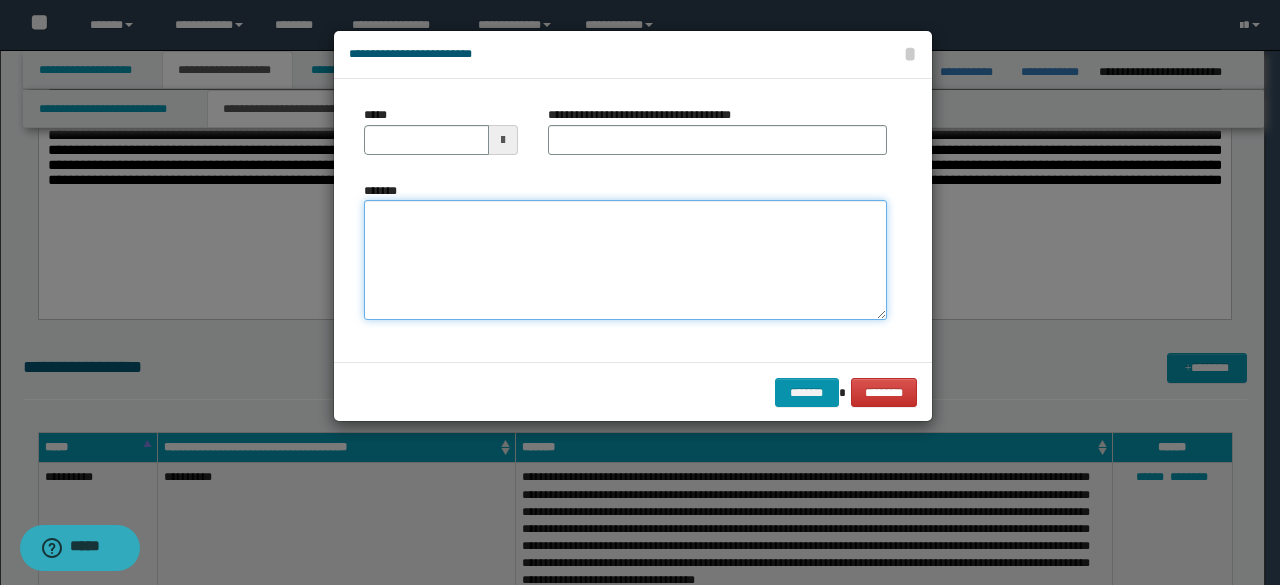 click on "*******" at bounding box center [625, 259] 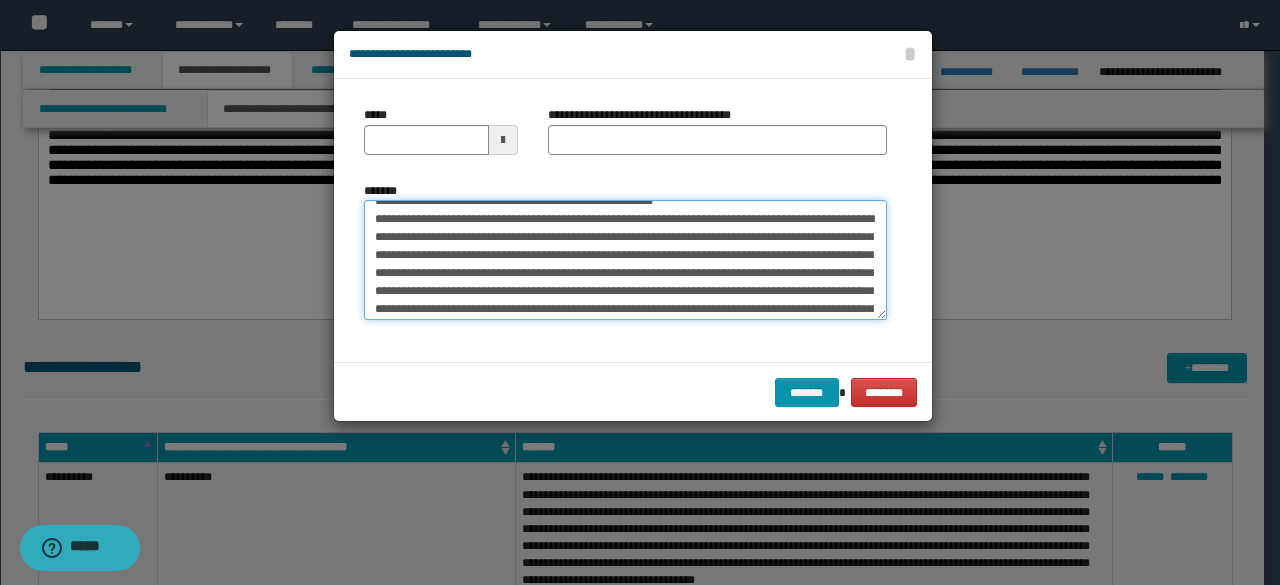 scroll, scrollTop: 0, scrollLeft: 0, axis: both 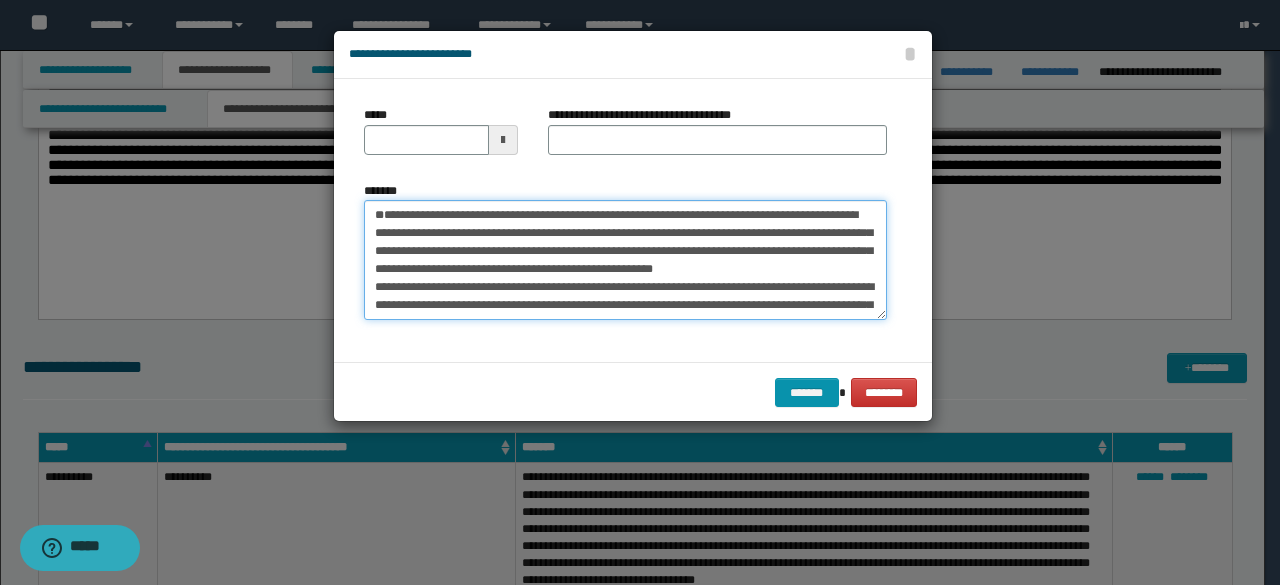 drag, startPoint x: 610, startPoint y: 247, endPoint x: 228, endPoint y: 133, distance: 398.6477 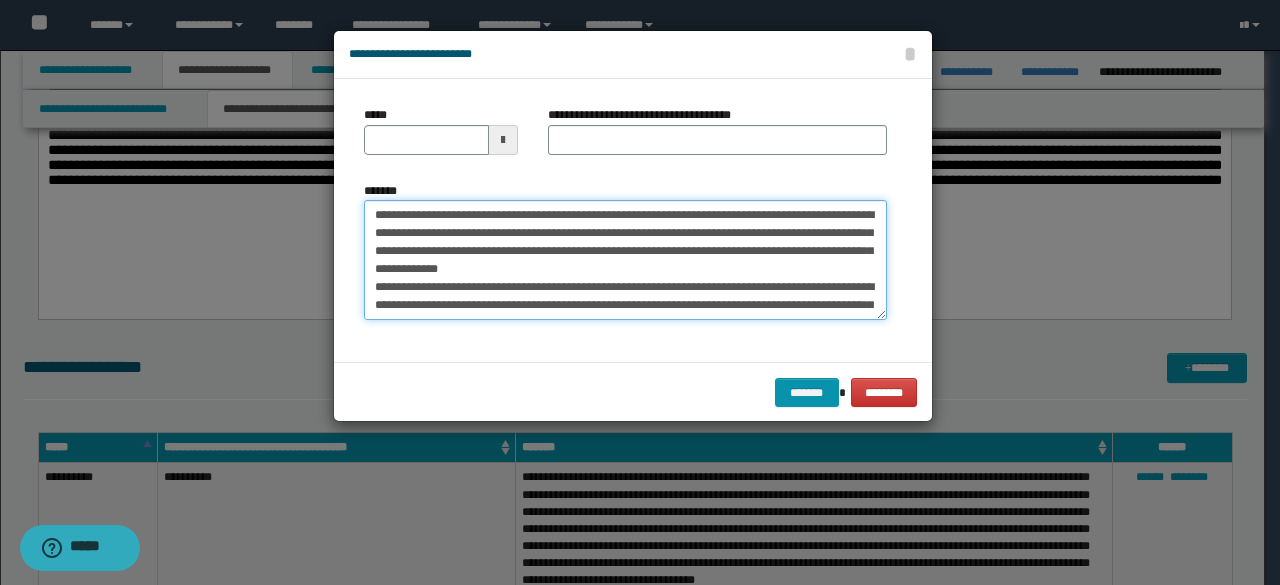 type 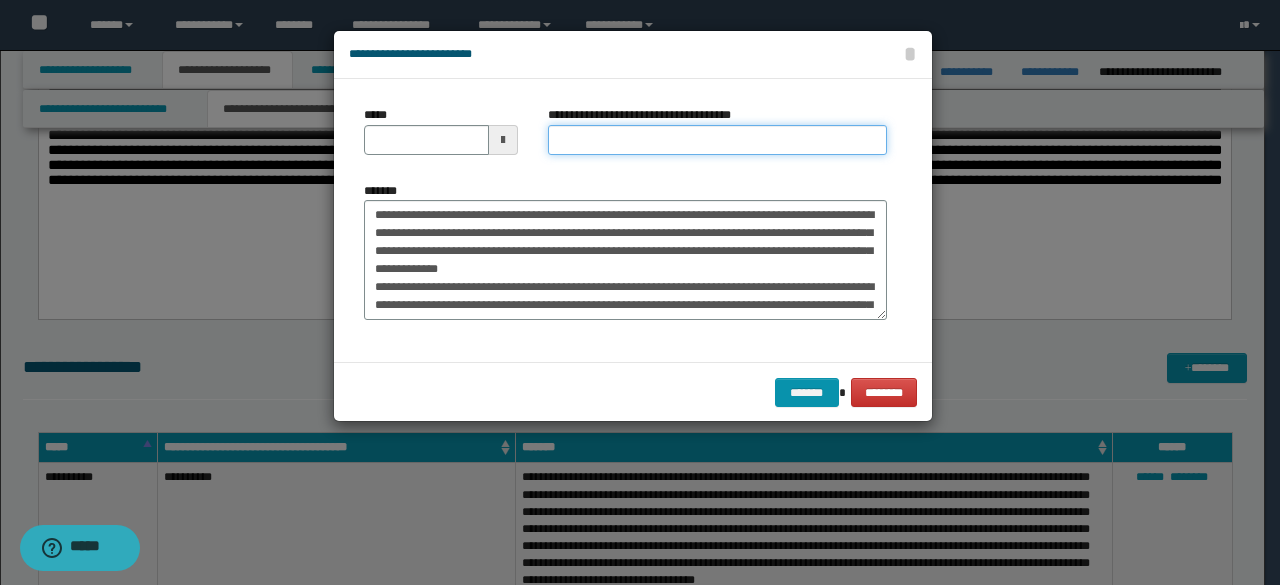 click on "**********" at bounding box center [717, 140] 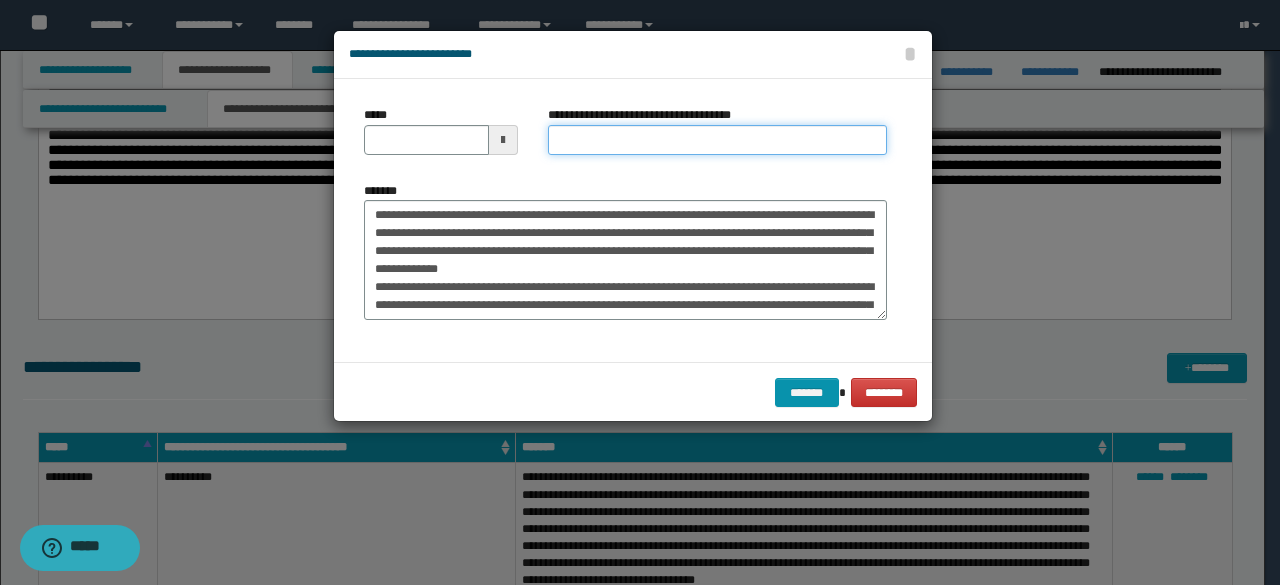 paste on "**********" 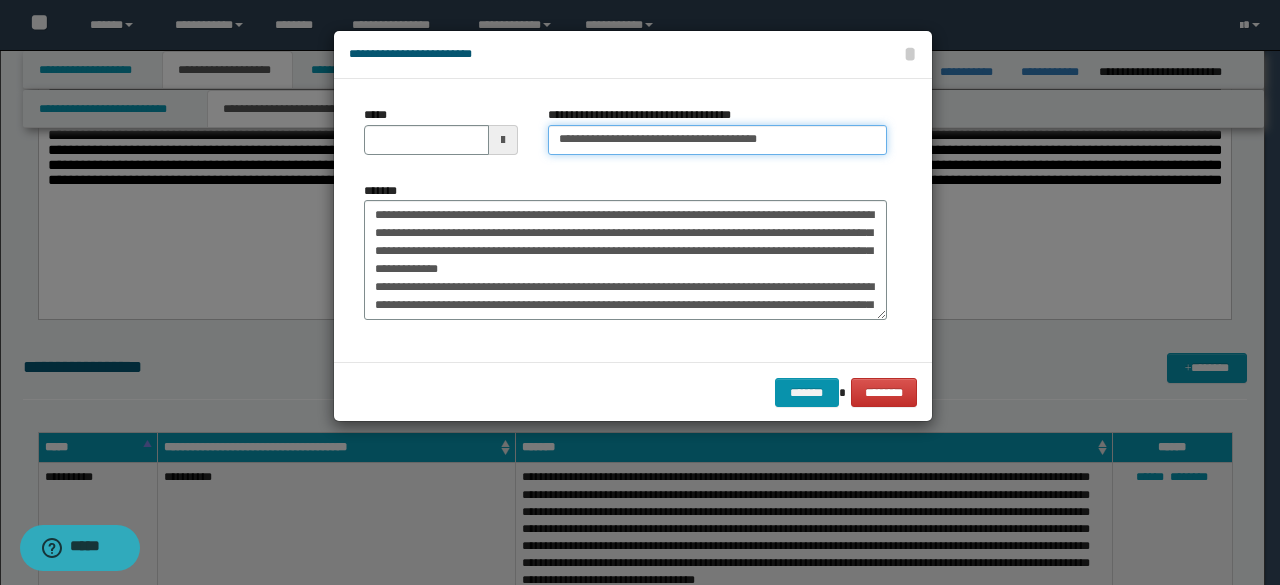 type 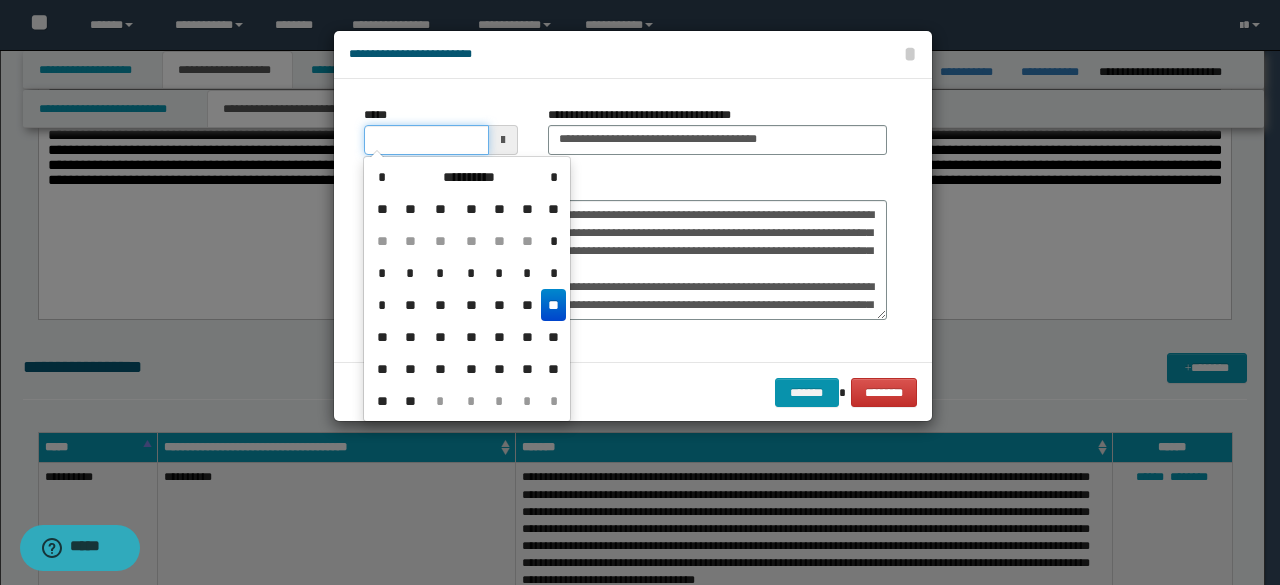 click on "*****" at bounding box center [426, 140] 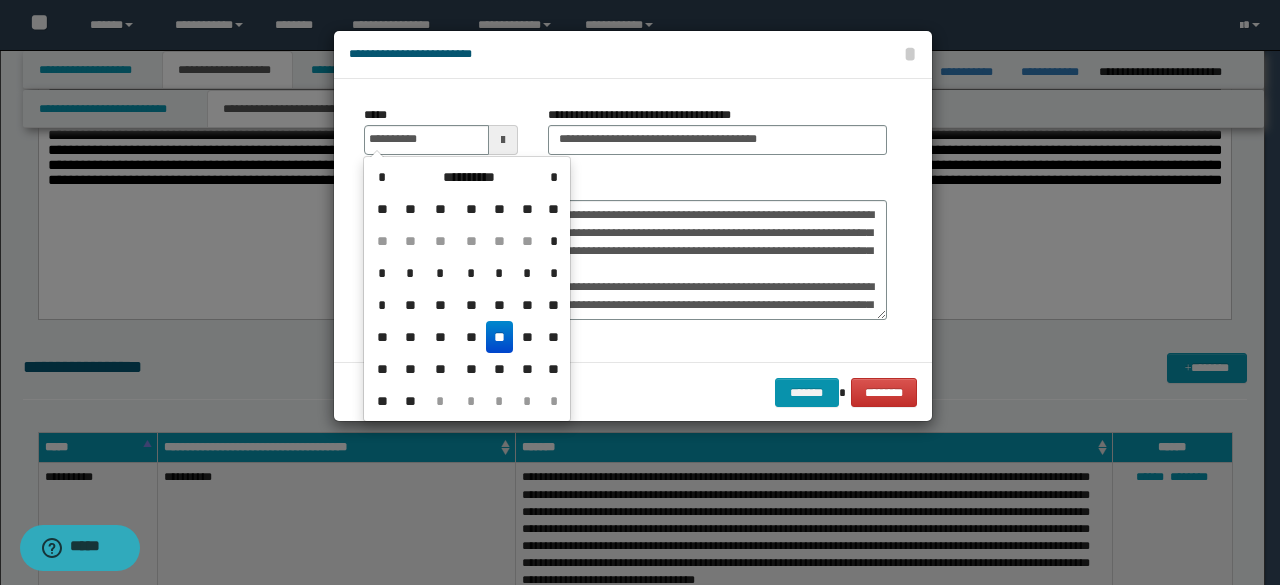 drag, startPoint x: 503, startPoint y: 342, endPoint x: 636, endPoint y: 193, distance: 199.72481 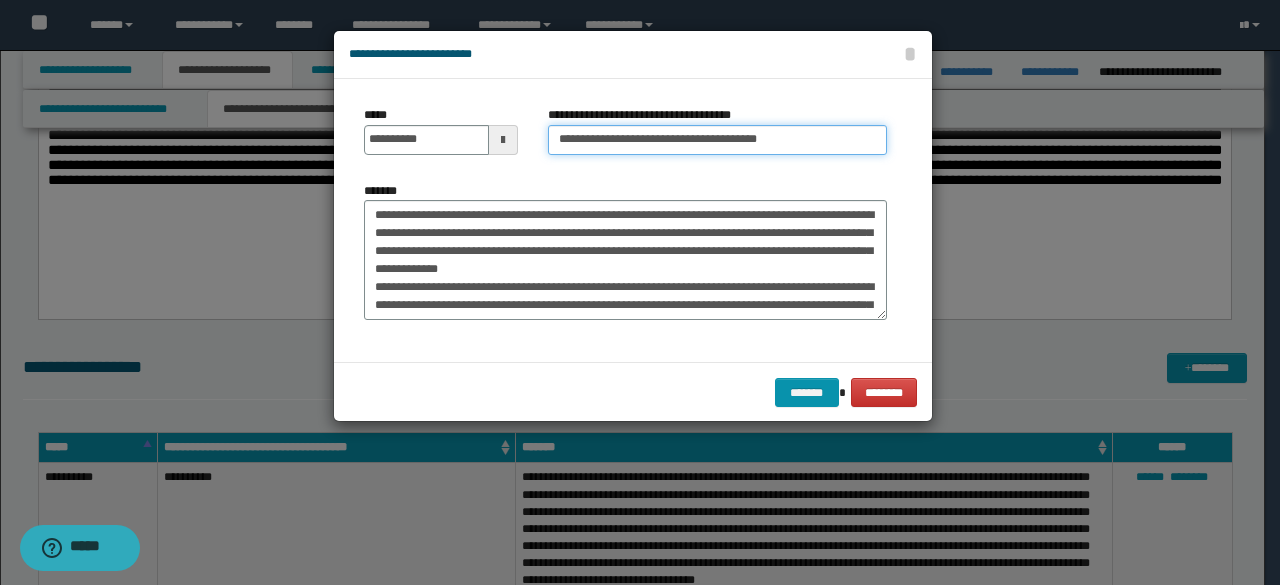 drag, startPoint x: 618, startPoint y: 139, endPoint x: 532, endPoint y: 136, distance: 86.05231 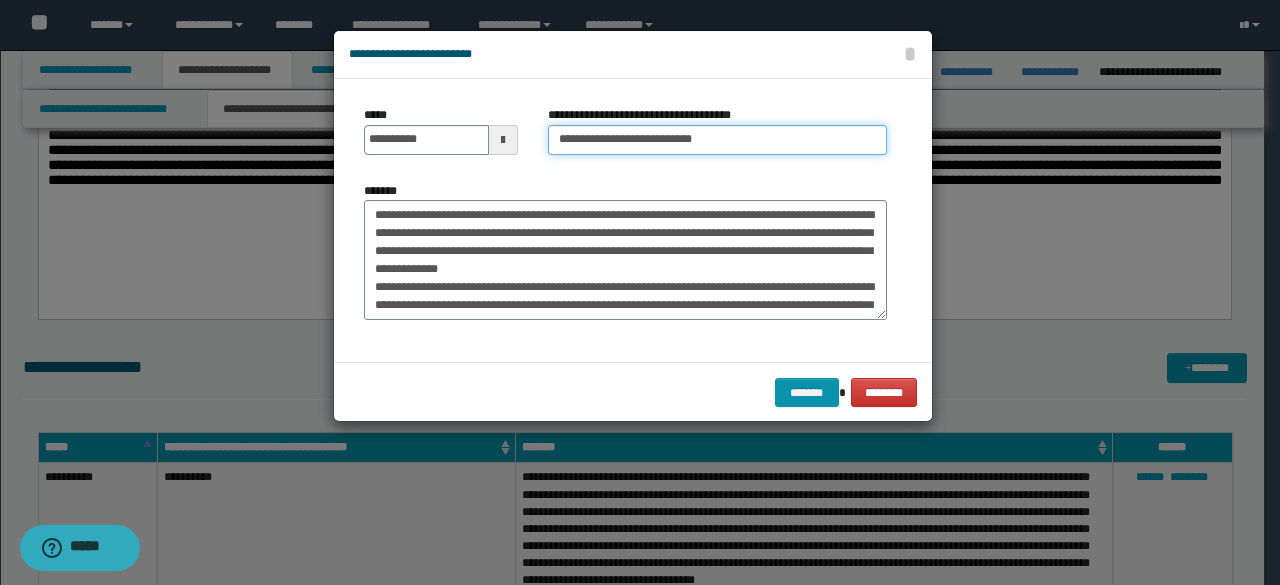 type on "**********" 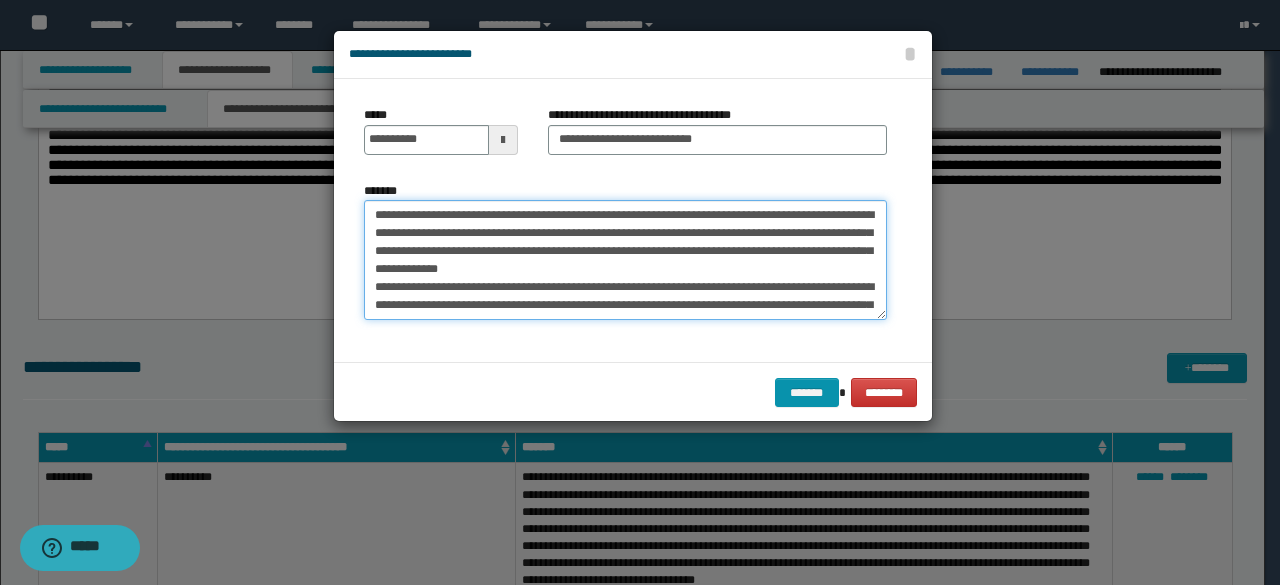 click on "*******" at bounding box center [625, 259] 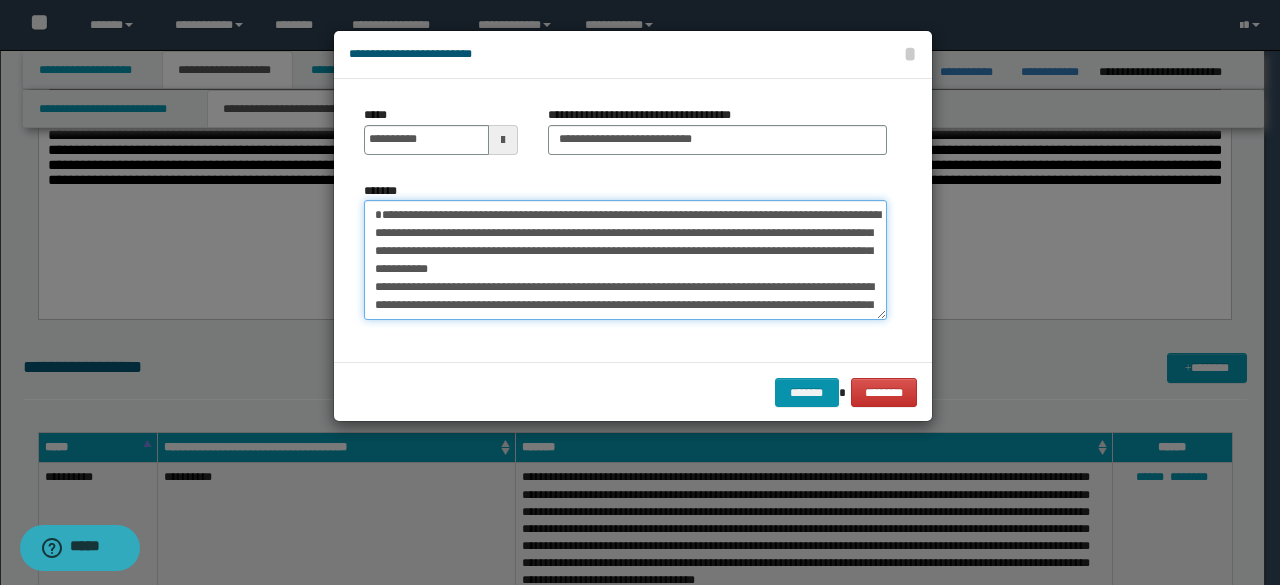 click on "*******" at bounding box center (625, 259) 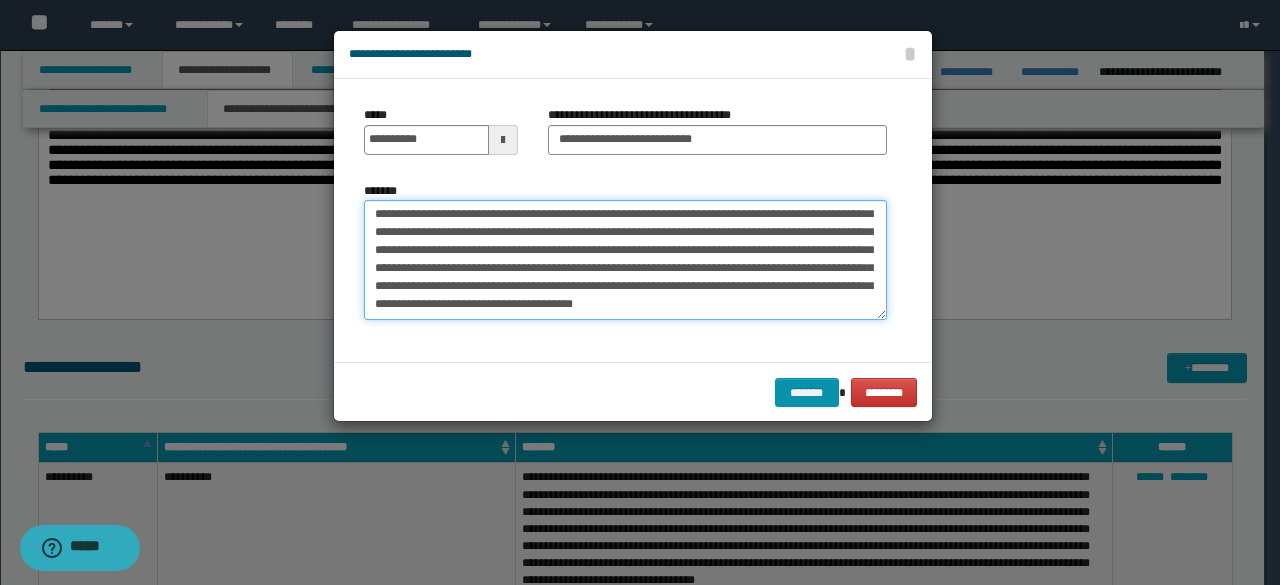 scroll, scrollTop: 2196, scrollLeft: 0, axis: vertical 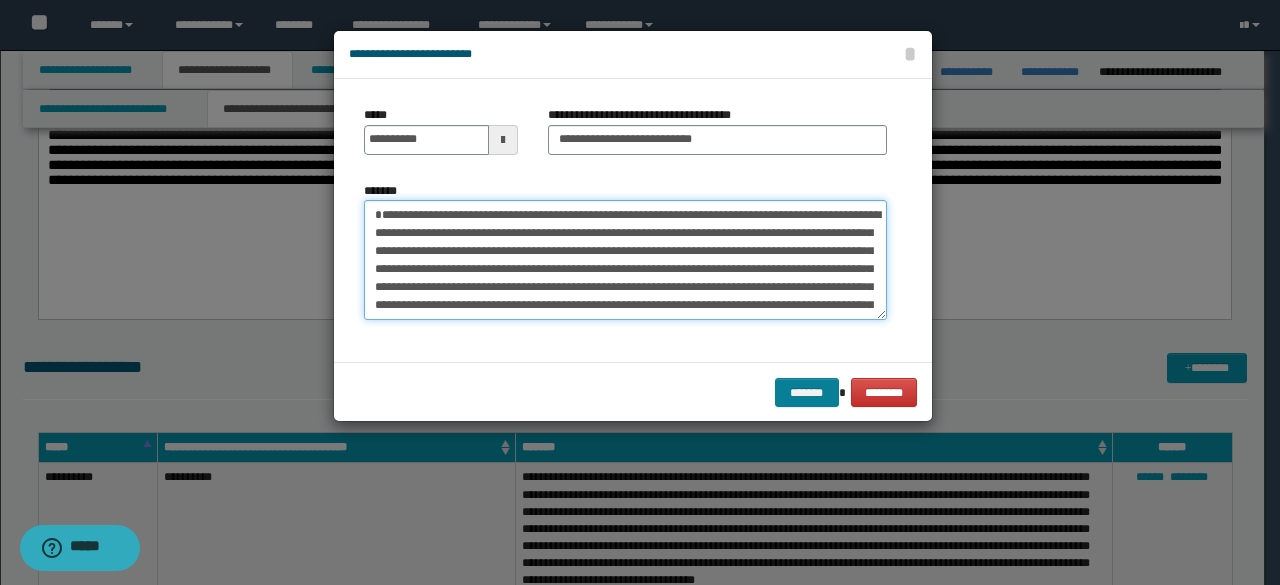 type on "**********" 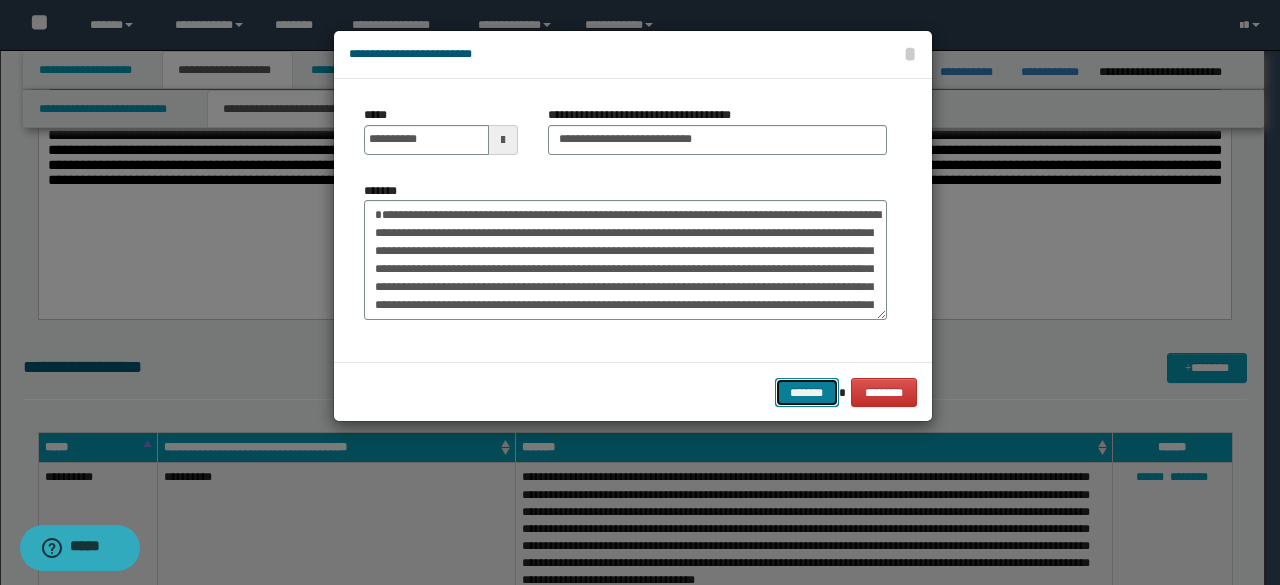 click on "*******" at bounding box center [807, 392] 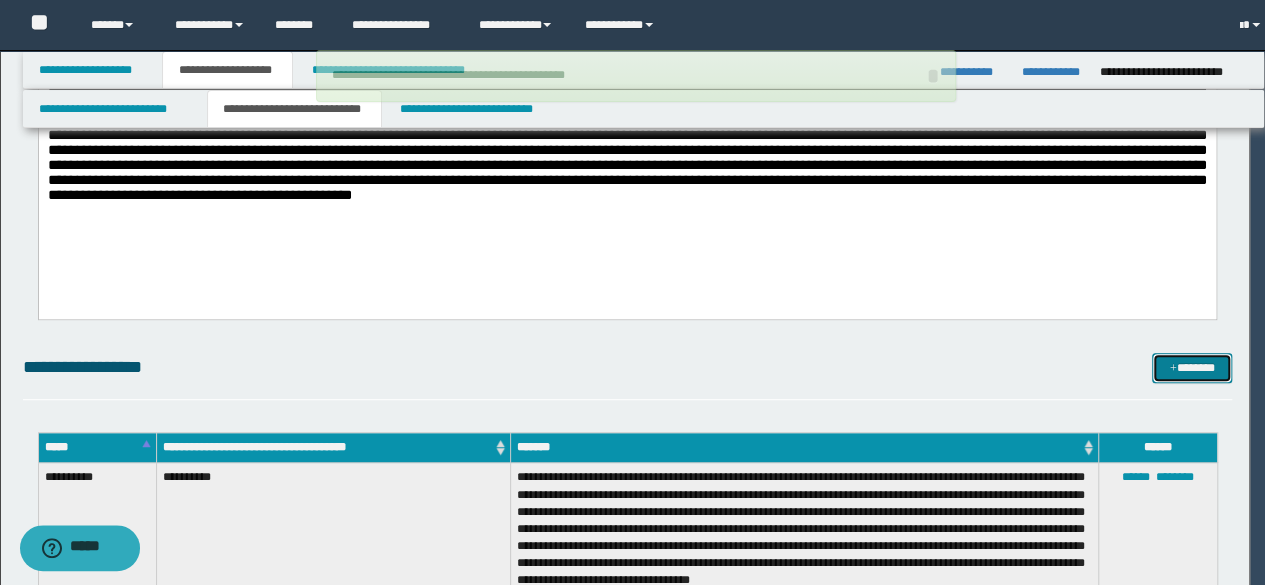 type 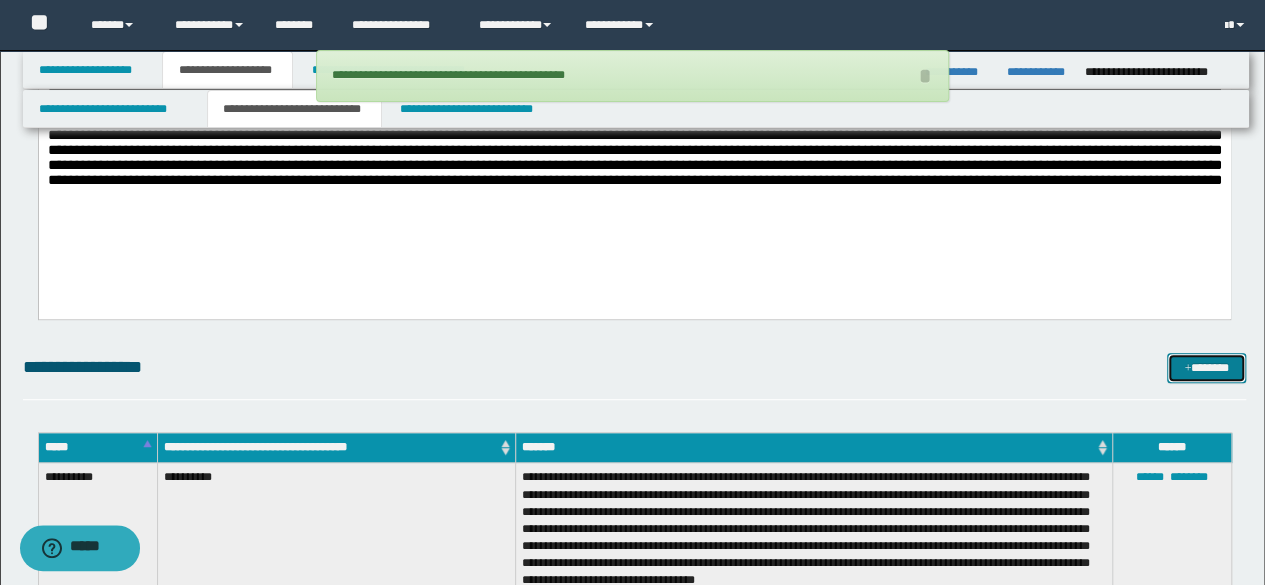 click on "*******" at bounding box center (1206, 367) 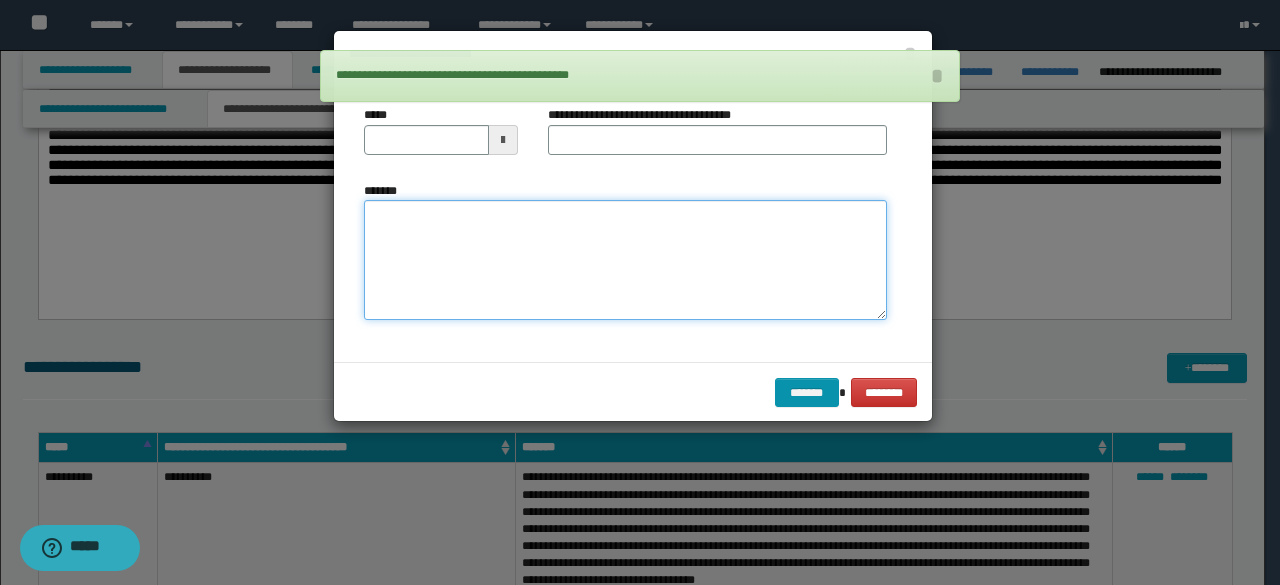 click on "*******" at bounding box center (625, 259) 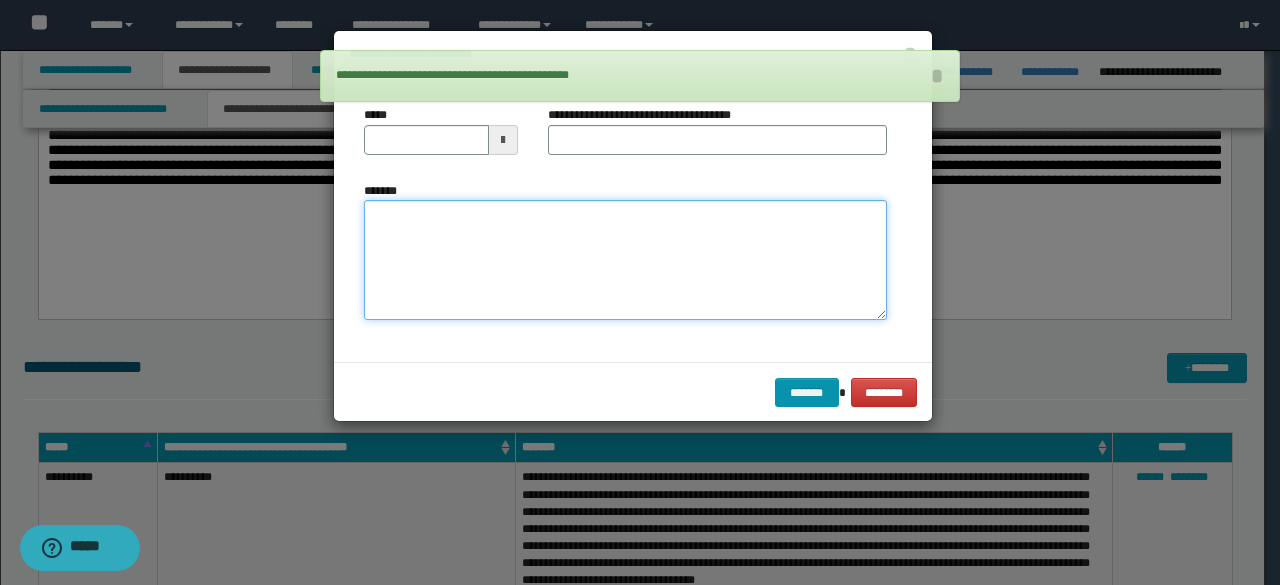 paste on "**********" 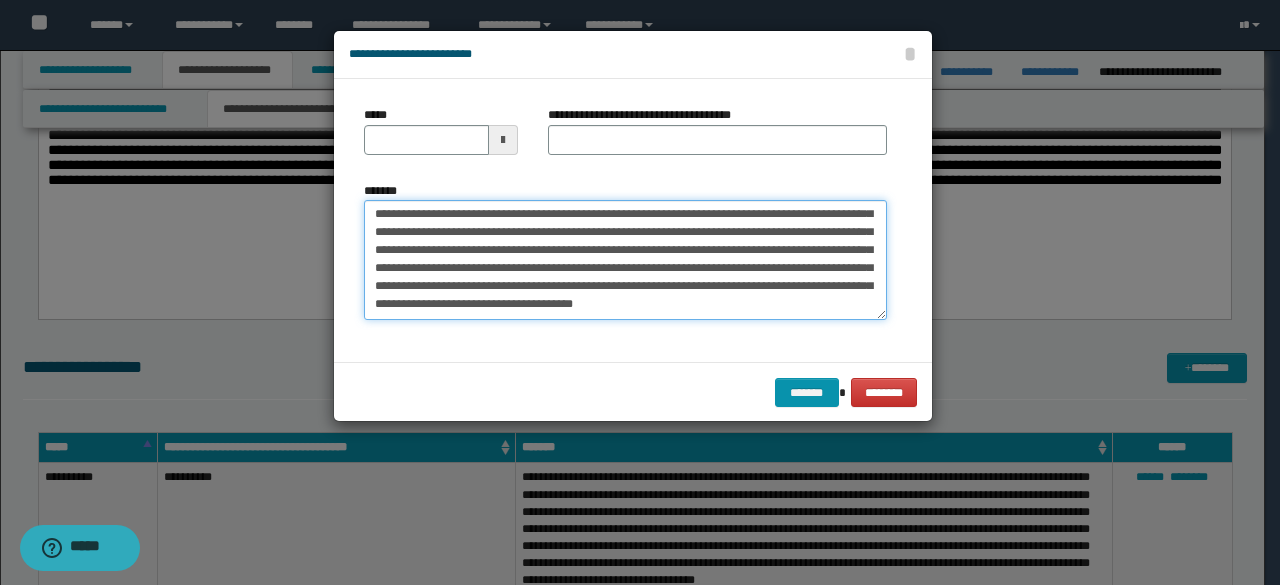 scroll, scrollTop: 0, scrollLeft: 0, axis: both 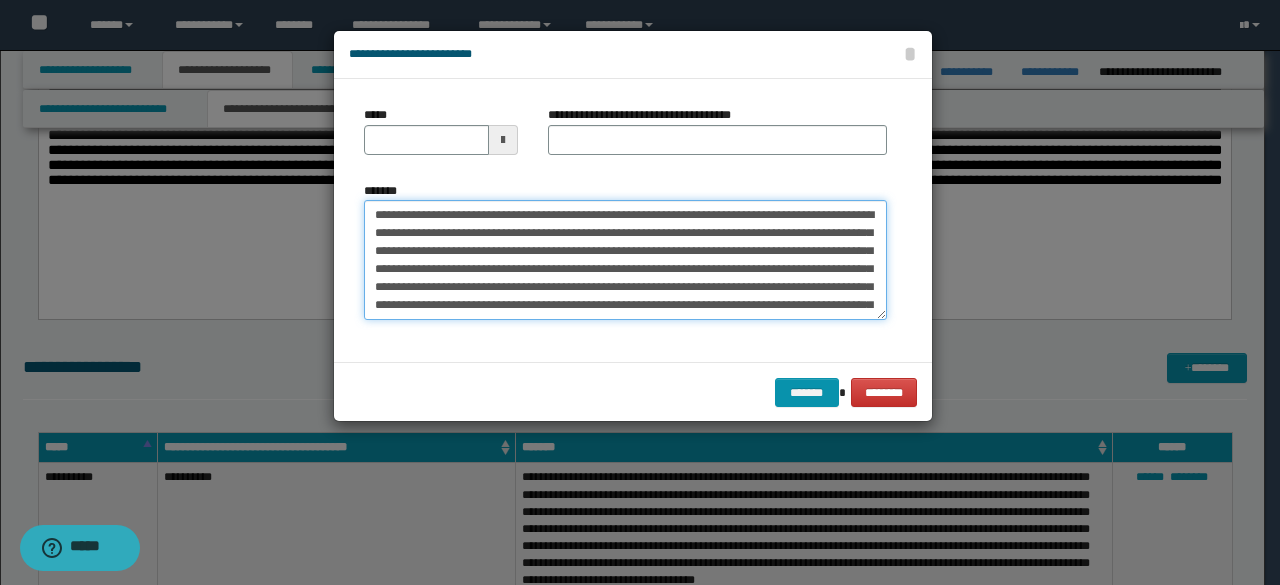 drag, startPoint x: 518, startPoint y: 217, endPoint x: 244, endPoint y: 95, distance: 299.93332 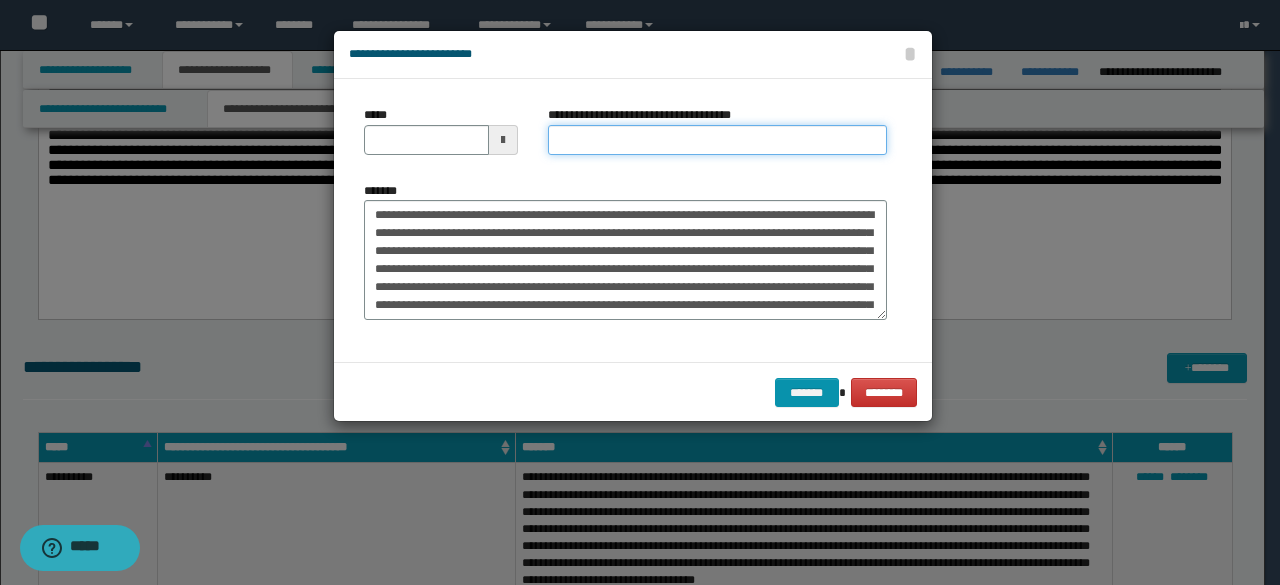 click on "**********" at bounding box center (717, 140) 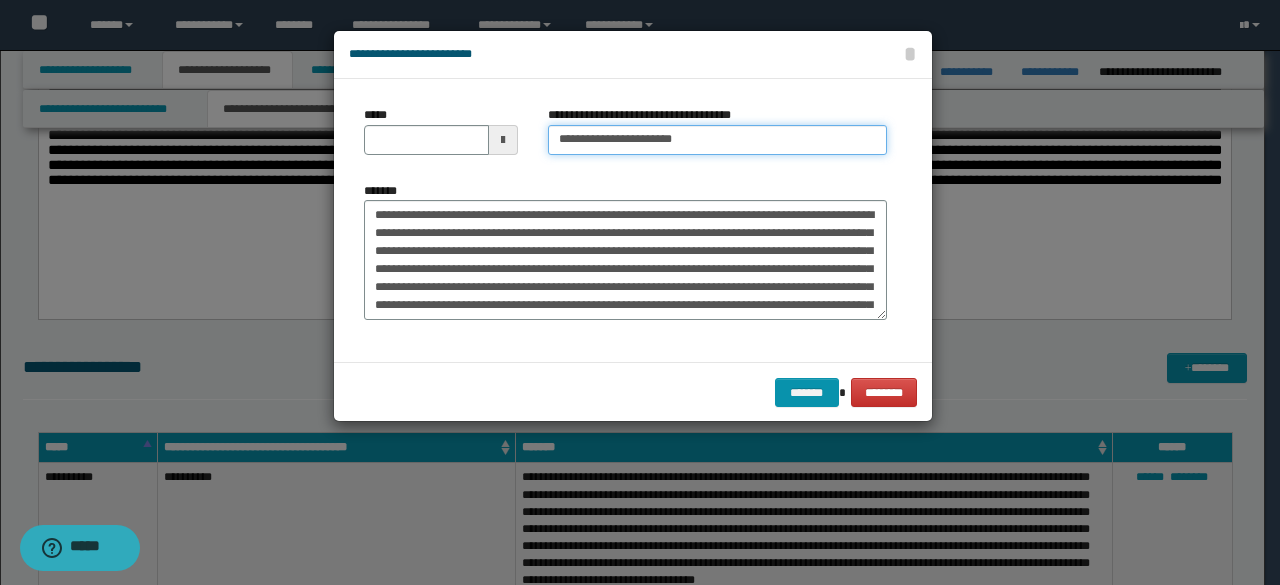 type 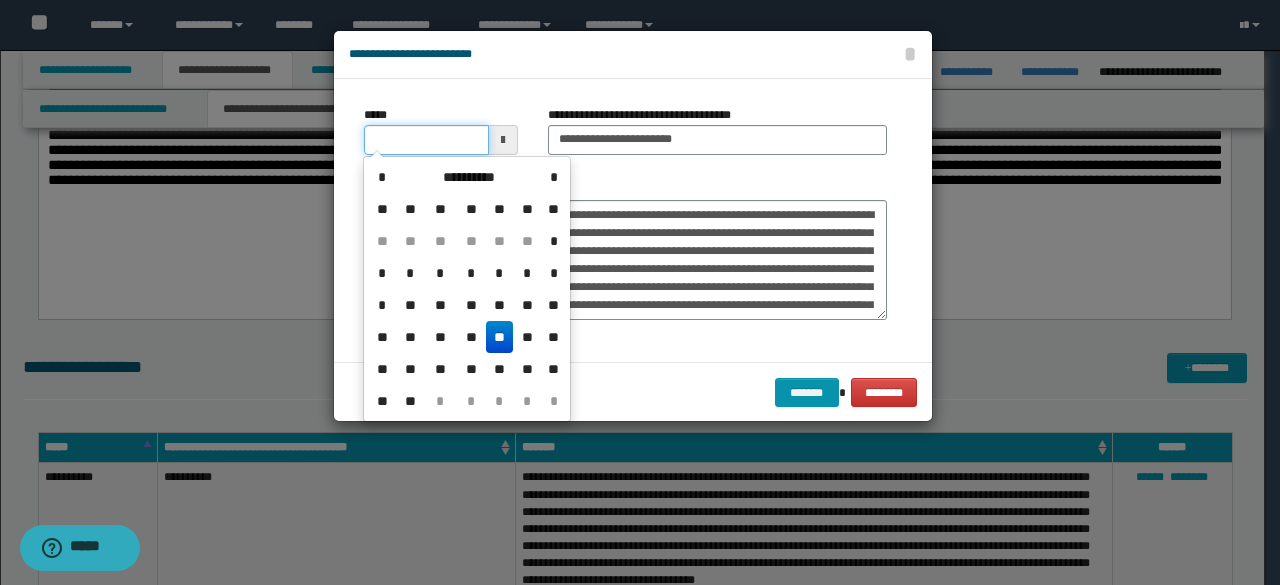 click on "*****" at bounding box center [426, 140] 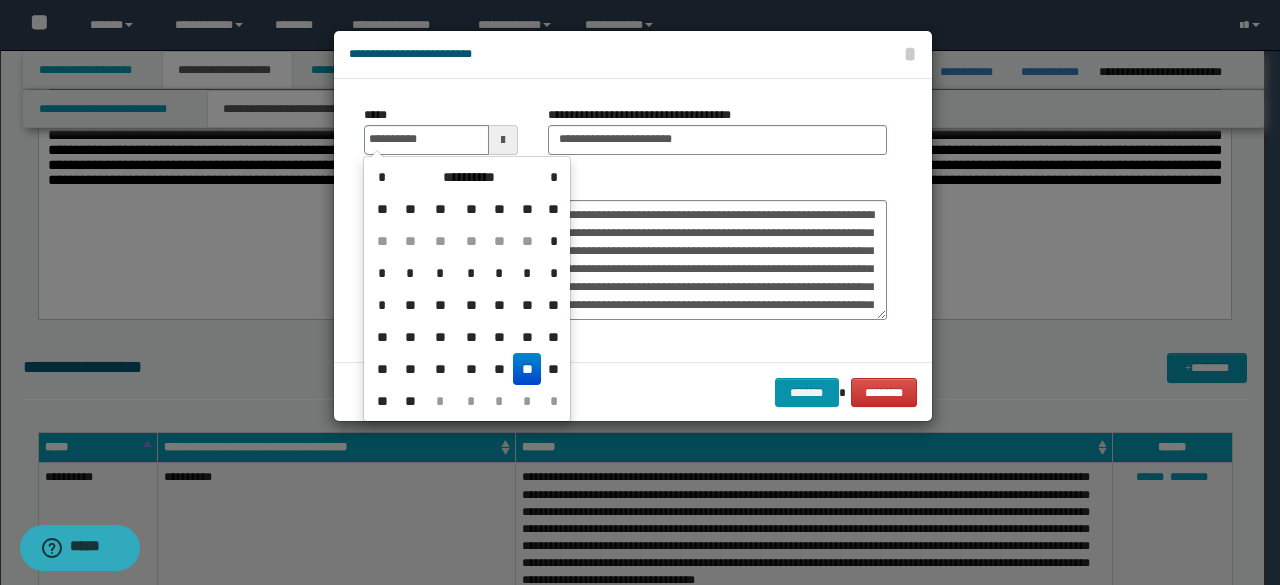 drag, startPoint x: 533, startPoint y: 377, endPoint x: 582, endPoint y: 310, distance: 83.00603 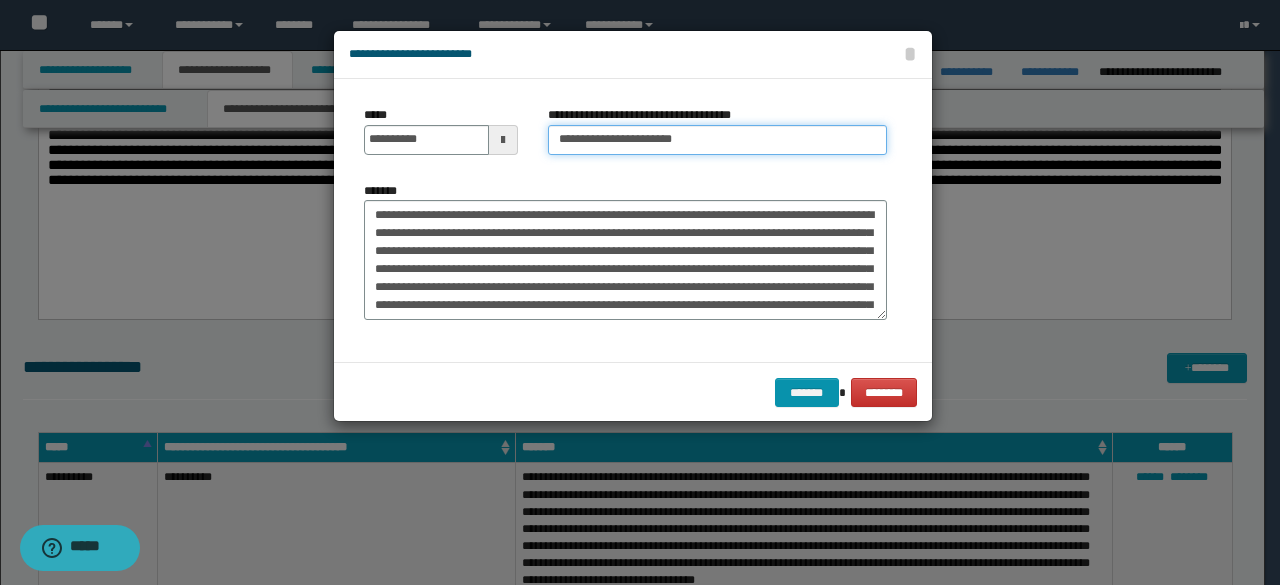 drag, startPoint x: 624, startPoint y: 139, endPoint x: 418, endPoint y: 83, distance: 213.476 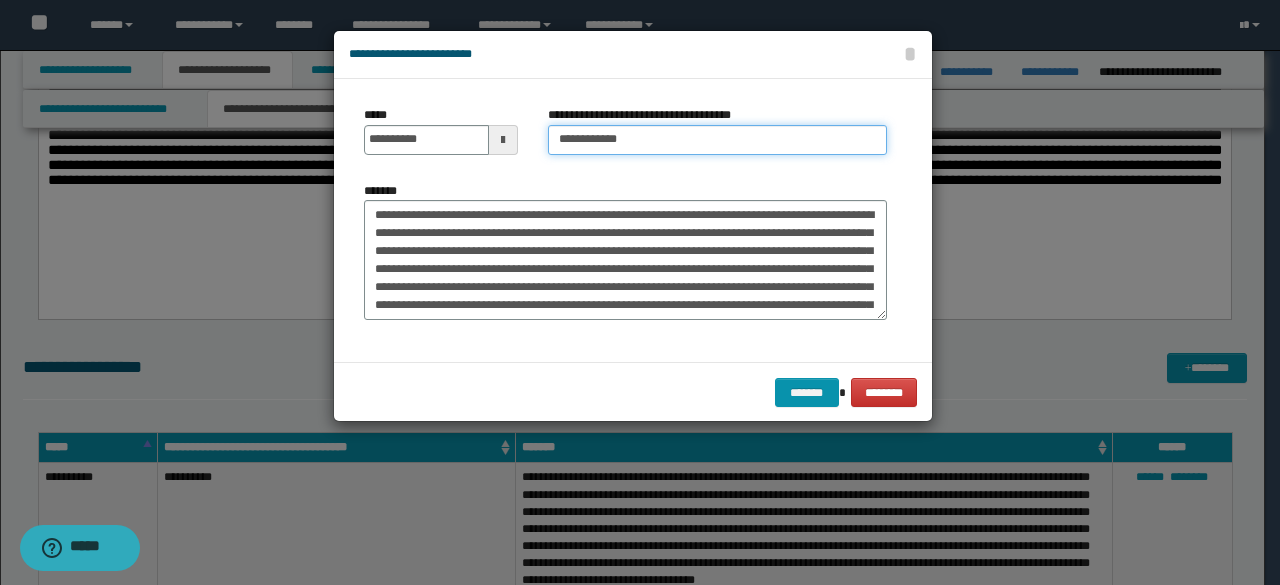 click on "**********" at bounding box center (717, 140) 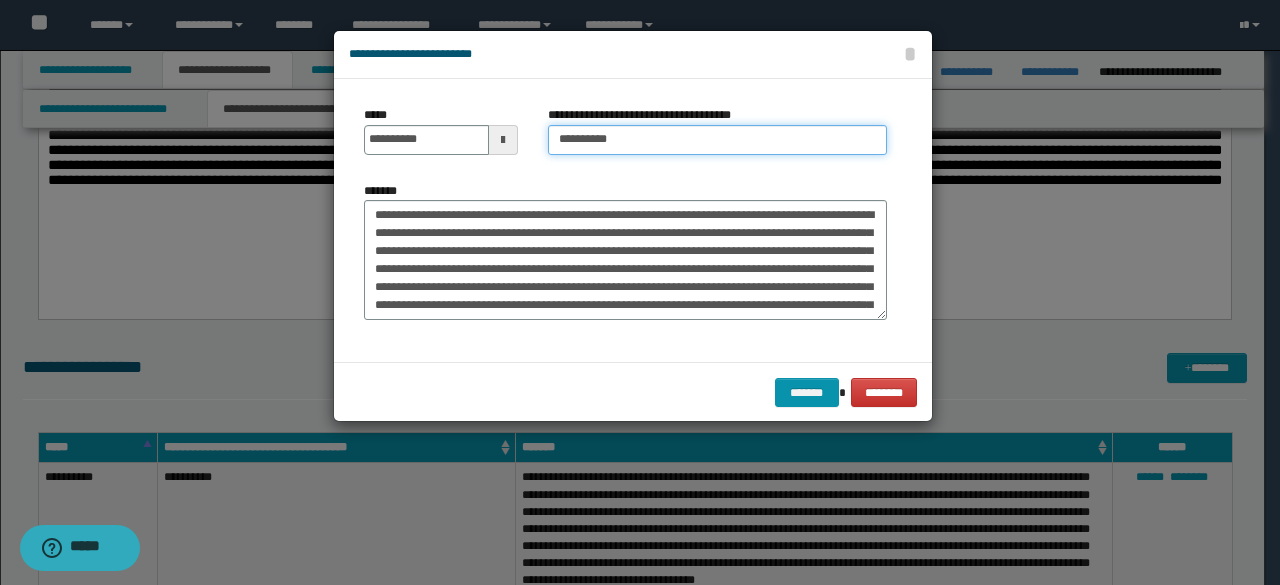 type on "**********" 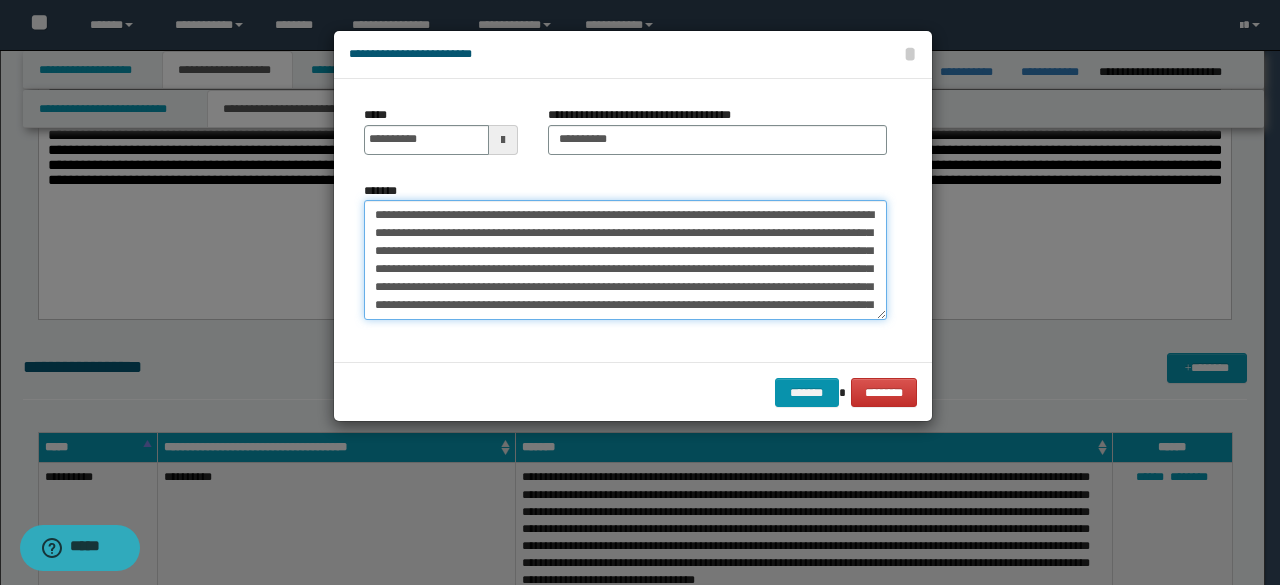 drag, startPoint x: 584, startPoint y: 232, endPoint x: 614, endPoint y: 239, distance: 30.805843 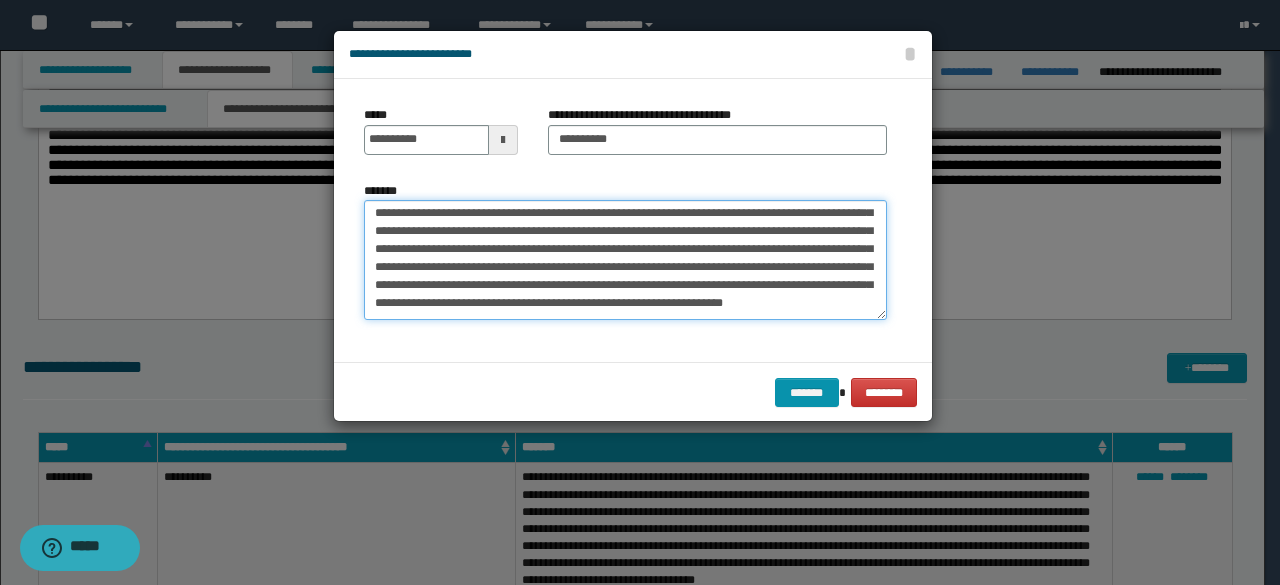 scroll, scrollTop: 1602, scrollLeft: 0, axis: vertical 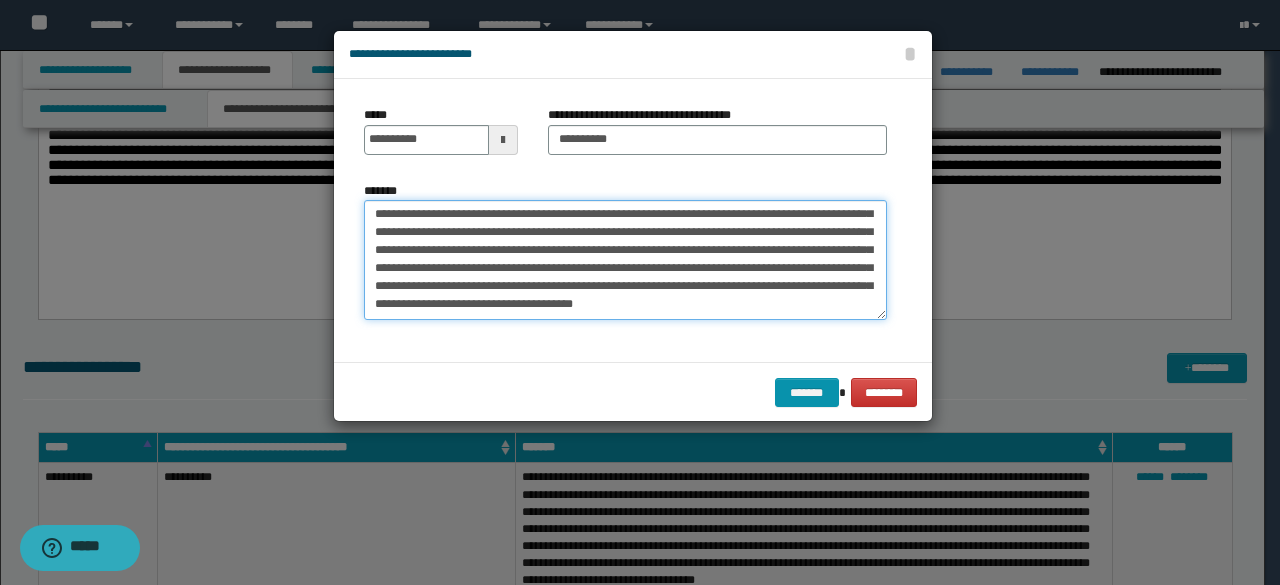 drag, startPoint x: 436, startPoint y: 237, endPoint x: 731, endPoint y: 359, distance: 319.2319 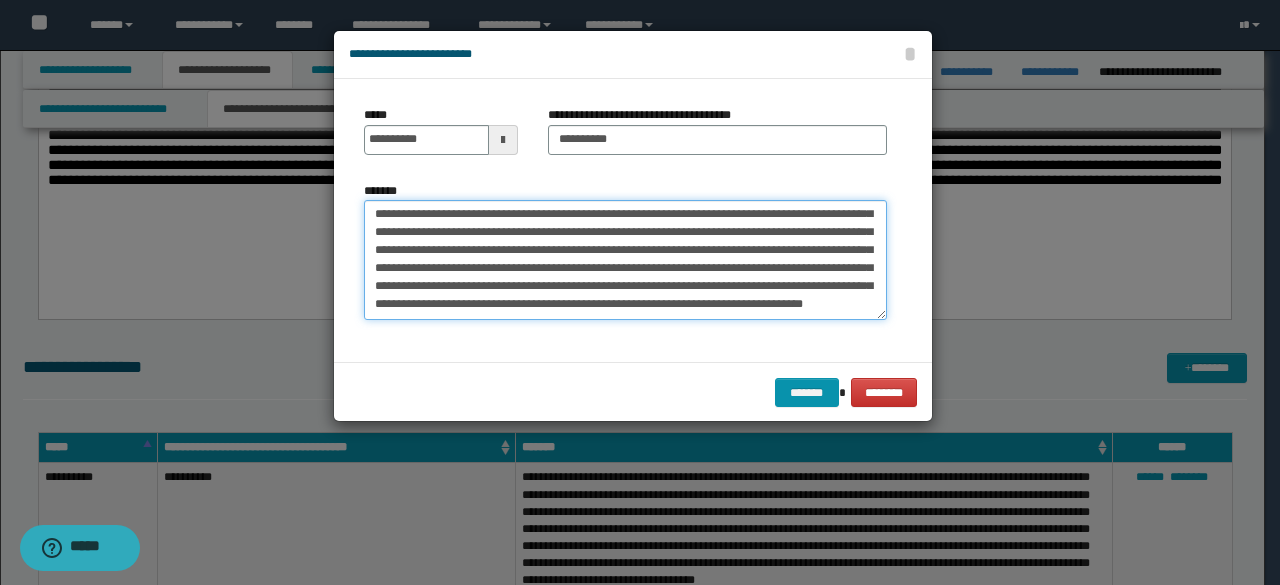 scroll, scrollTop: 576, scrollLeft: 0, axis: vertical 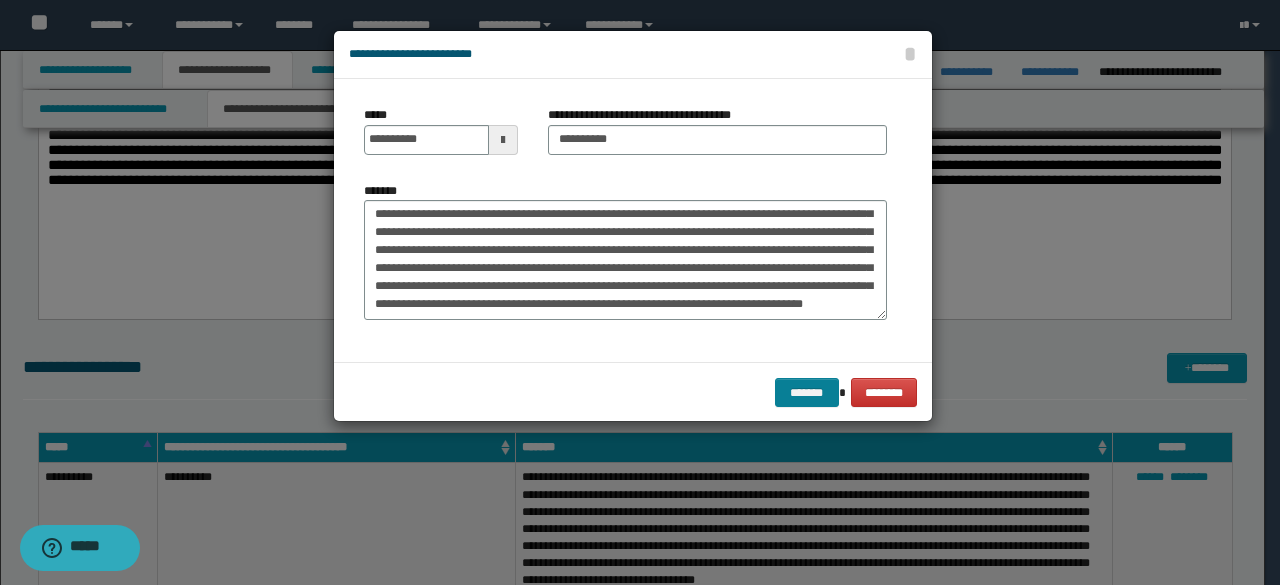 drag, startPoint x: 770, startPoint y: 387, endPoint x: 789, endPoint y: 384, distance: 19.235384 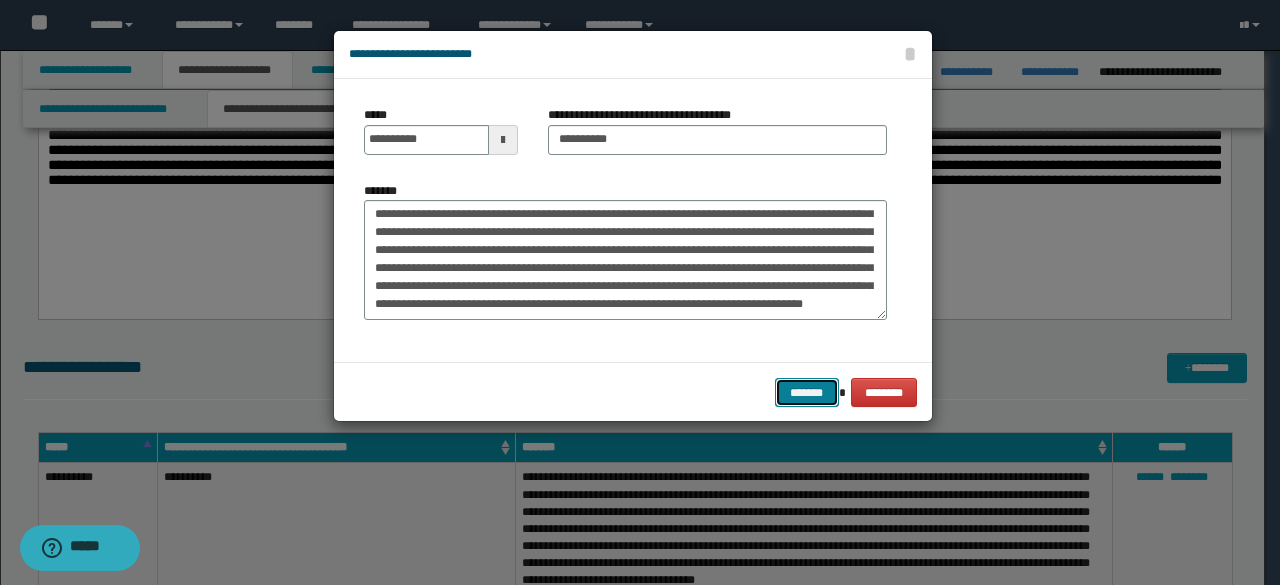 click on "*******" at bounding box center (807, 392) 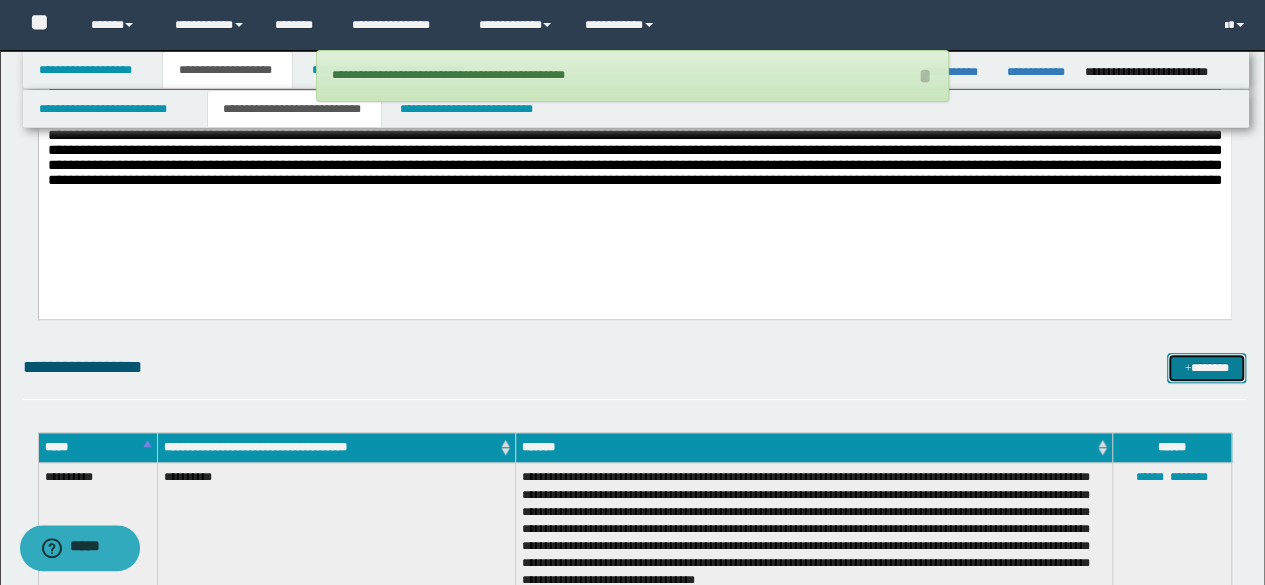click on "*******" at bounding box center [1206, 367] 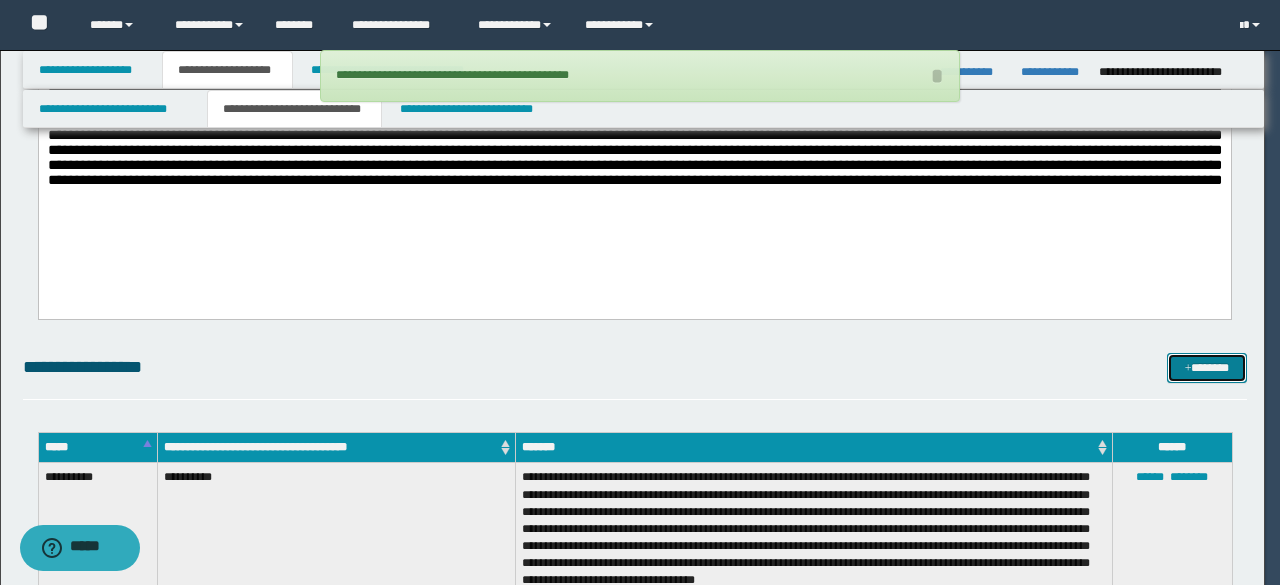 scroll, scrollTop: 0, scrollLeft: 0, axis: both 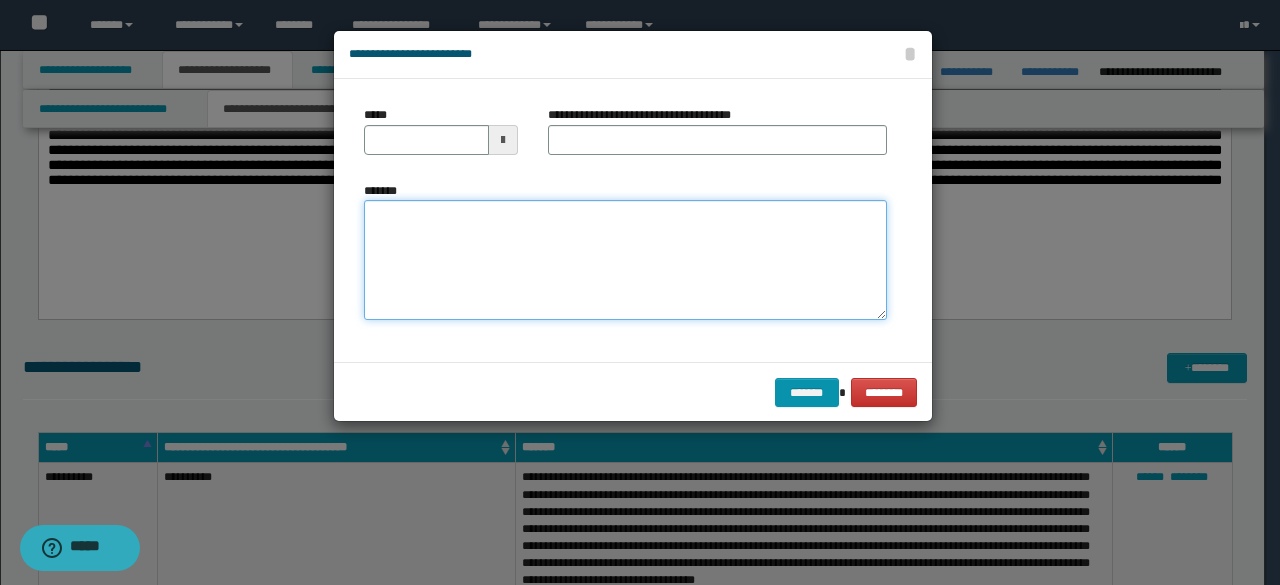 click on "*******" at bounding box center [625, 259] 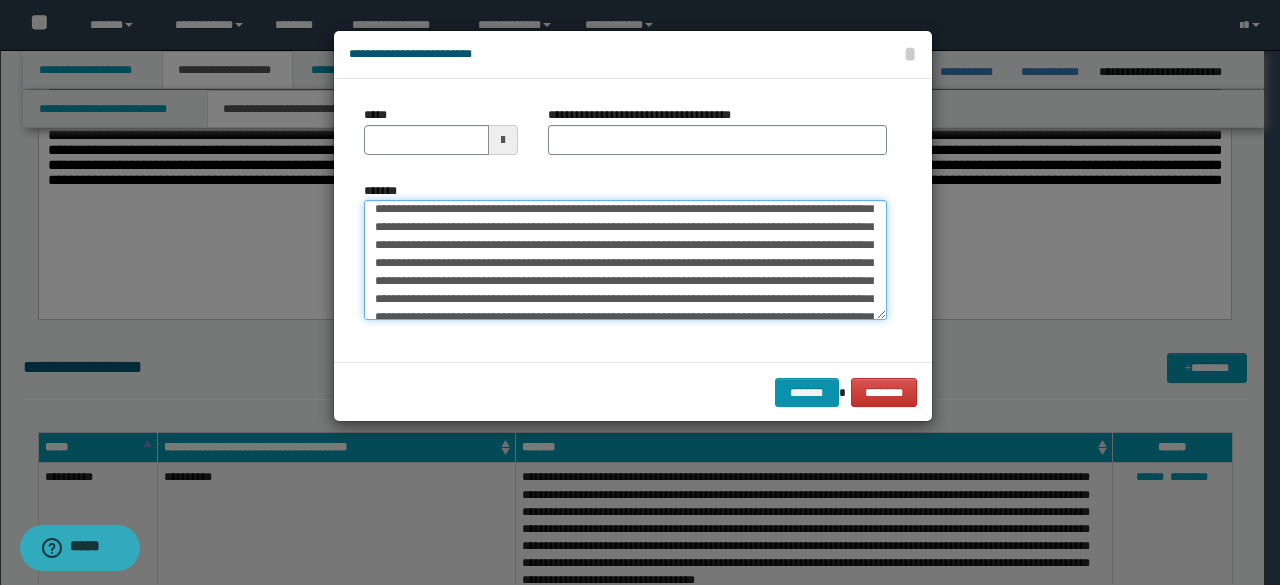 scroll, scrollTop: 0, scrollLeft: 0, axis: both 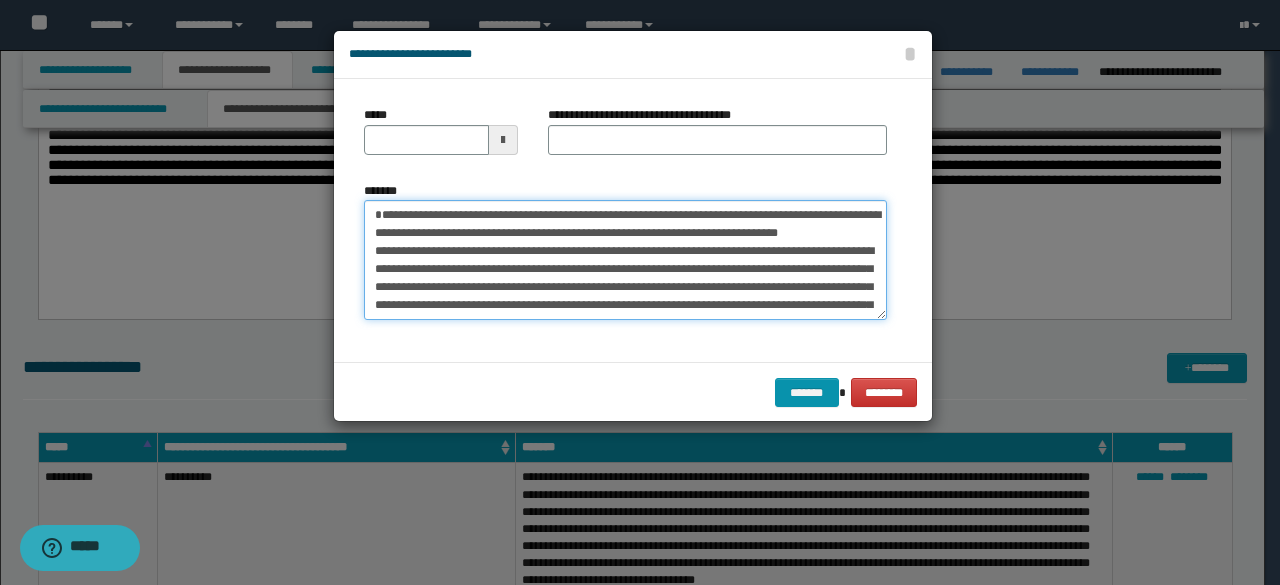 drag, startPoint x: 512, startPoint y: 237, endPoint x: 229, endPoint y: 140, distance: 299.16217 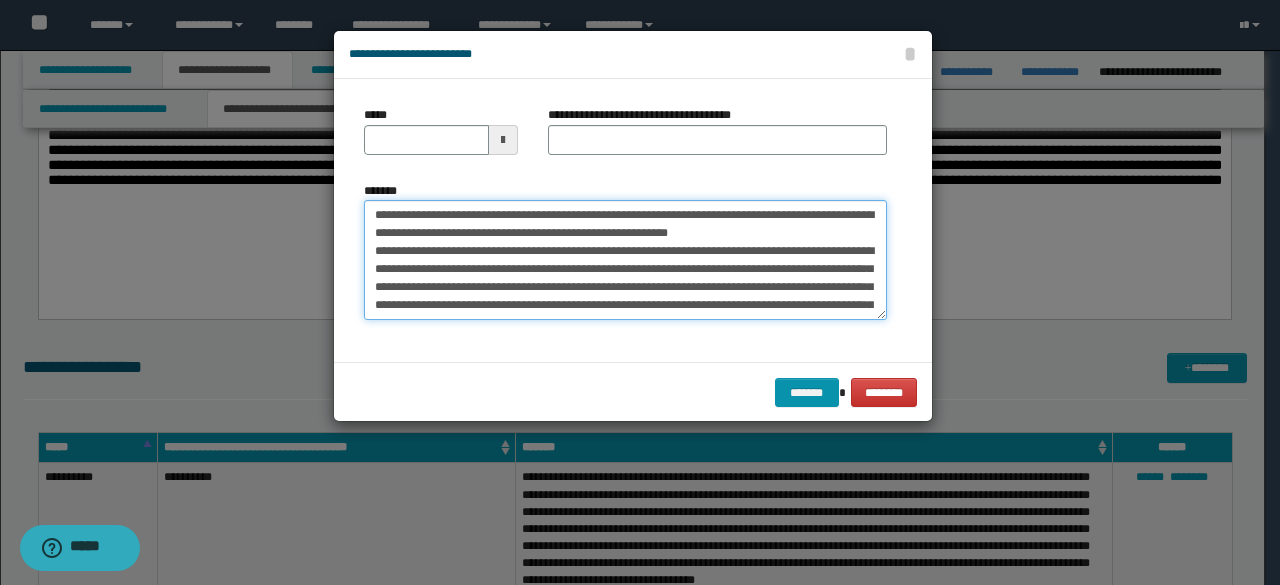 type on "**********" 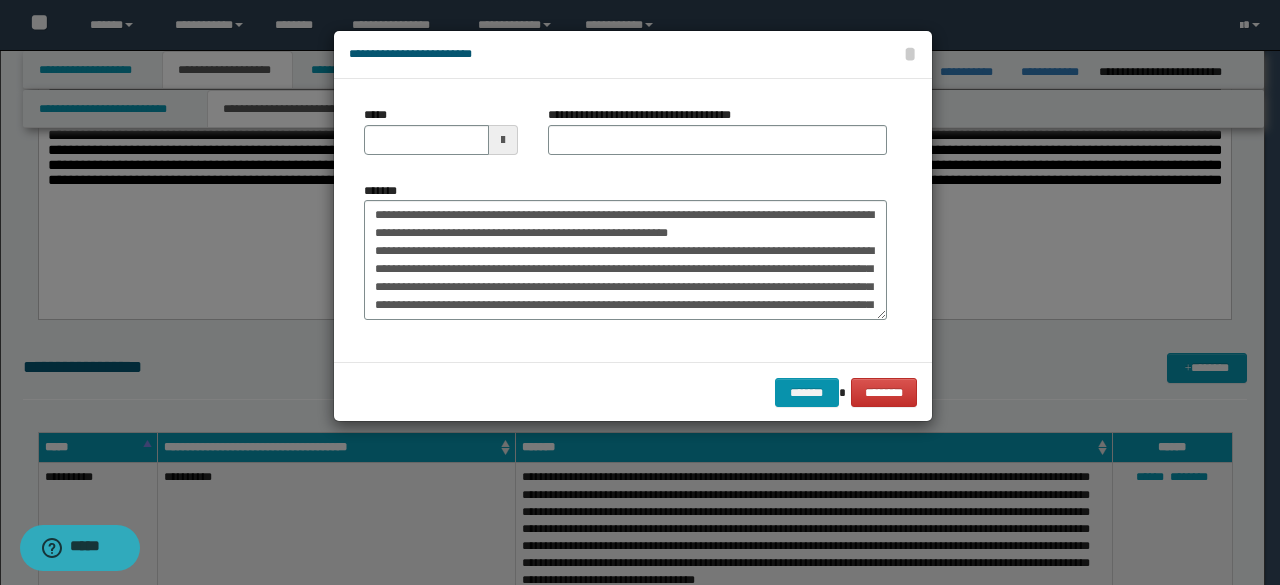 drag, startPoint x: 568, startPoint y: 119, endPoint x: 574, endPoint y: 130, distance: 12.529964 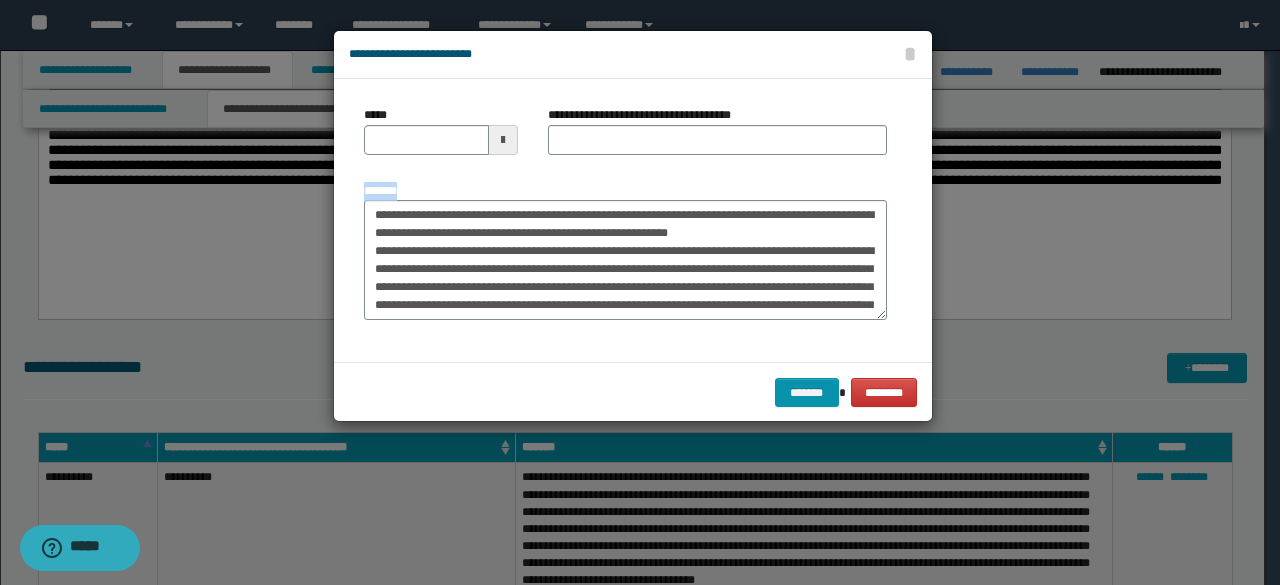 click on "**********" at bounding box center (717, 140) 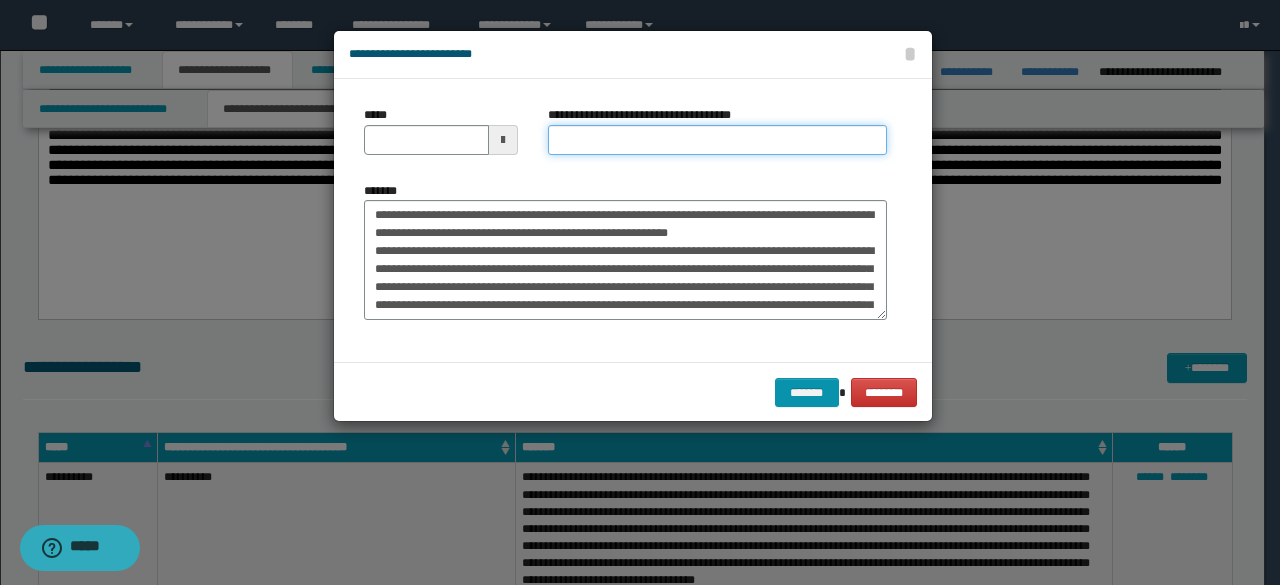 paste on "**********" 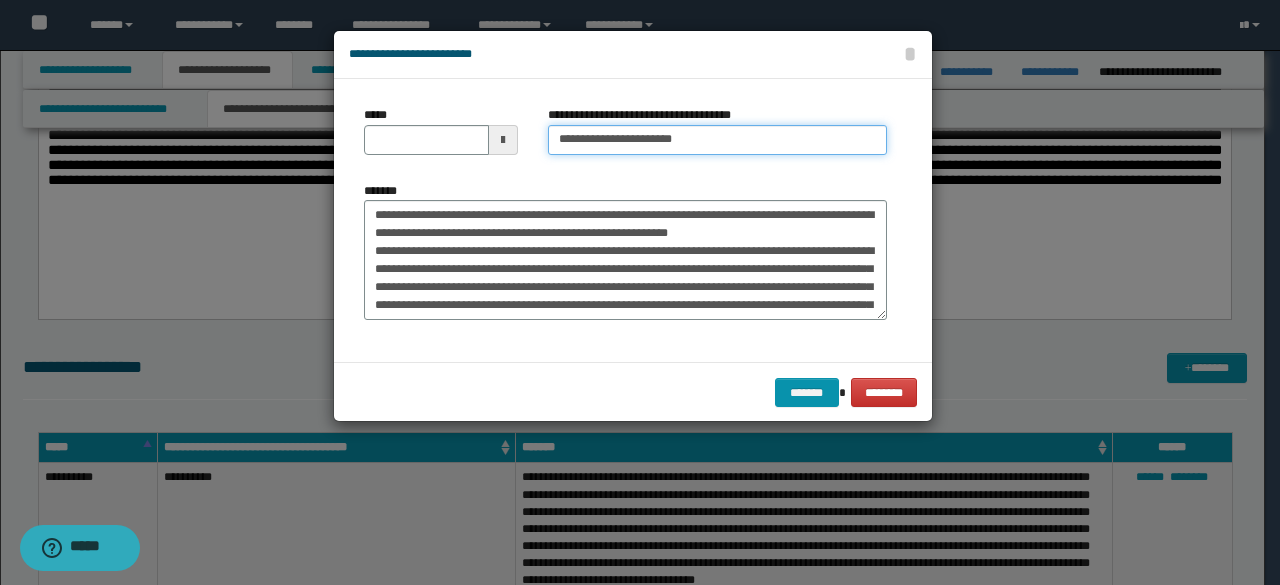drag, startPoint x: 636, startPoint y: 142, endPoint x: 451, endPoint y: 137, distance: 185.06755 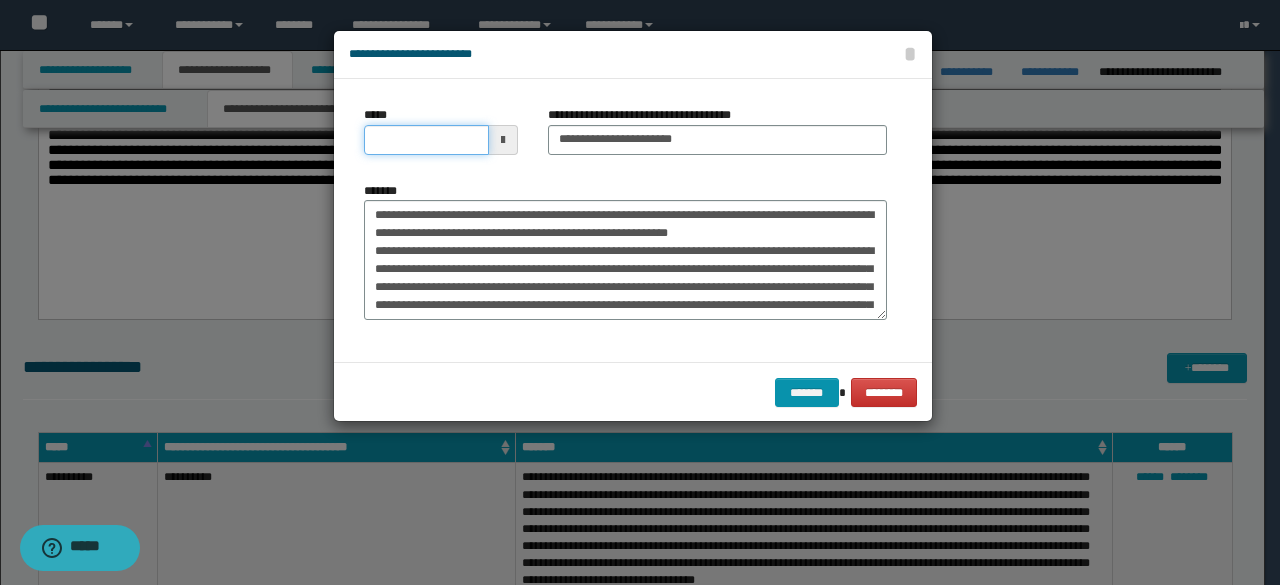 click on "*****" at bounding box center [426, 140] 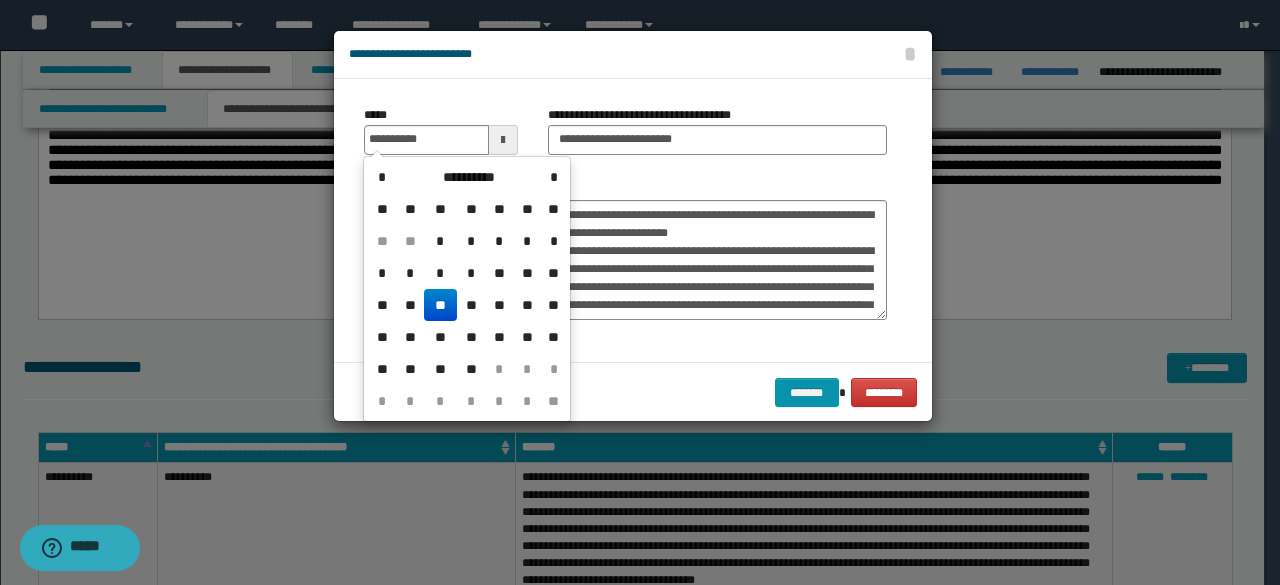 click on "**" at bounding box center [440, 305] 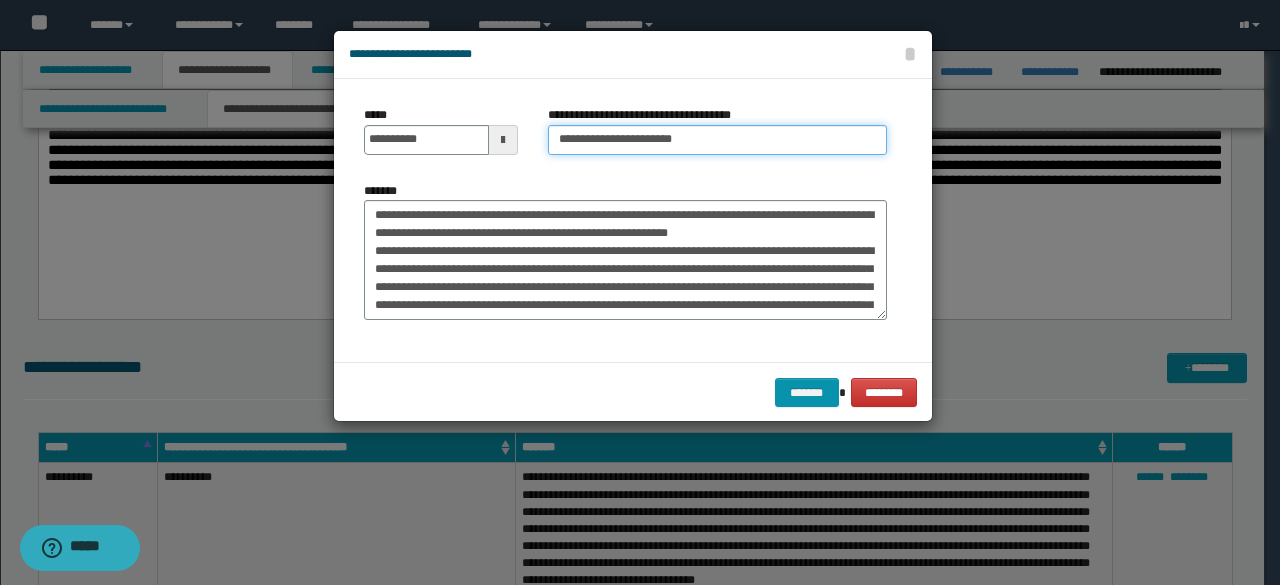 drag, startPoint x: 623, startPoint y: 135, endPoint x: 543, endPoint y: 116, distance: 82.2253 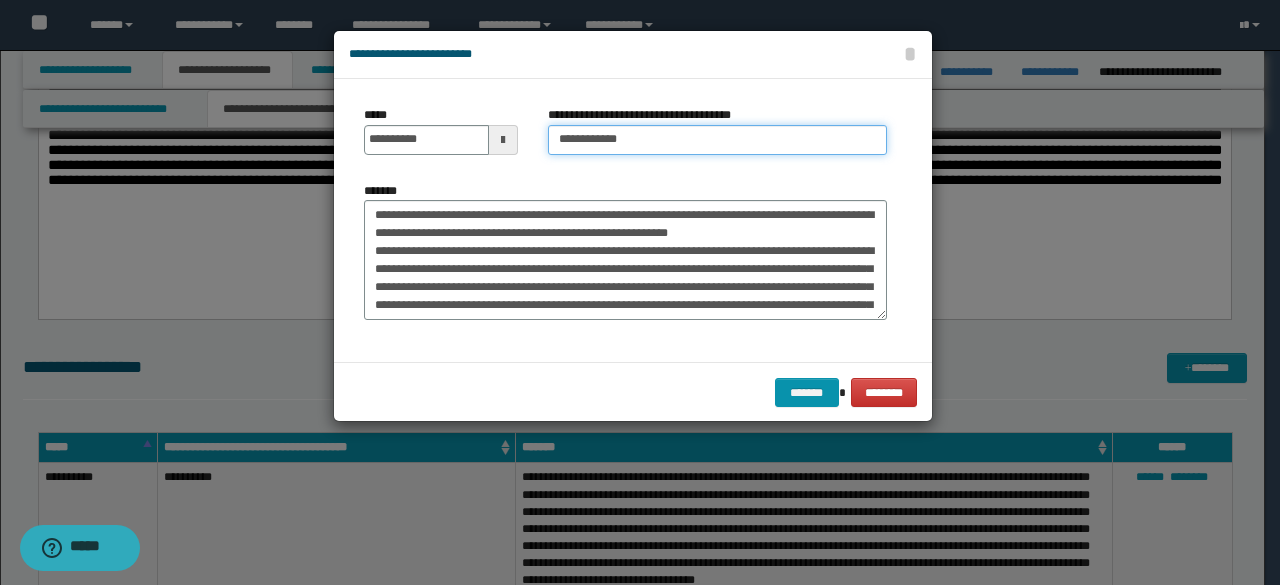 type on "**********" 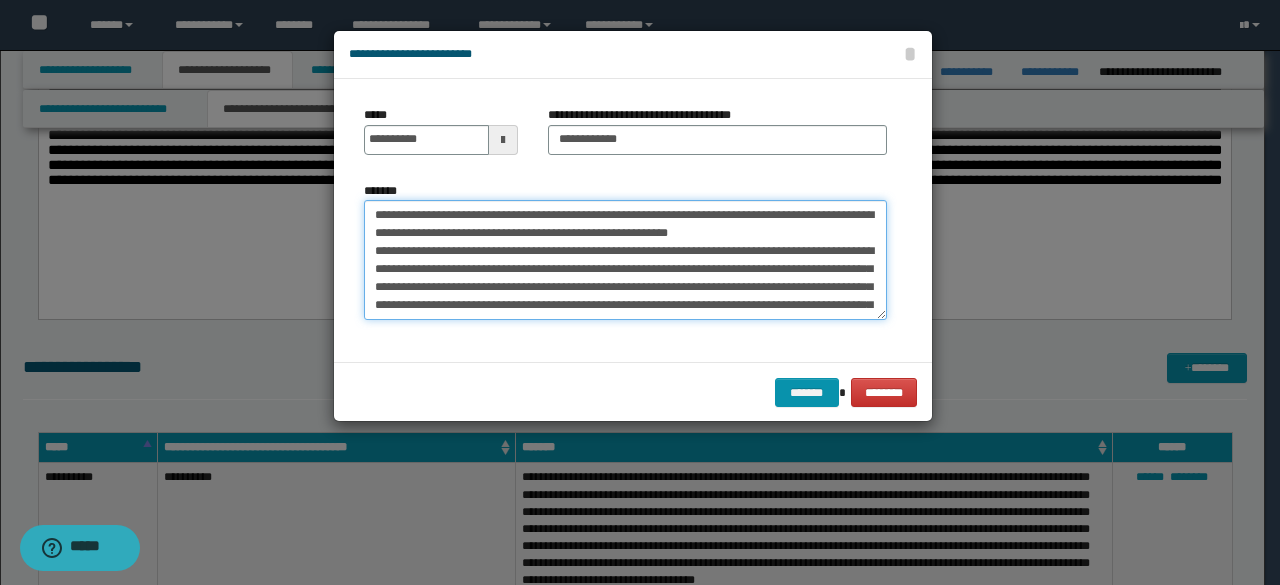 click on "*******" at bounding box center (625, 259) 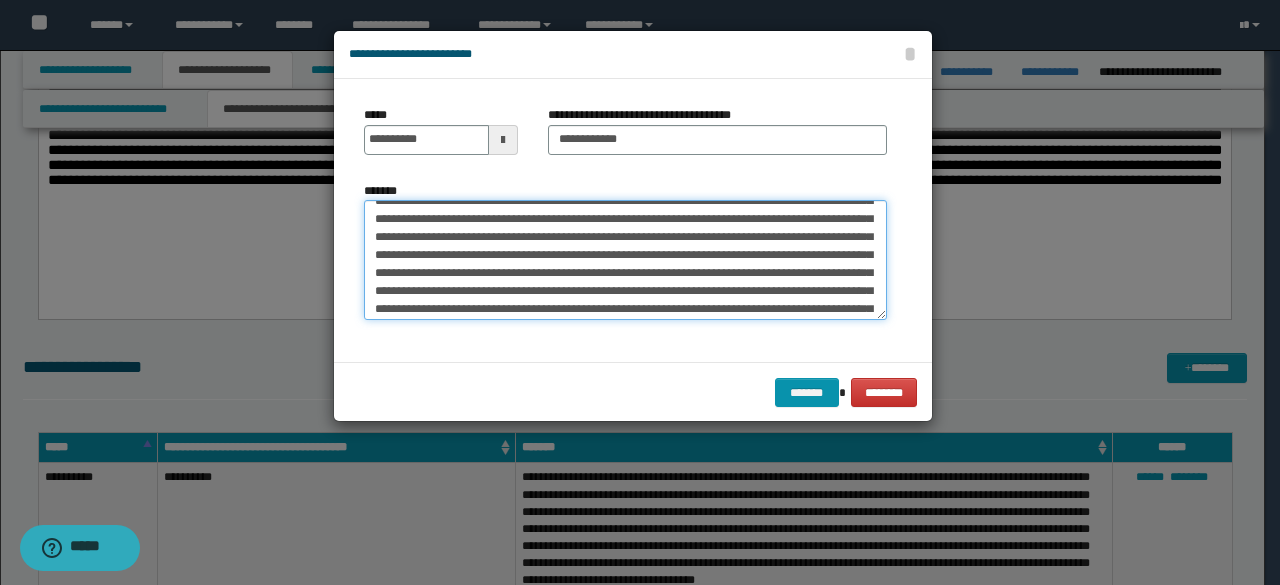 scroll, scrollTop: 900, scrollLeft: 0, axis: vertical 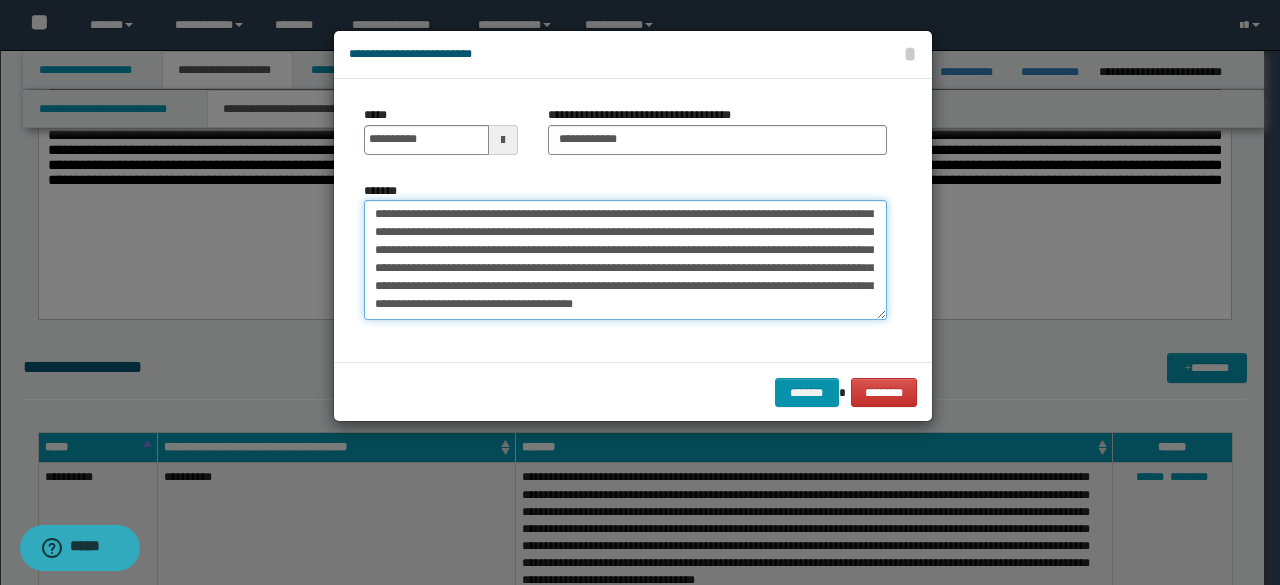 drag, startPoint x: 380, startPoint y: 276, endPoint x: 673, endPoint y: 389, distance: 314.03503 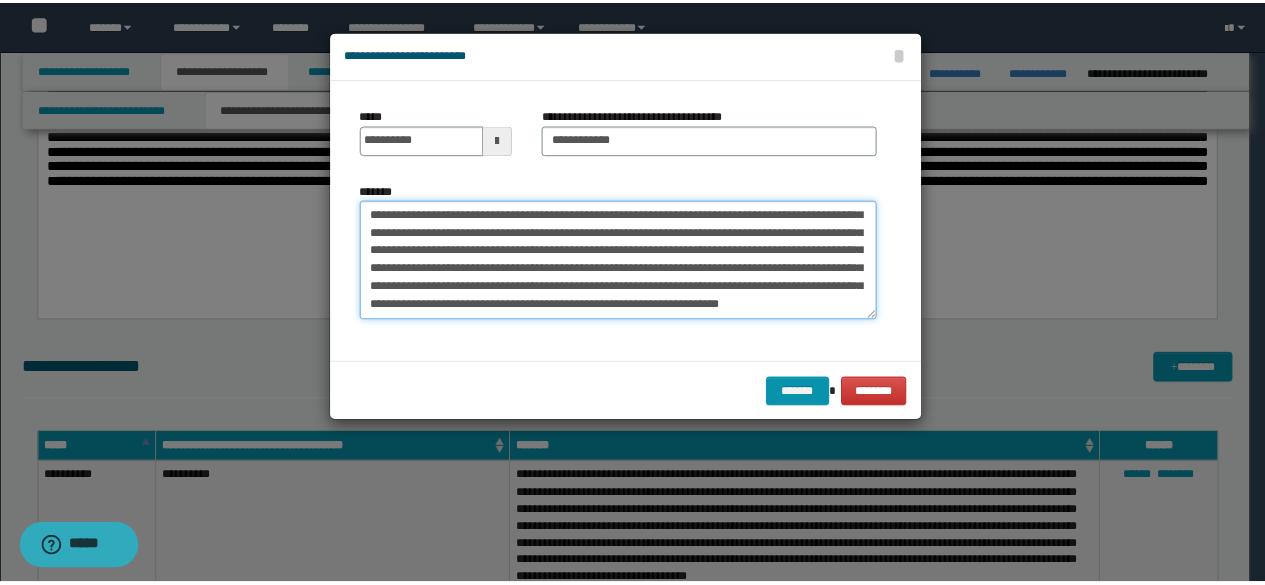 scroll, scrollTop: 648, scrollLeft: 0, axis: vertical 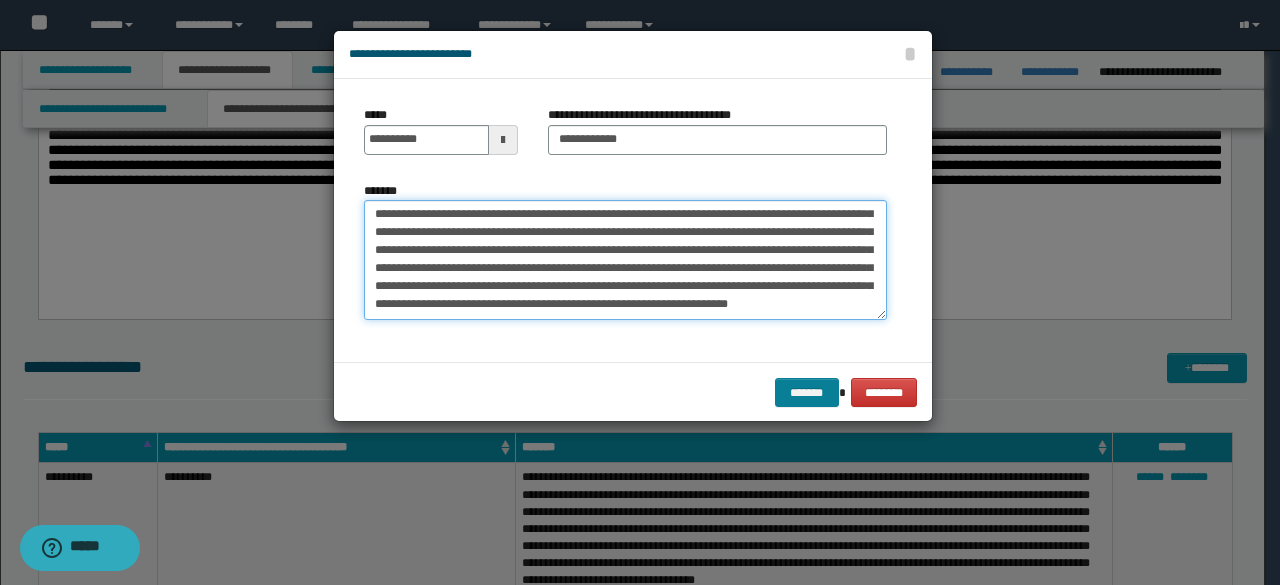 type on "**********" 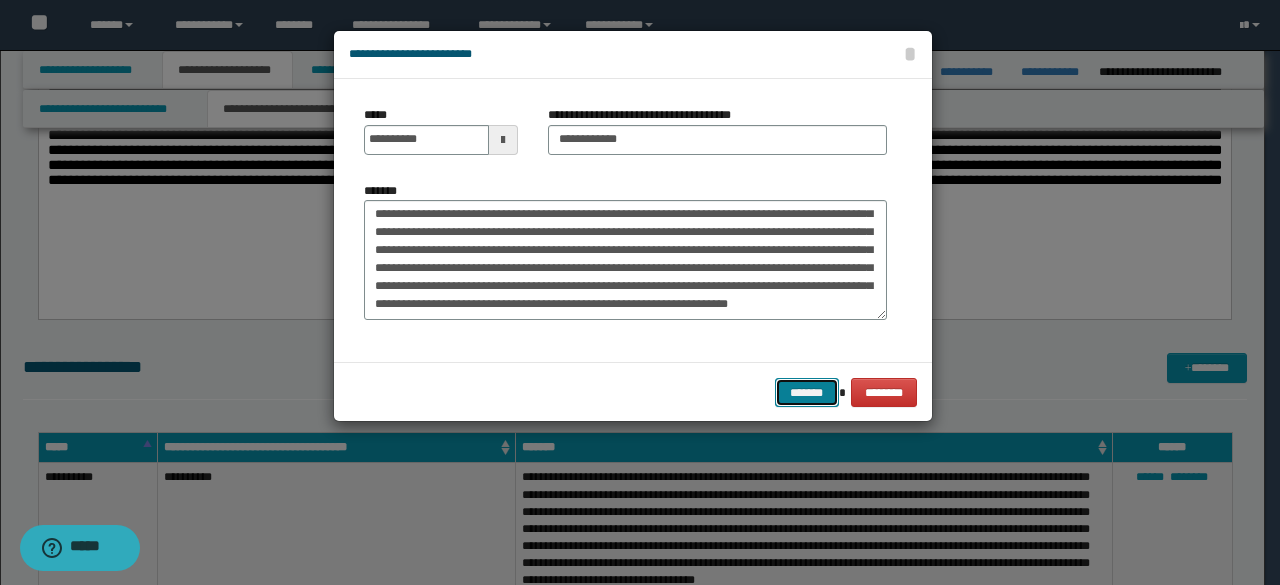 click on "*******" at bounding box center [807, 392] 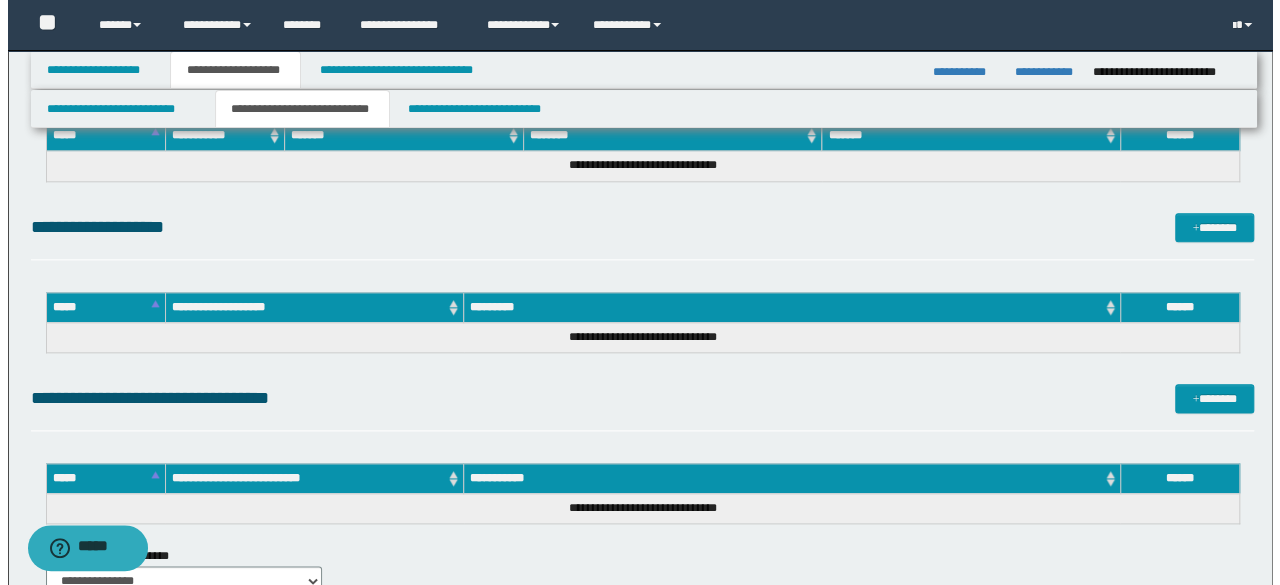 scroll, scrollTop: 4950, scrollLeft: 0, axis: vertical 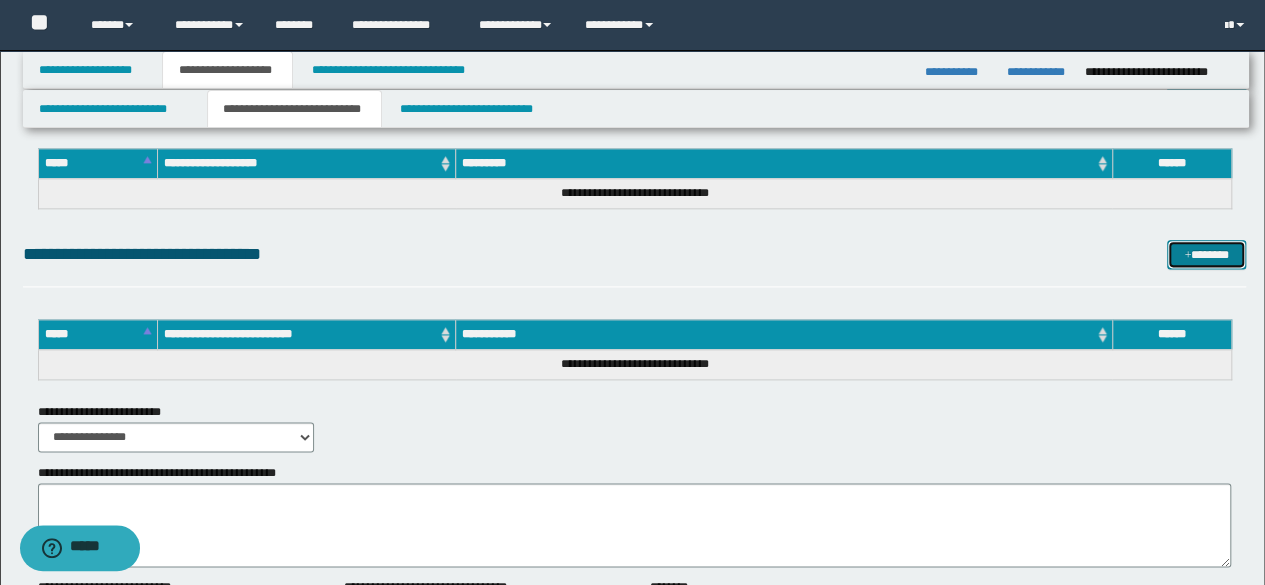 drag, startPoint x: 1184, startPoint y: 255, endPoint x: 1166, endPoint y: 252, distance: 18.248287 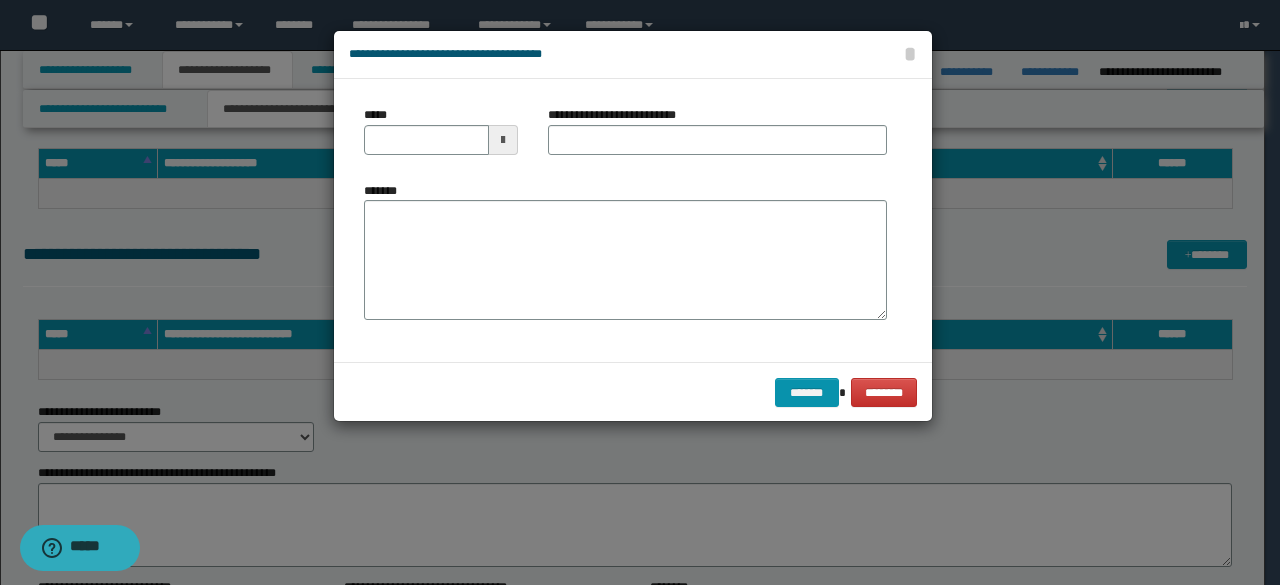 click on "*******" at bounding box center (625, 260) 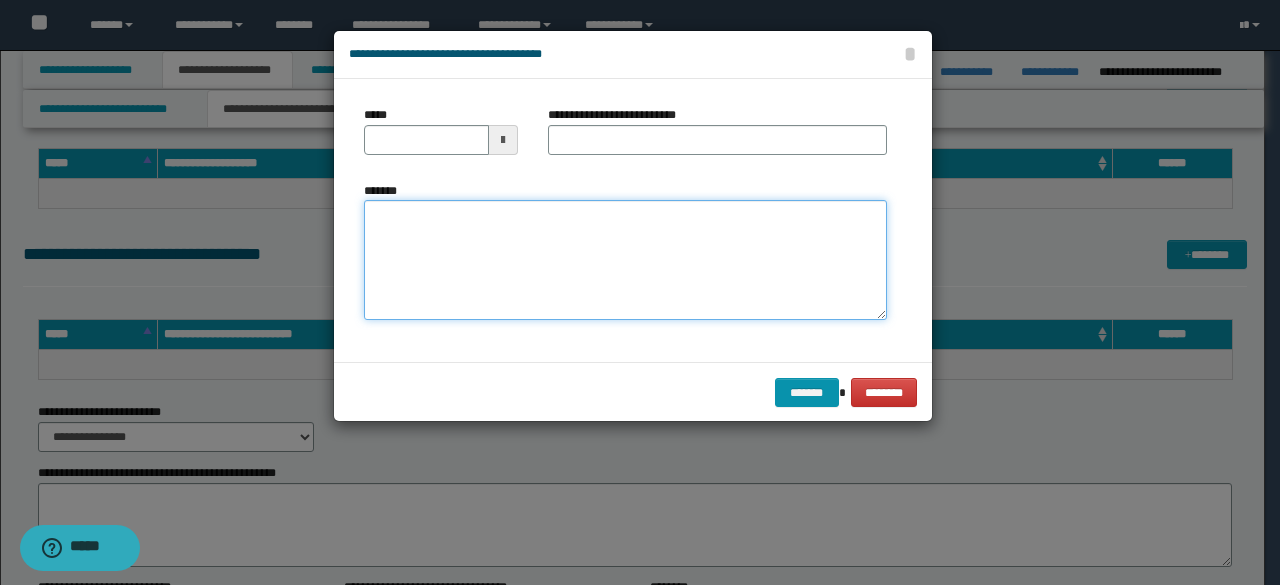 click on "*******" at bounding box center (625, 260) 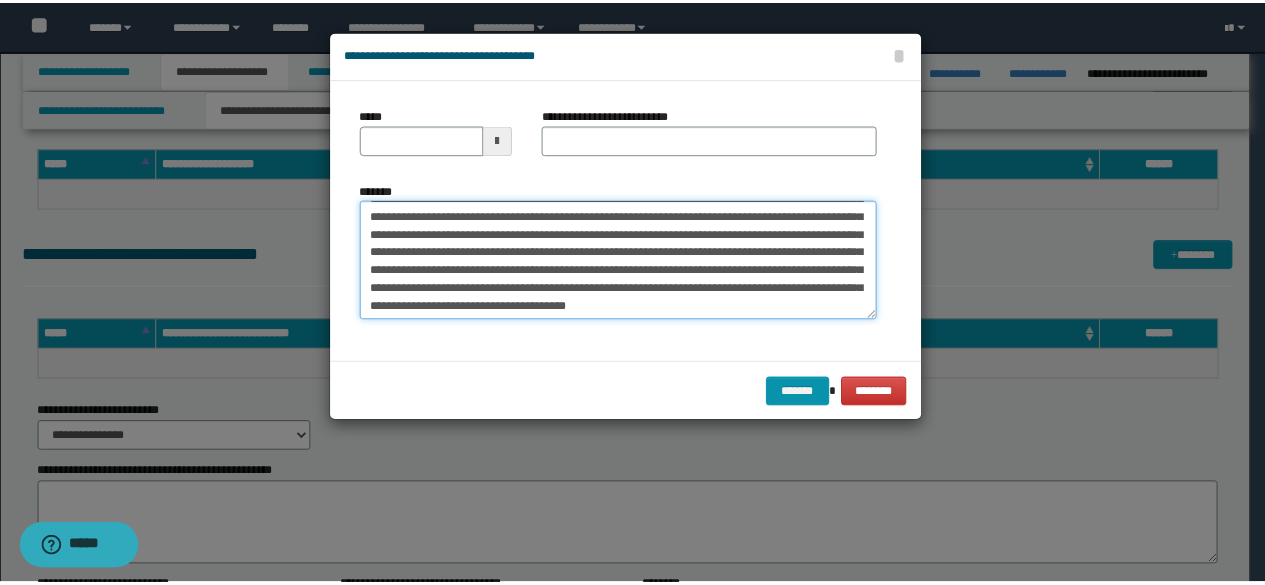 scroll, scrollTop: 0, scrollLeft: 0, axis: both 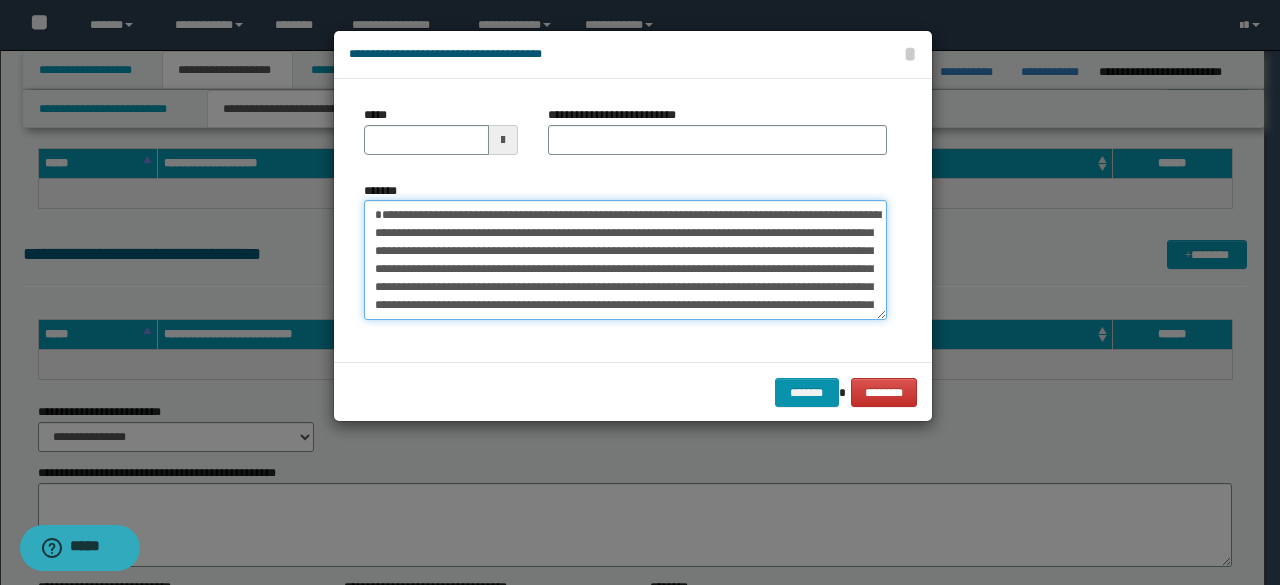 drag, startPoint x: 593, startPoint y: 231, endPoint x: 314, endPoint y: 122, distance: 299.53632 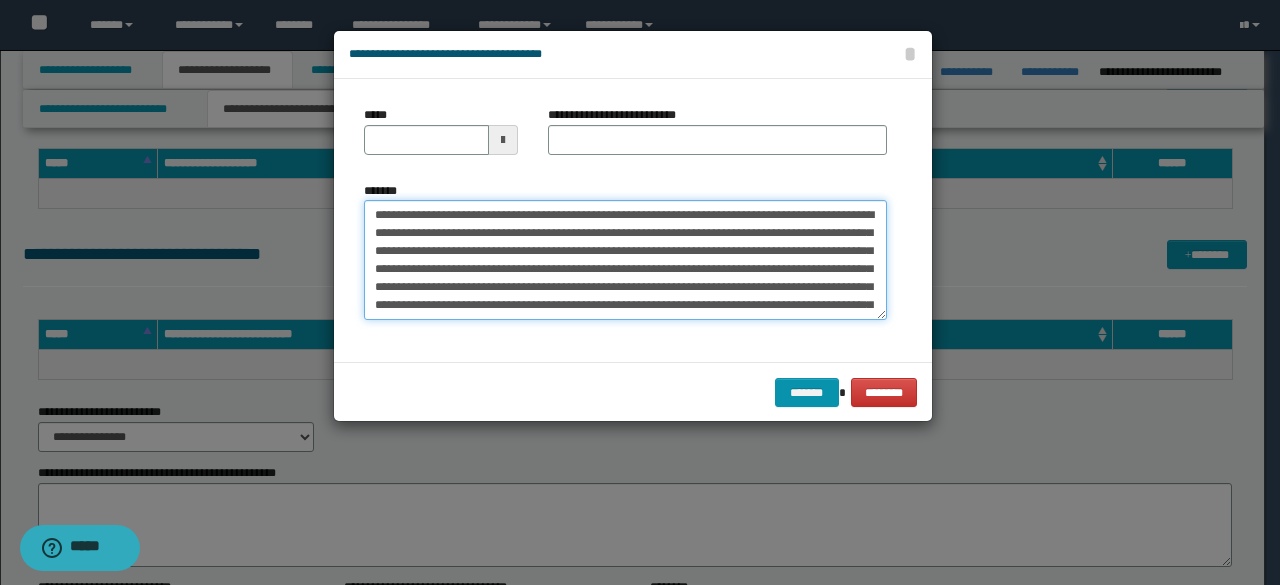 type on "**********" 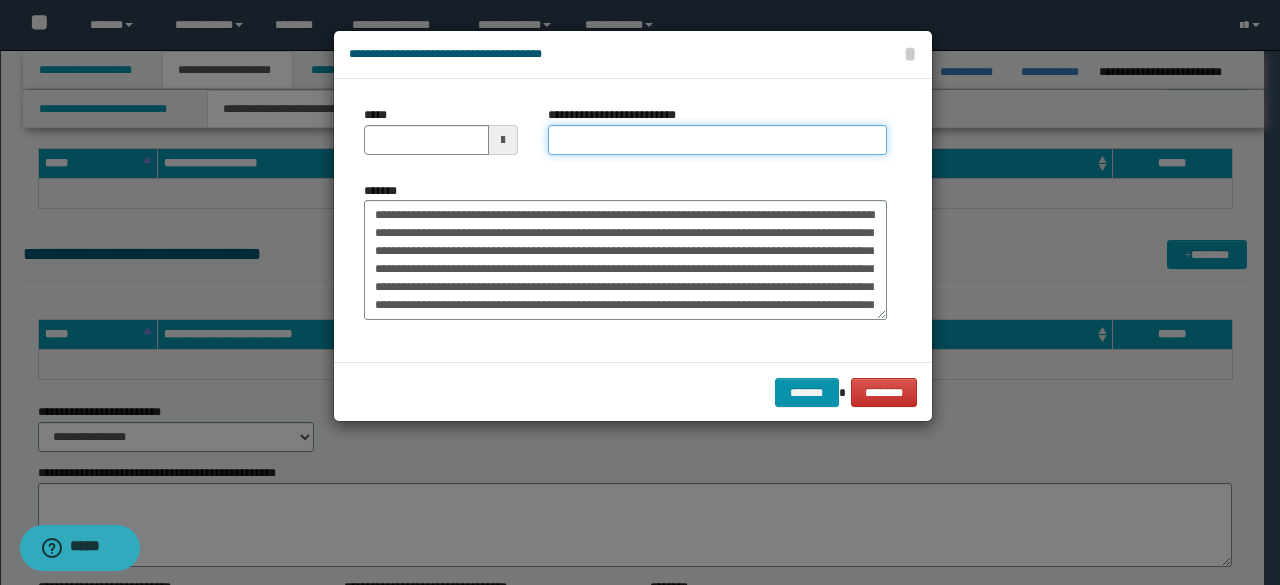 drag, startPoint x: 611, startPoint y: 146, endPoint x: 584, endPoint y: 141, distance: 27.45906 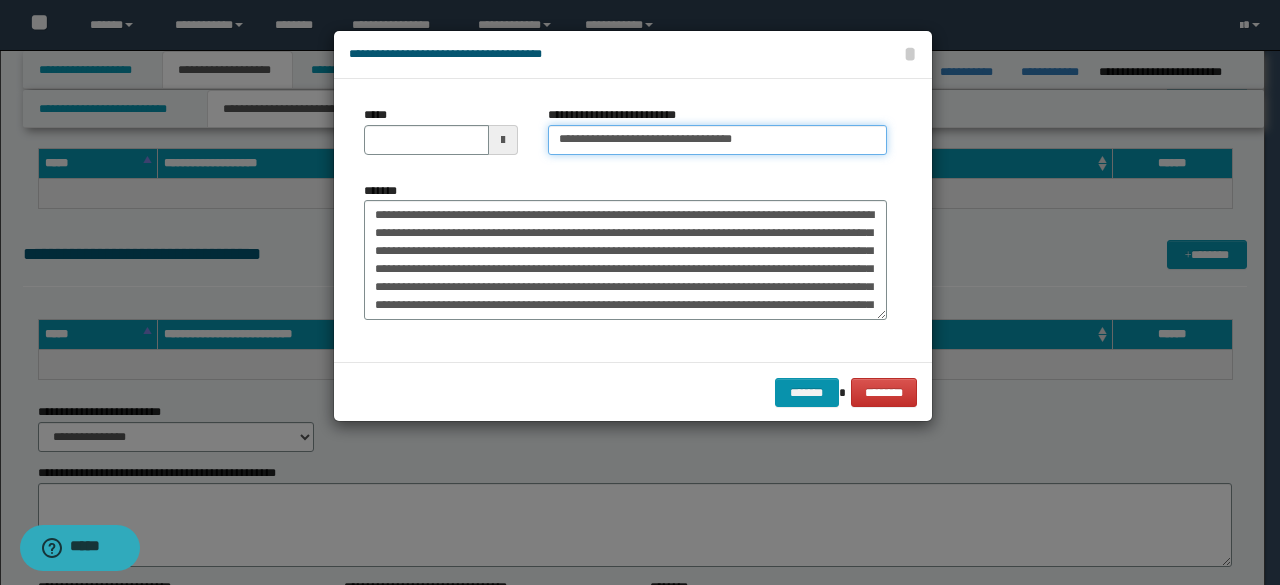 type on "**********" 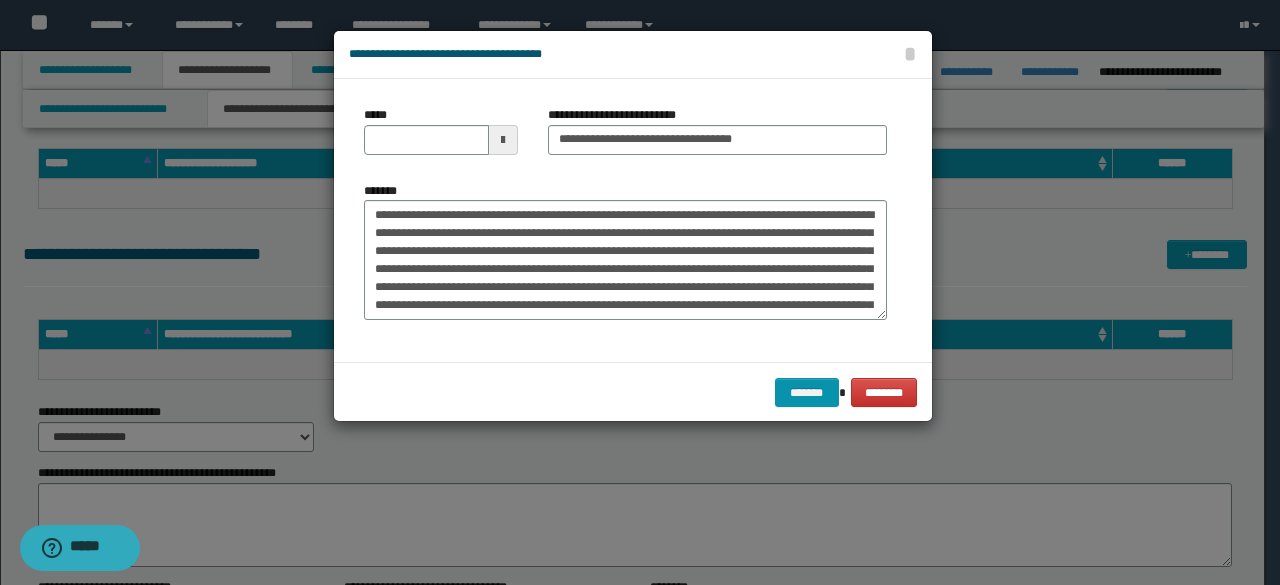 click on "*****" at bounding box center (441, 130) 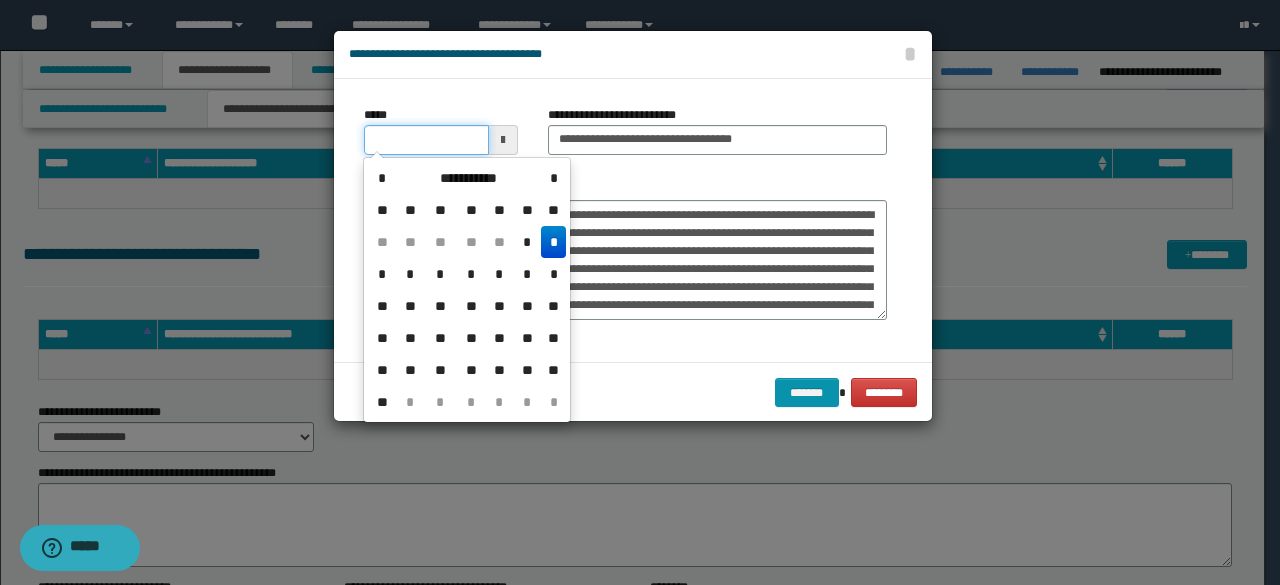 click on "*****" at bounding box center [426, 140] 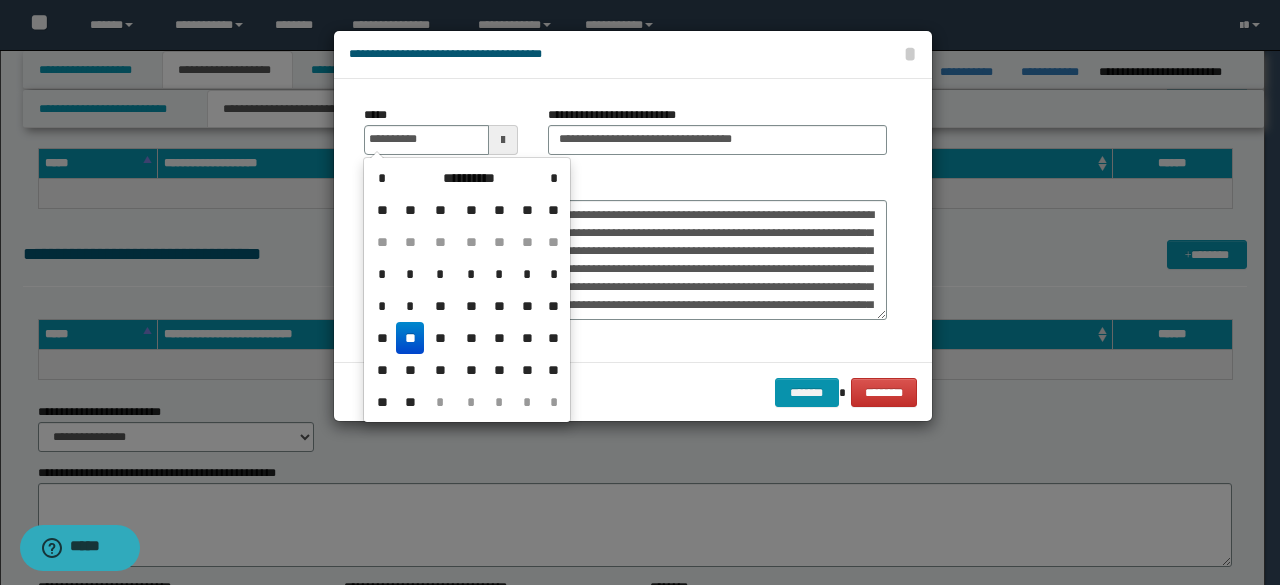 click on "**" at bounding box center (410, 338) 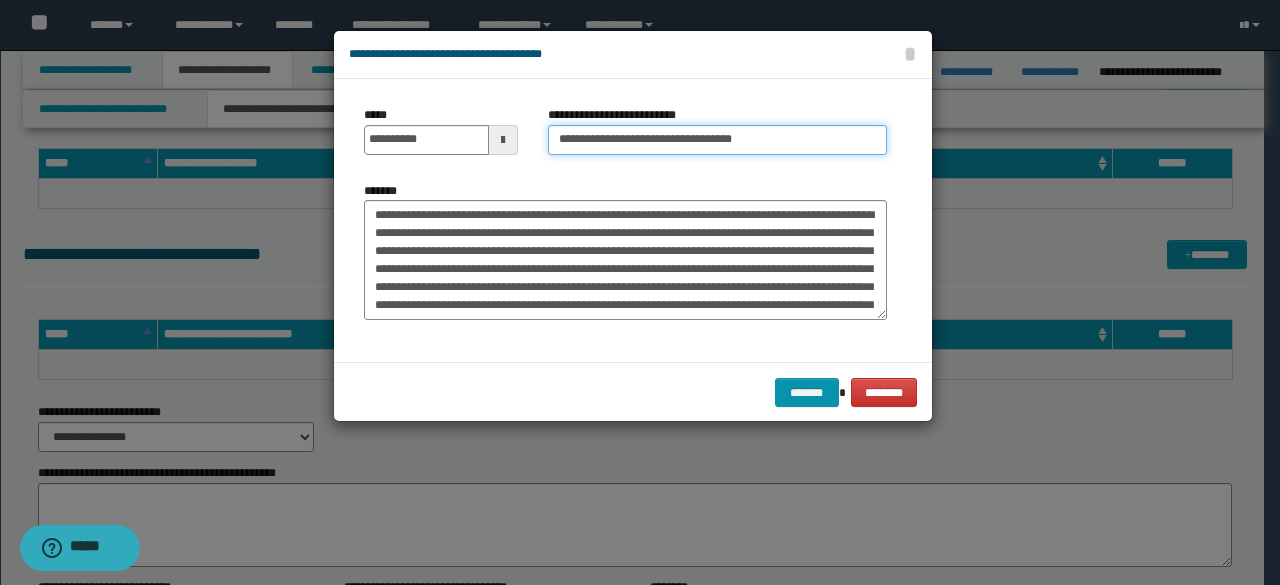 drag, startPoint x: 580, startPoint y: 122, endPoint x: 475, endPoint y: 77, distance: 114.236595 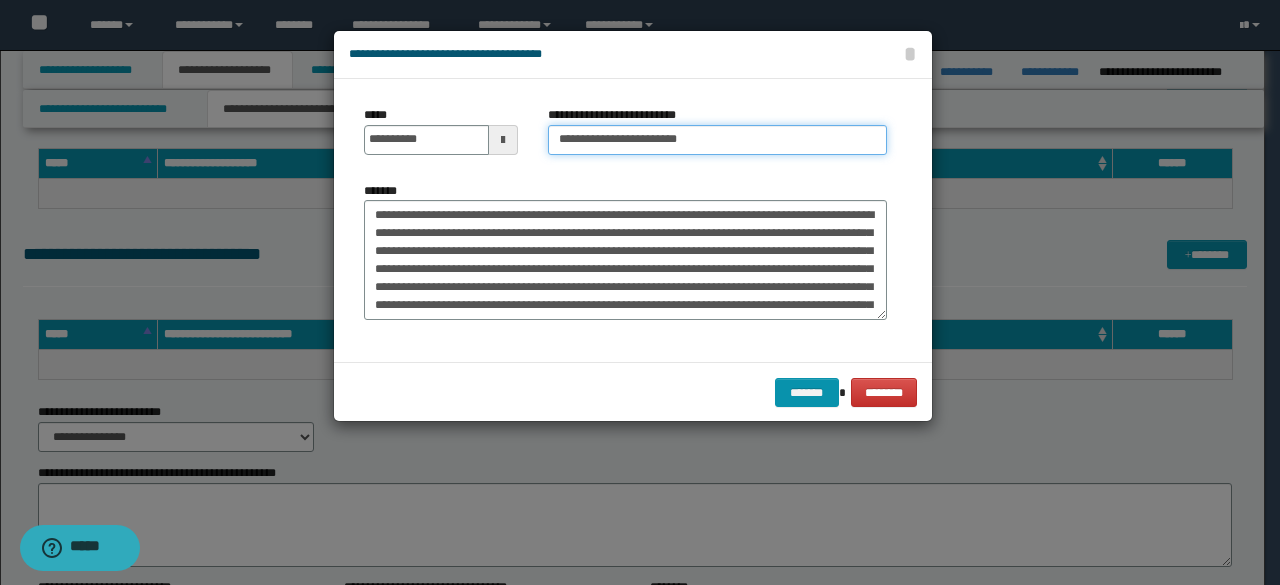 click on "**********" at bounding box center [717, 140] 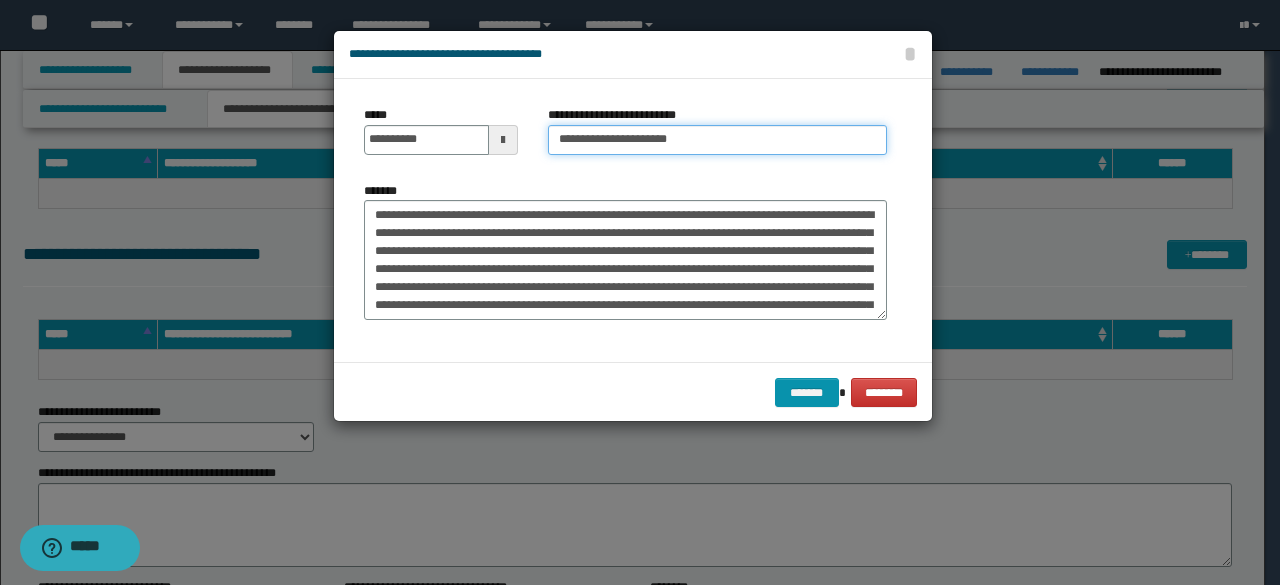 type on "**********" 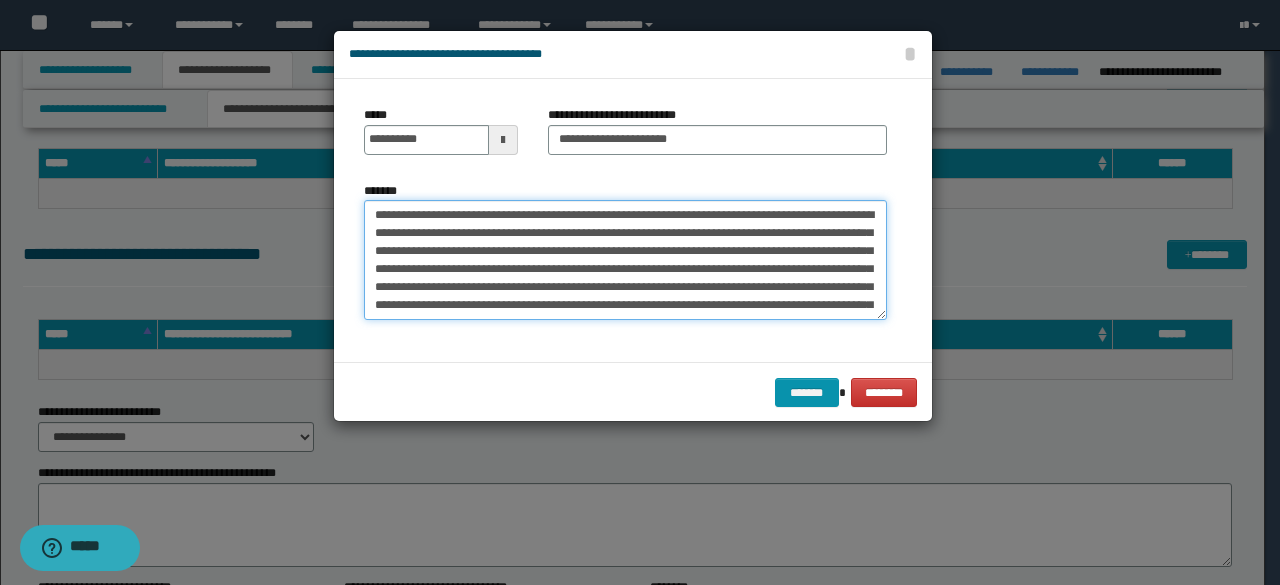 click on "**********" at bounding box center [625, 259] 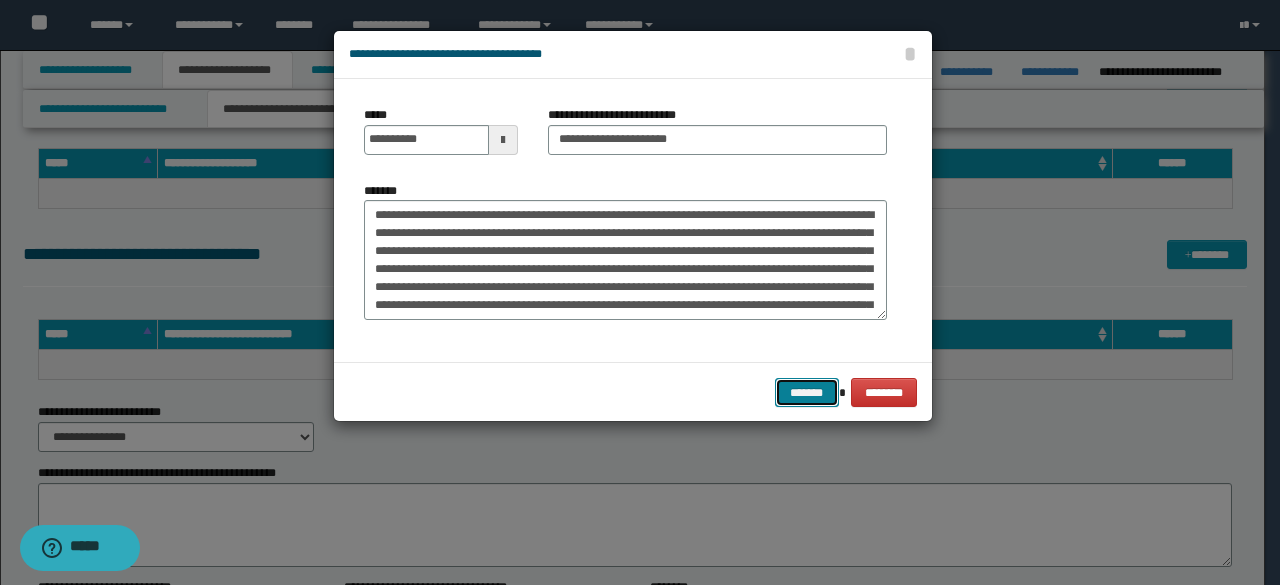 click on "*******" at bounding box center [807, 392] 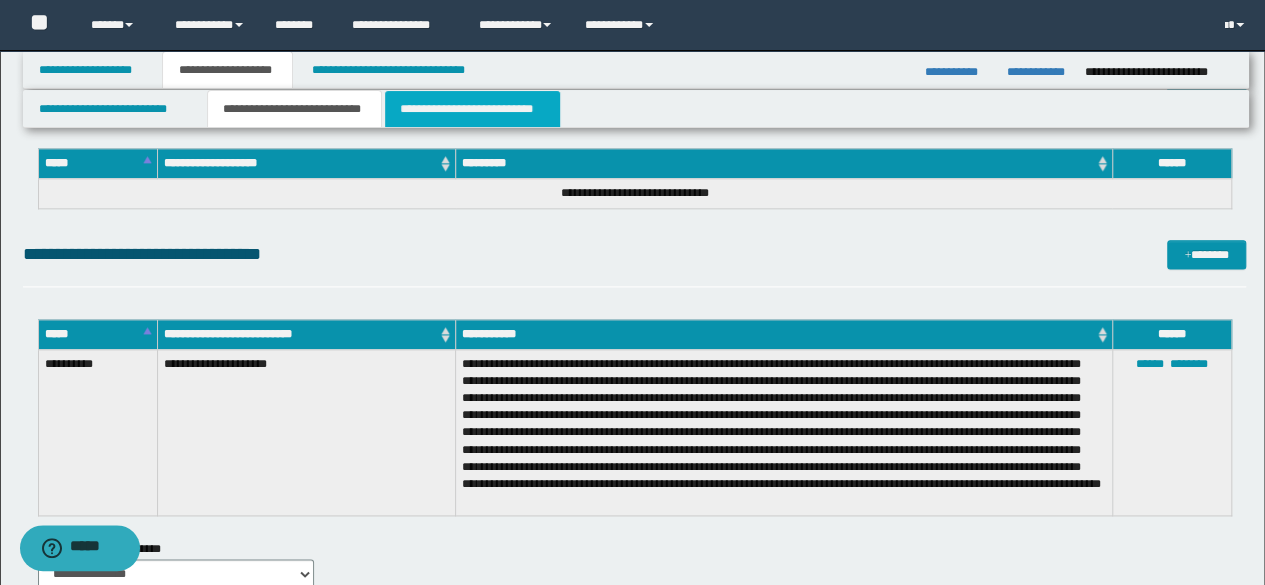 click on "**********" at bounding box center [472, 109] 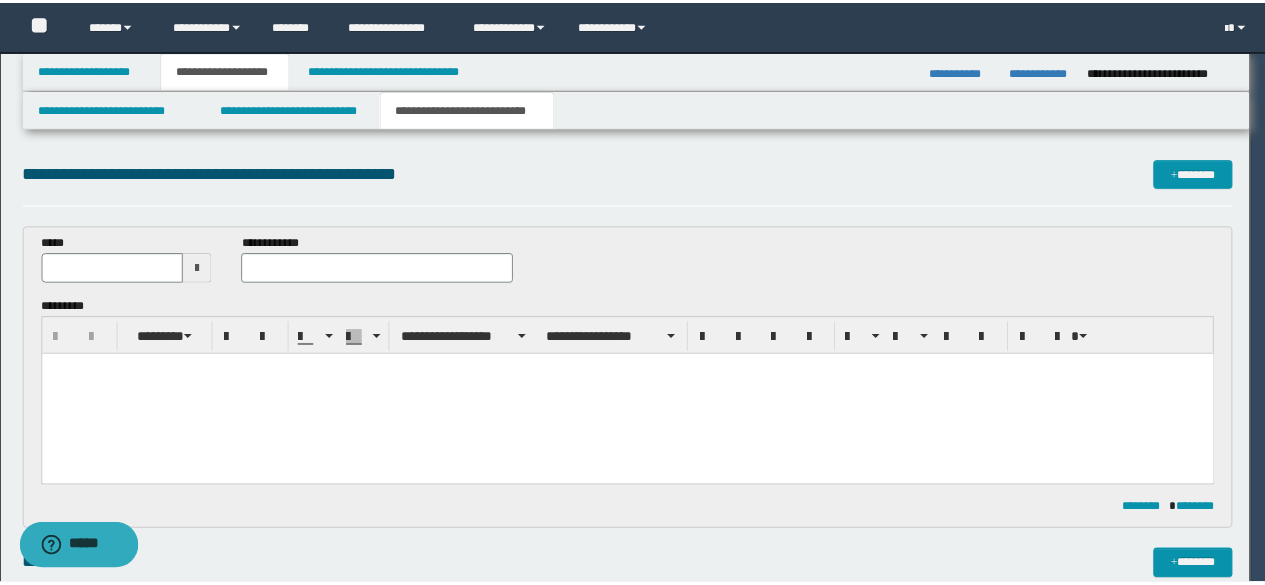 scroll, scrollTop: 0, scrollLeft: 0, axis: both 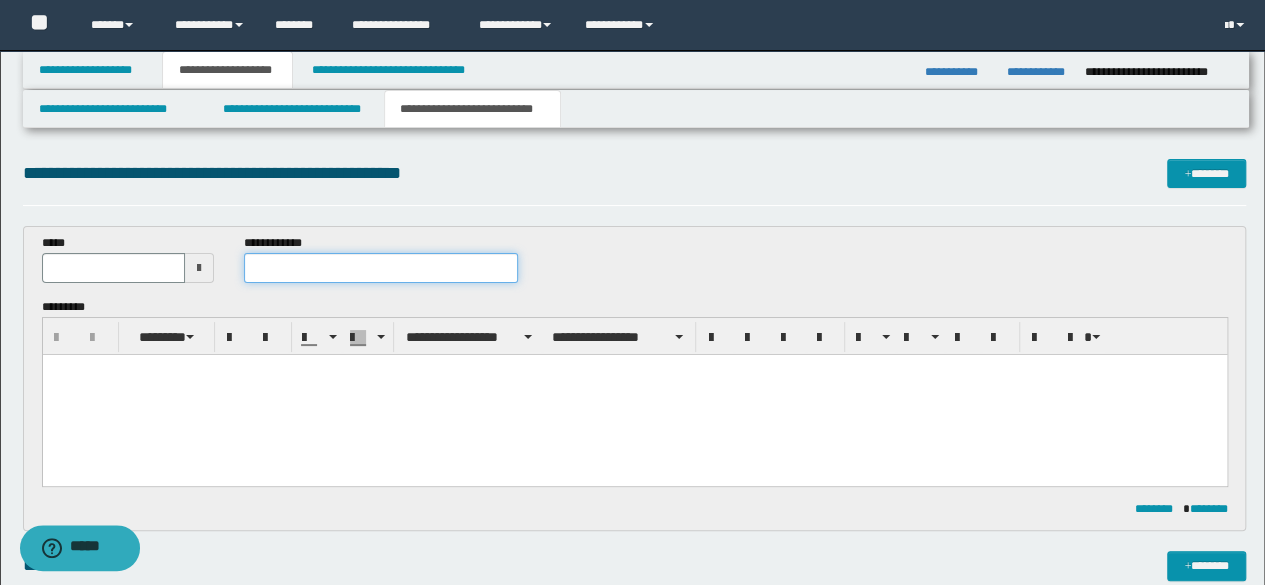 click at bounding box center [381, 268] 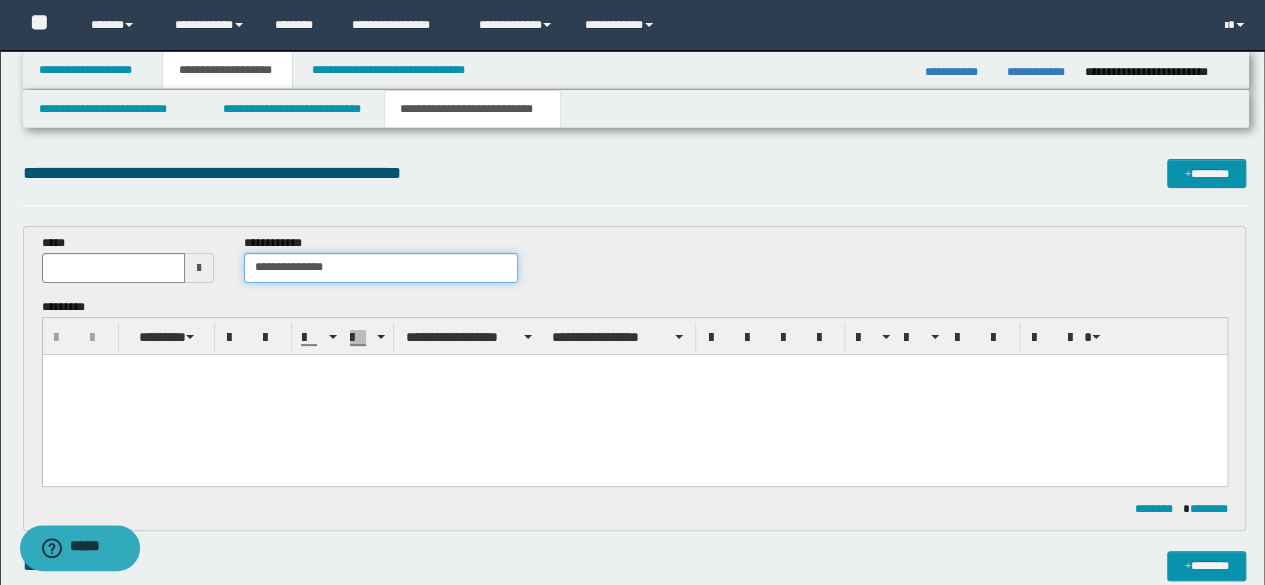 type on "**********" 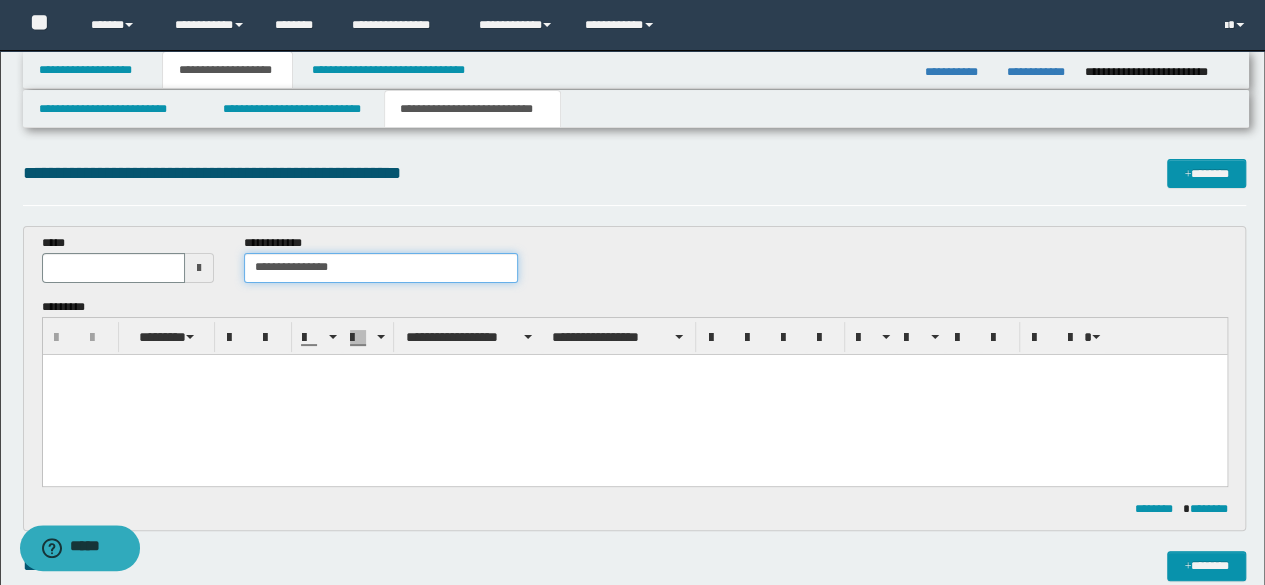 type 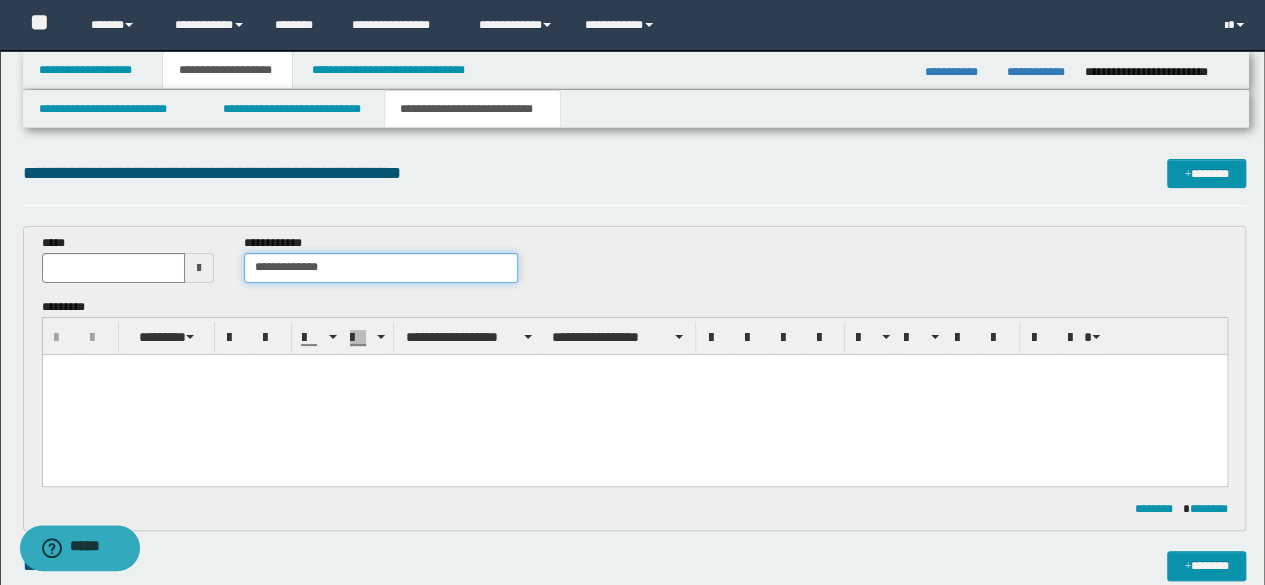 type on "**********" 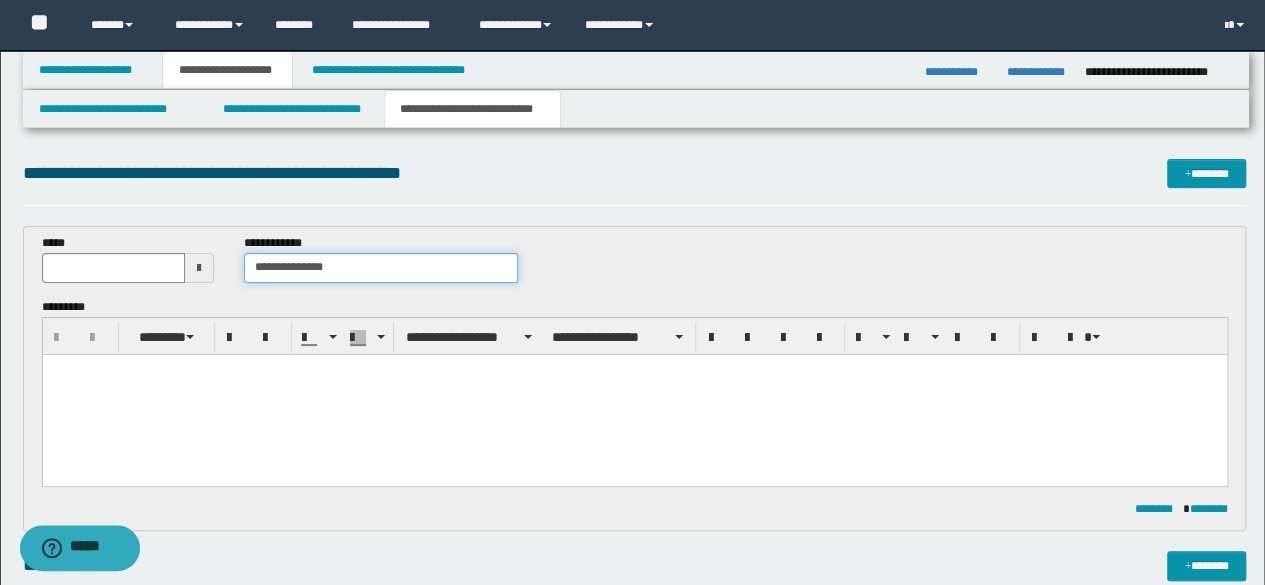 type 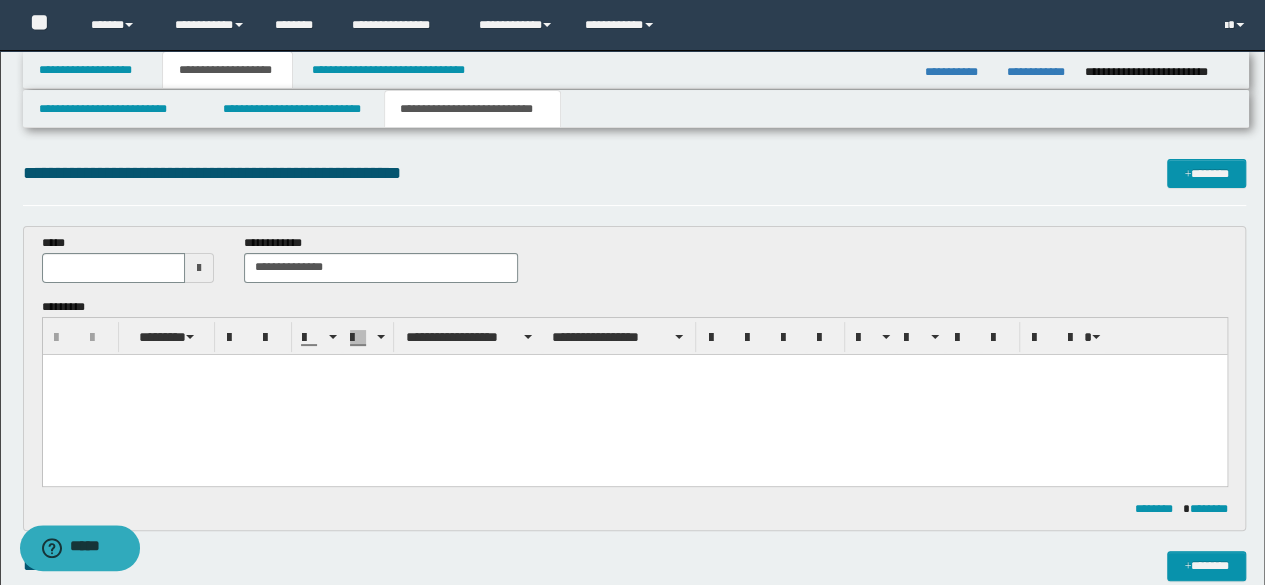 click on "*****" at bounding box center (128, 258) 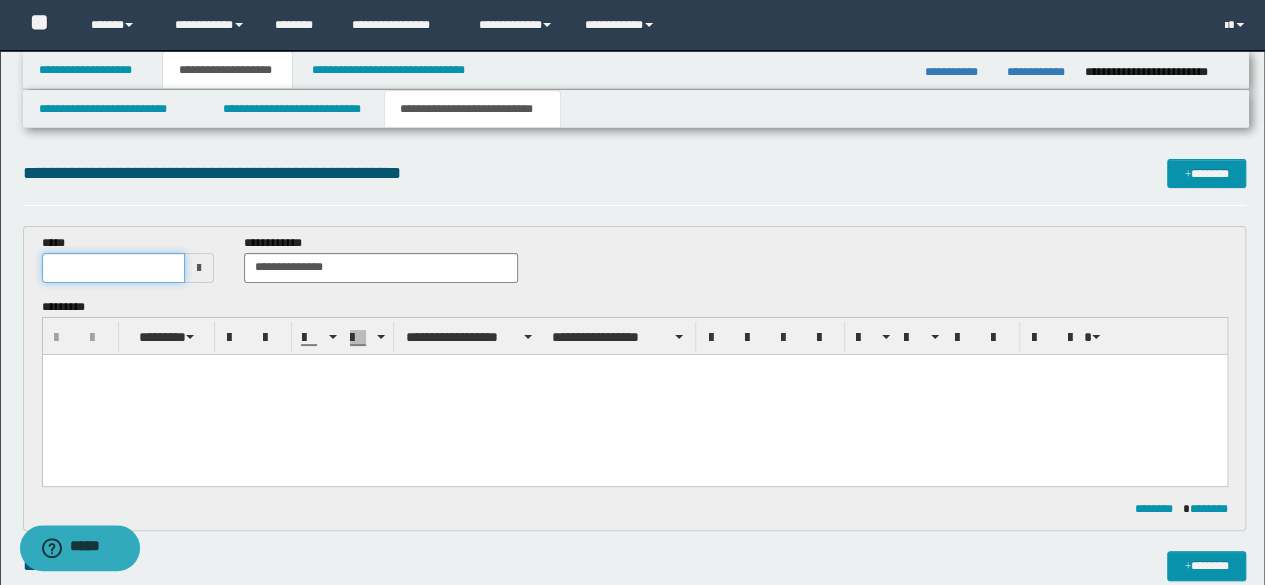 click at bounding box center [114, 268] 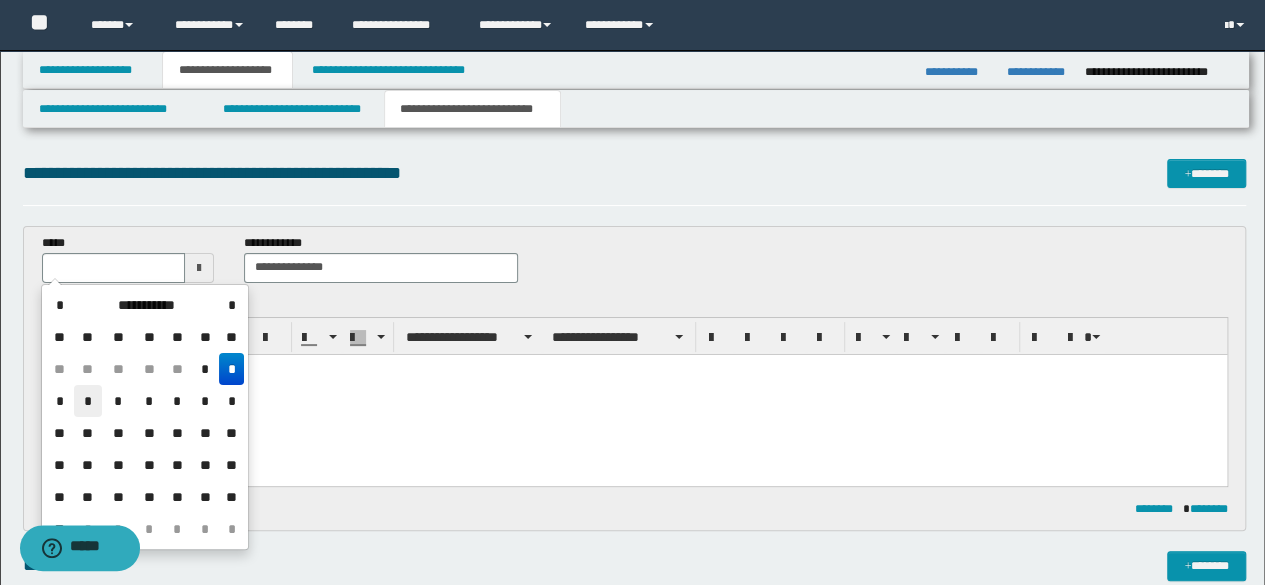 drag, startPoint x: 86, startPoint y: 397, endPoint x: 241, endPoint y: 62, distance: 369.12057 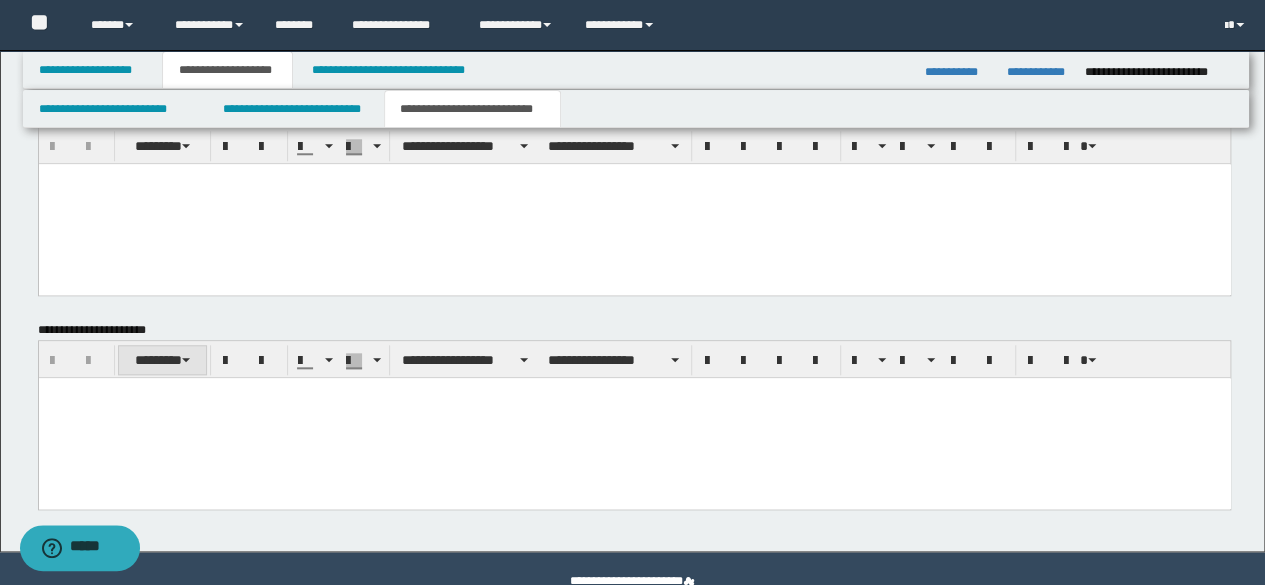 scroll, scrollTop: 918, scrollLeft: 0, axis: vertical 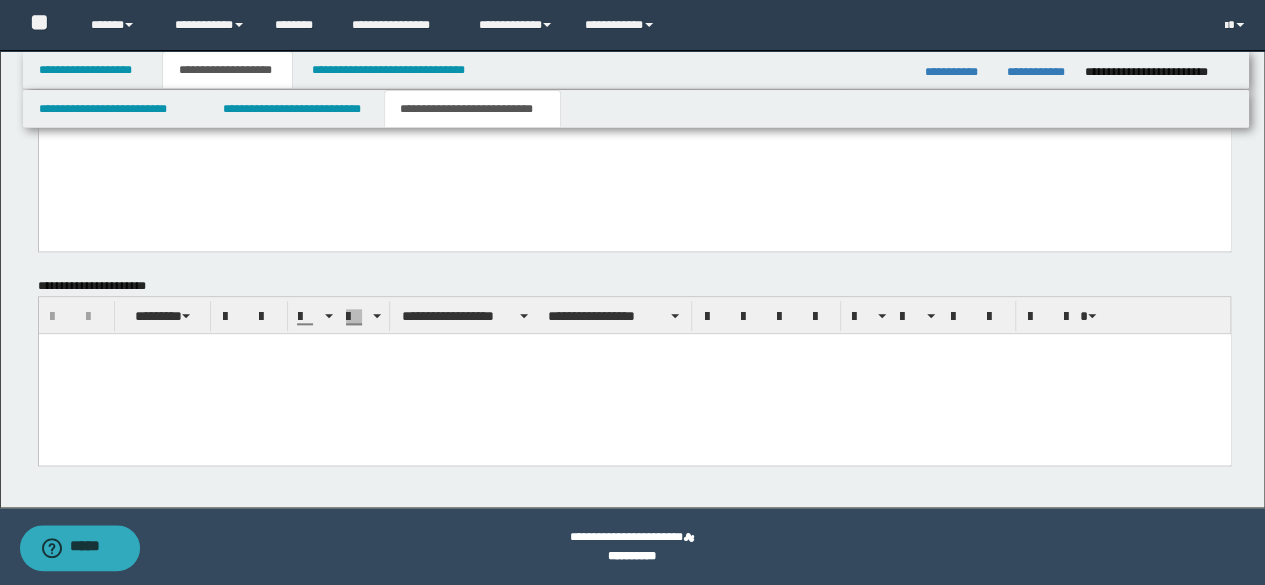 click at bounding box center (634, 373) 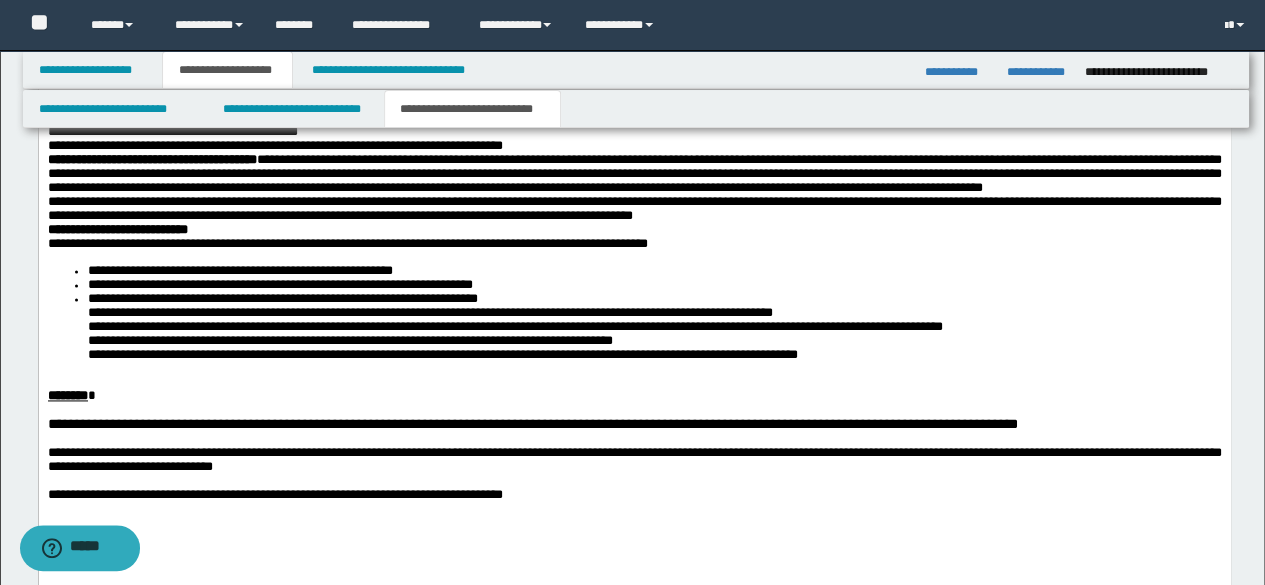 scroll, scrollTop: 1318, scrollLeft: 0, axis: vertical 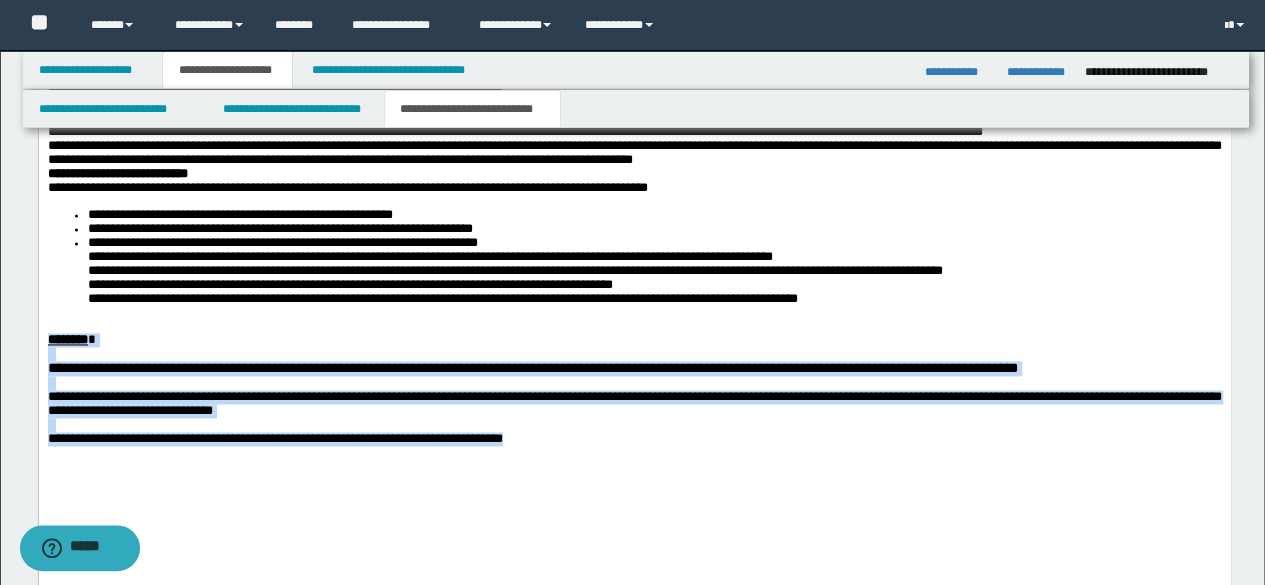 drag, startPoint x: 522, startPoint y: 500, endPoint x: 53, endPoint y: 351, distance: 492.09958 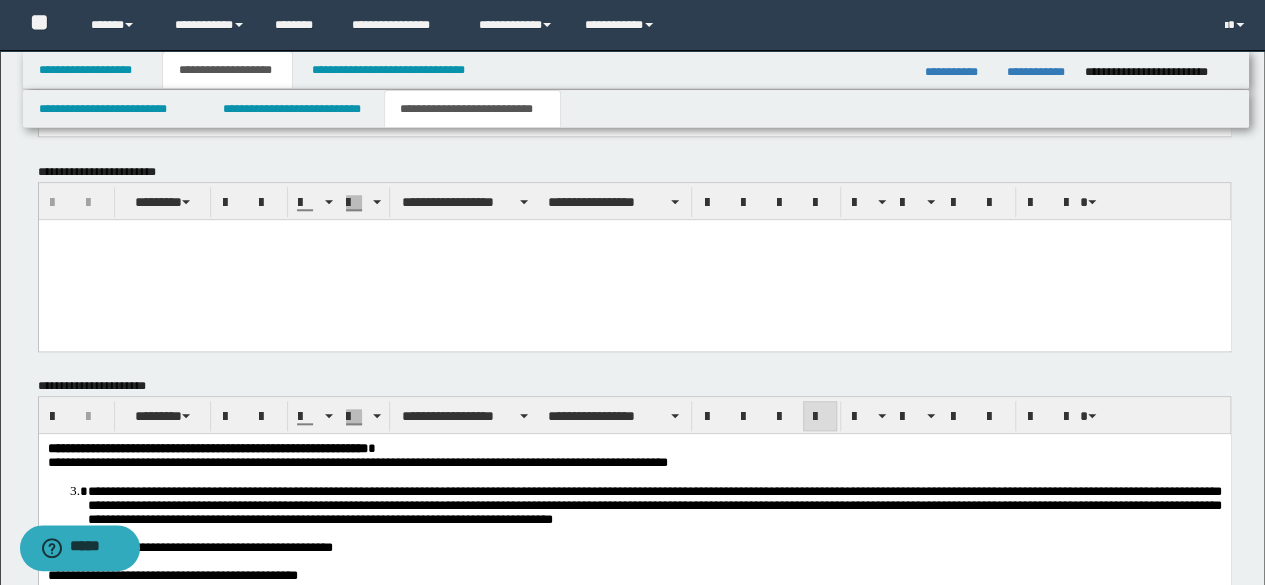 scroll, scrollTop: 518, scrollLeft: 0, axis: vertical 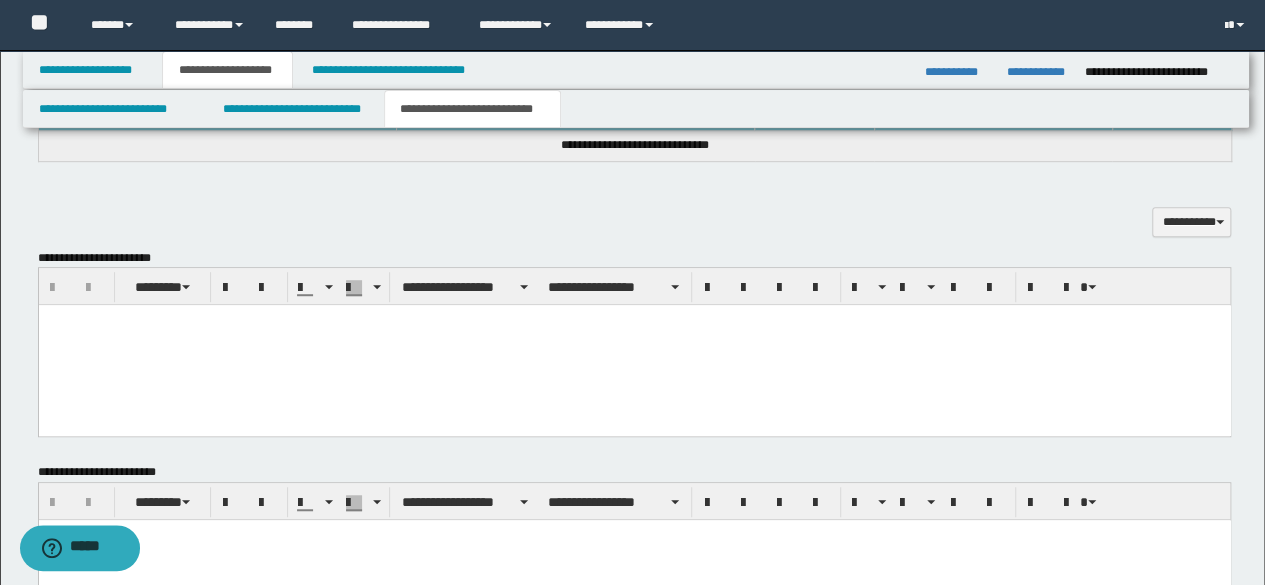 click at bounding box center (634, 345) 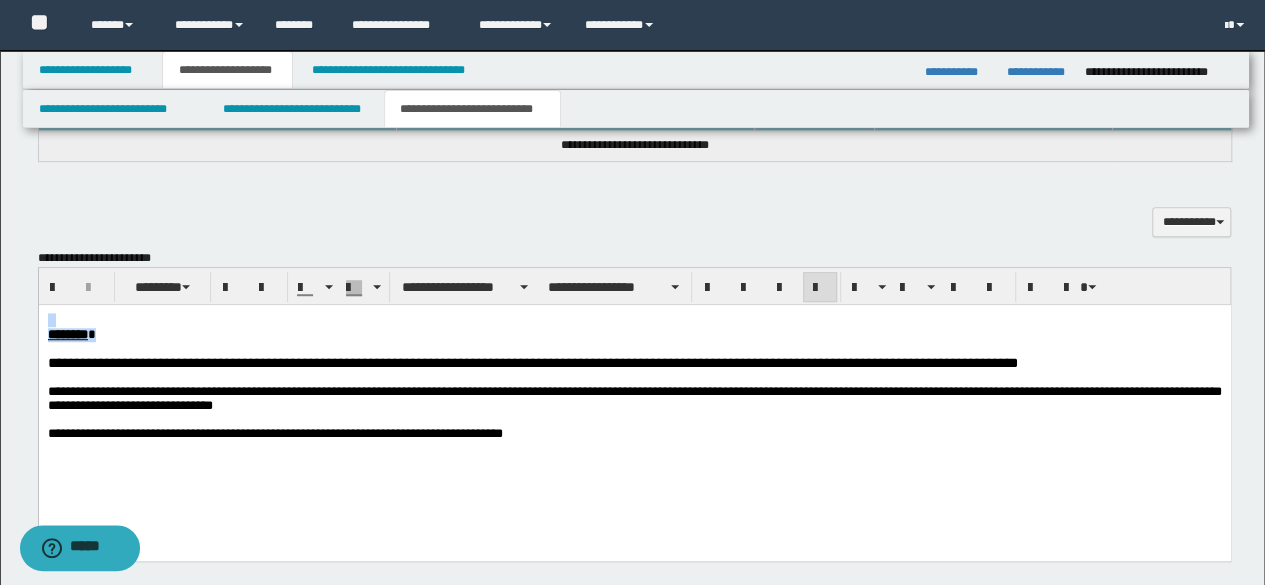 drag, startPoint x: 124, startPoint y: 336, endPoint x: 0, endPoint y: 275, distance: 138.1919 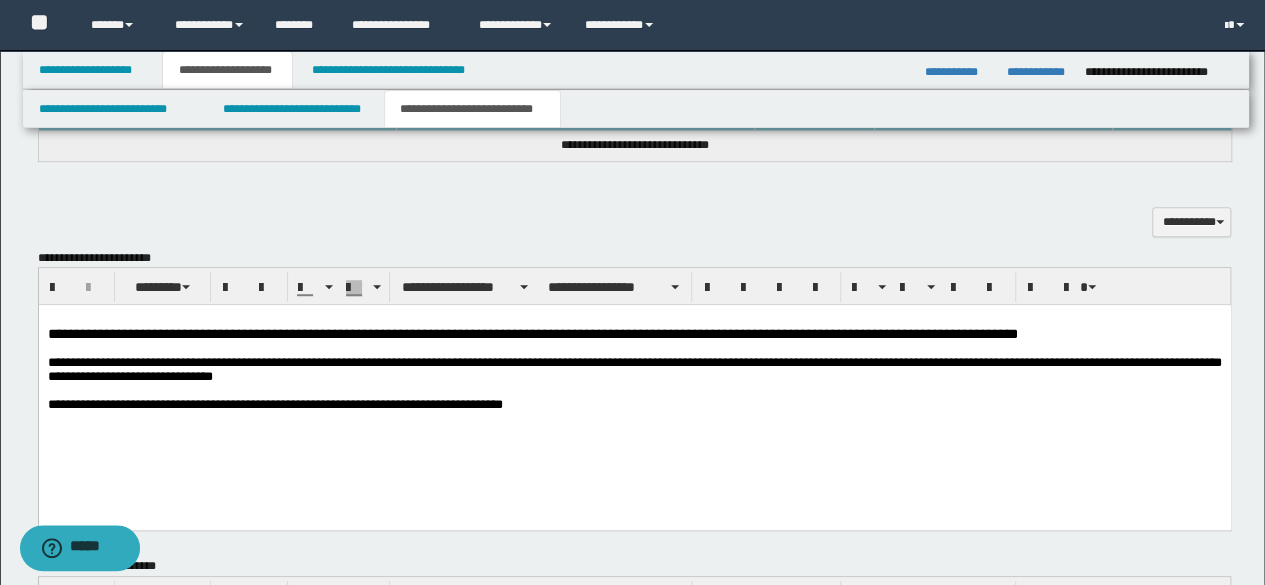 click on "**********" at bounding box center (634, 387) 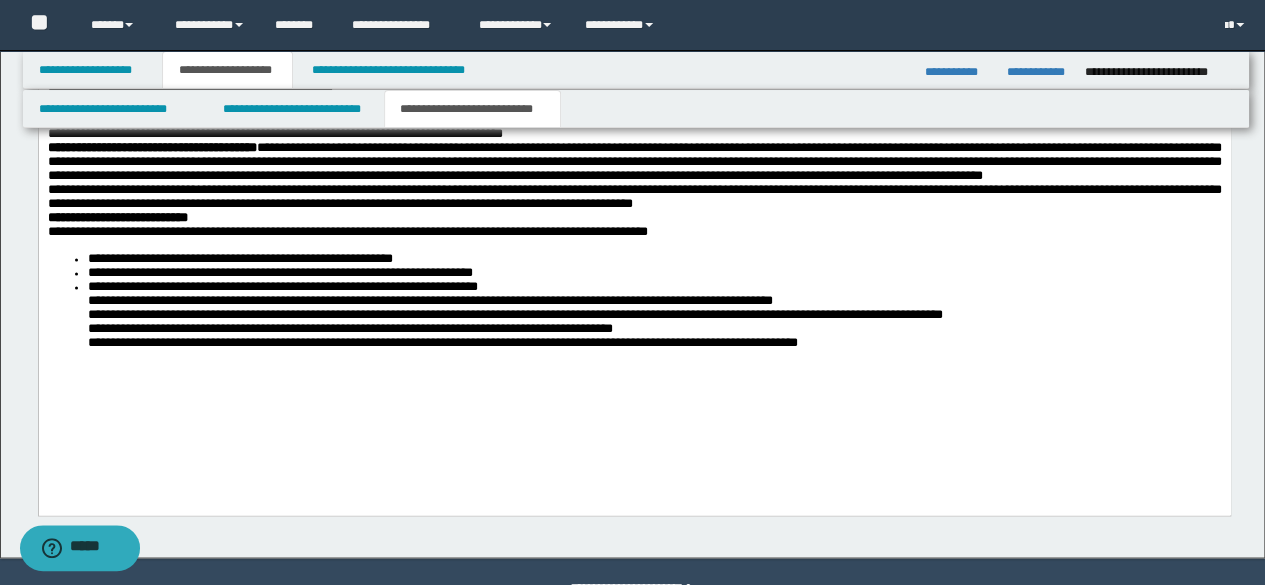 scroll, scrollTop: 1404, scrollLeft: 0, axis: vertical 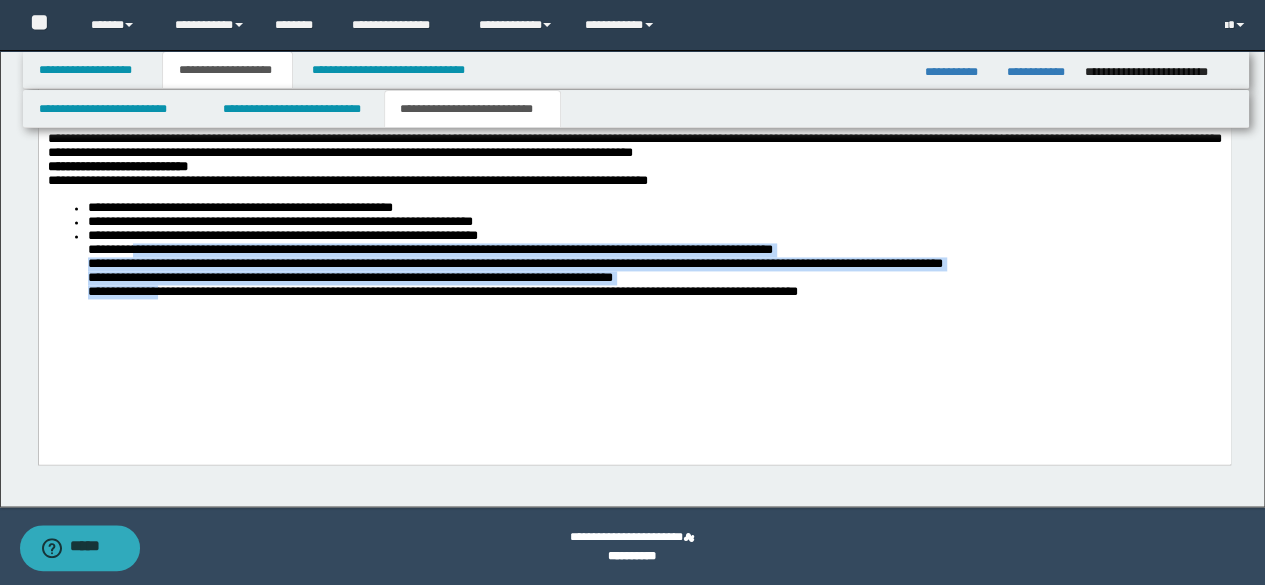 drag, startPoint x: 146, startPoint y: 287, endPoint x: 169, endPoint y: 319, distance: 39.40812 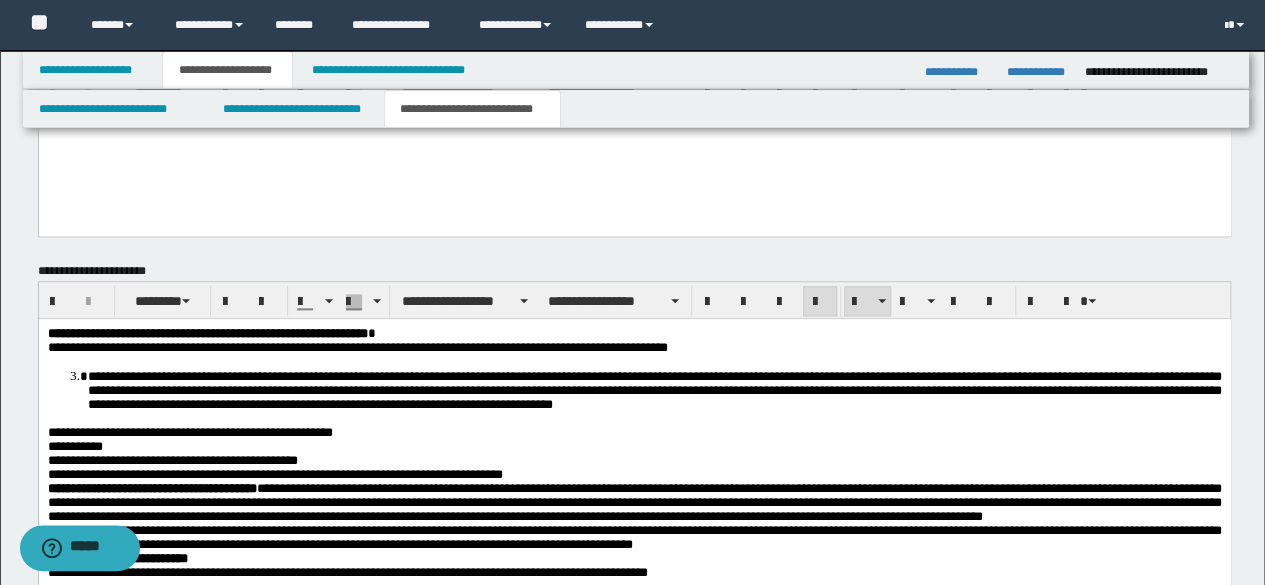 scroll, scrollTop: 1004, scrollLeft: 0, axis: vertical 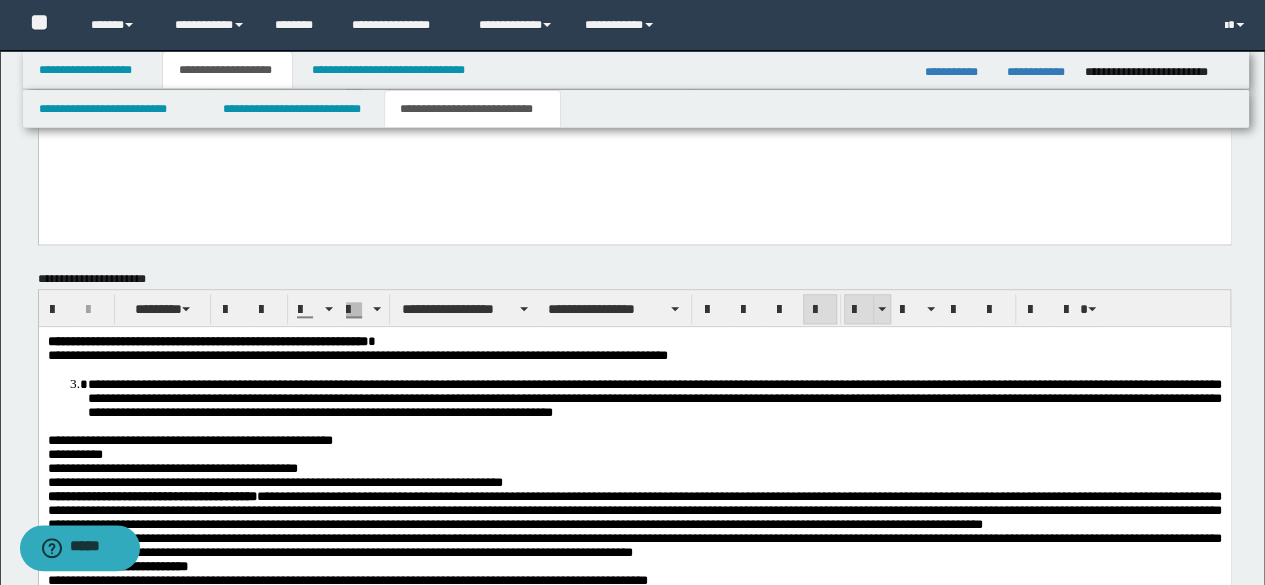 click at bounding box center (859, 310) 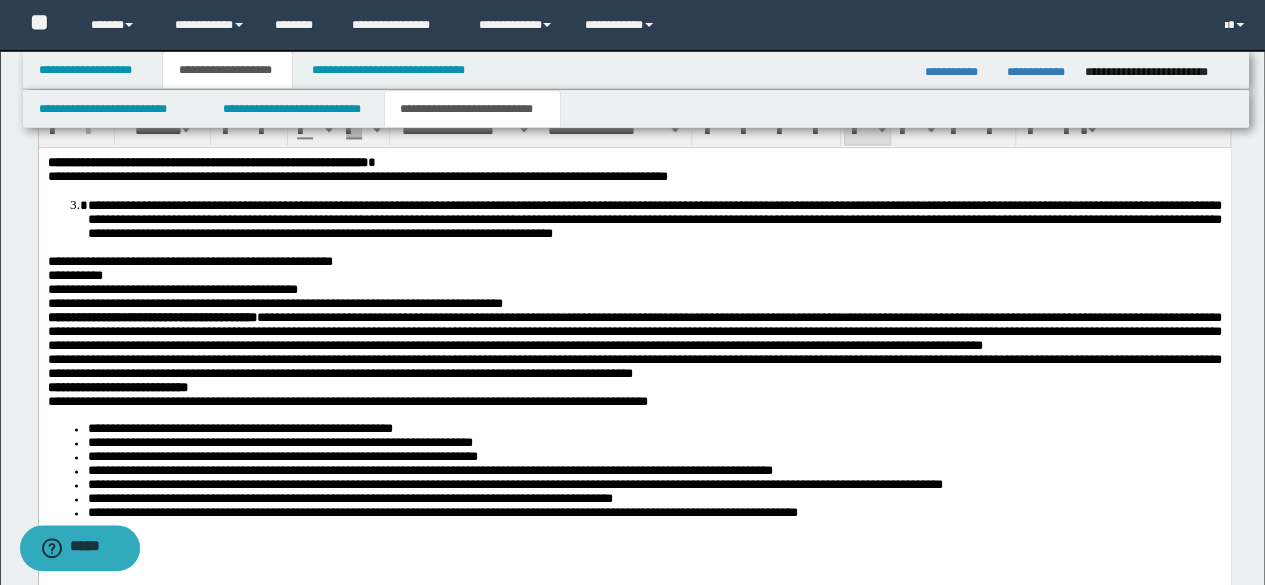 scroll, scrollTop: 1304, scrollLeft: 0, axis: vertical 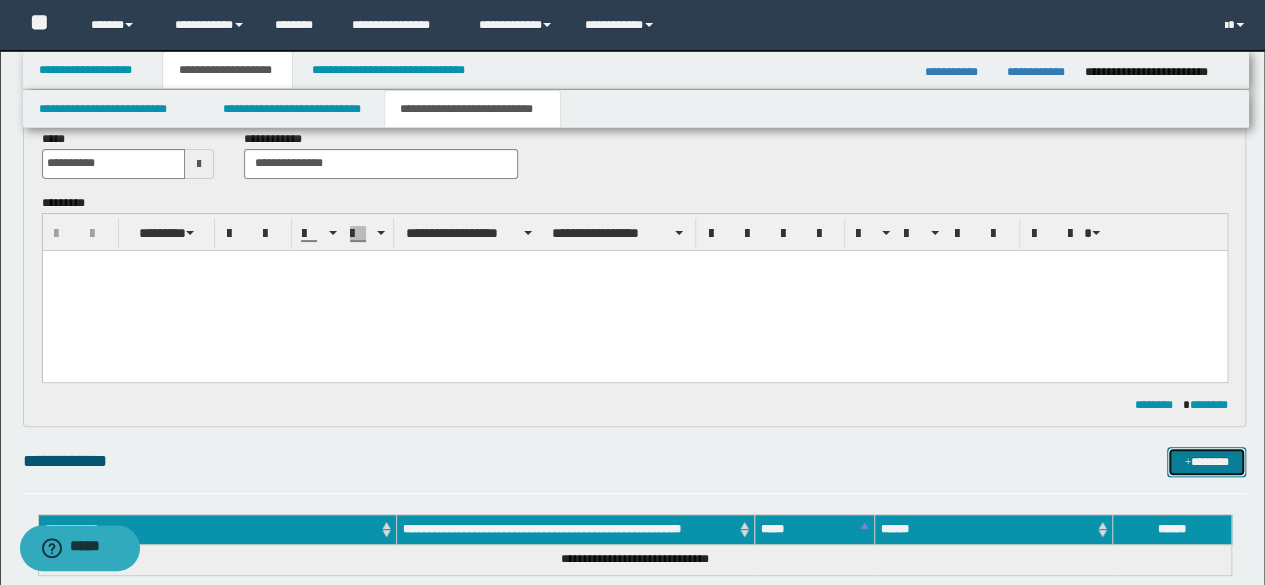 click on "*******" at bounding box center [1206, 461] 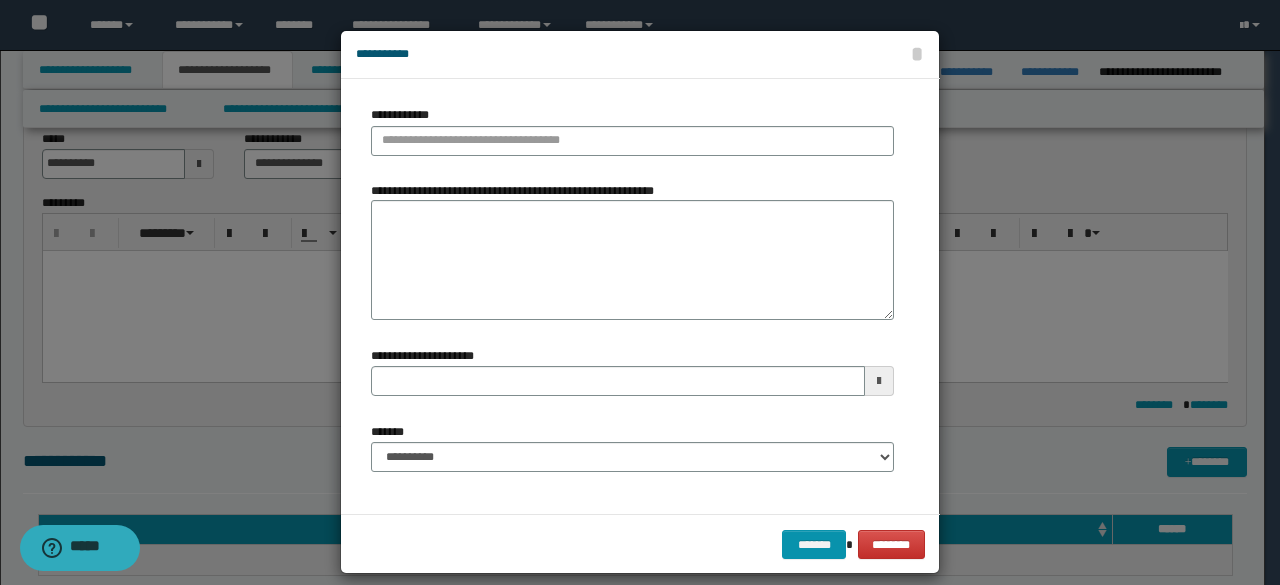 click at bounding box center (640, 302) 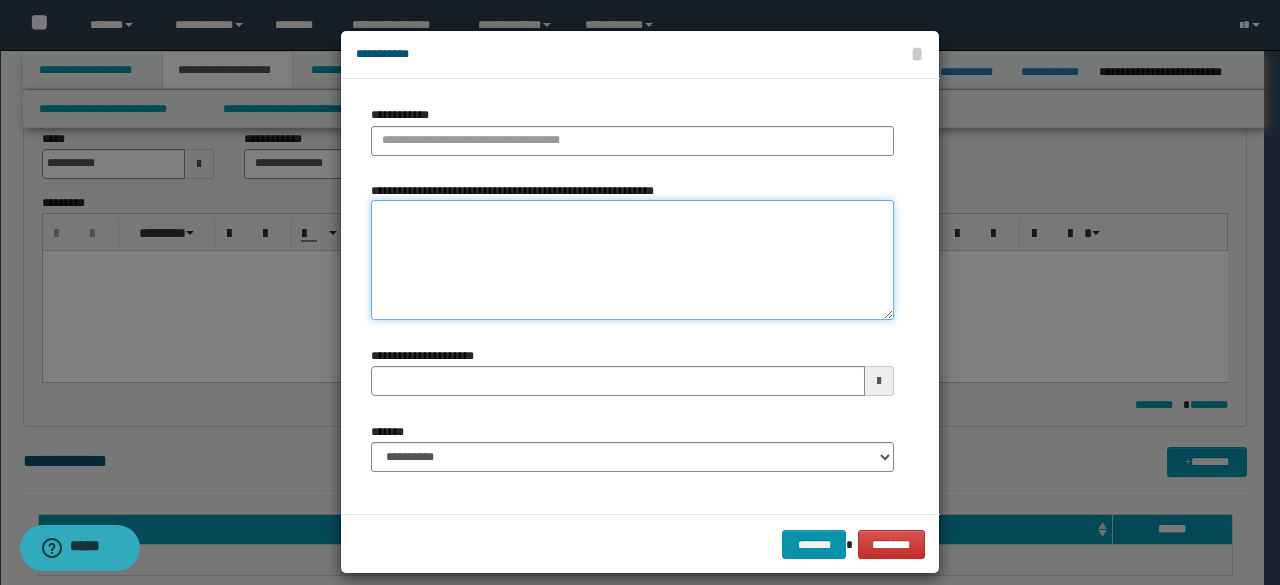 click on "**********" at bounding box center (632, 260) 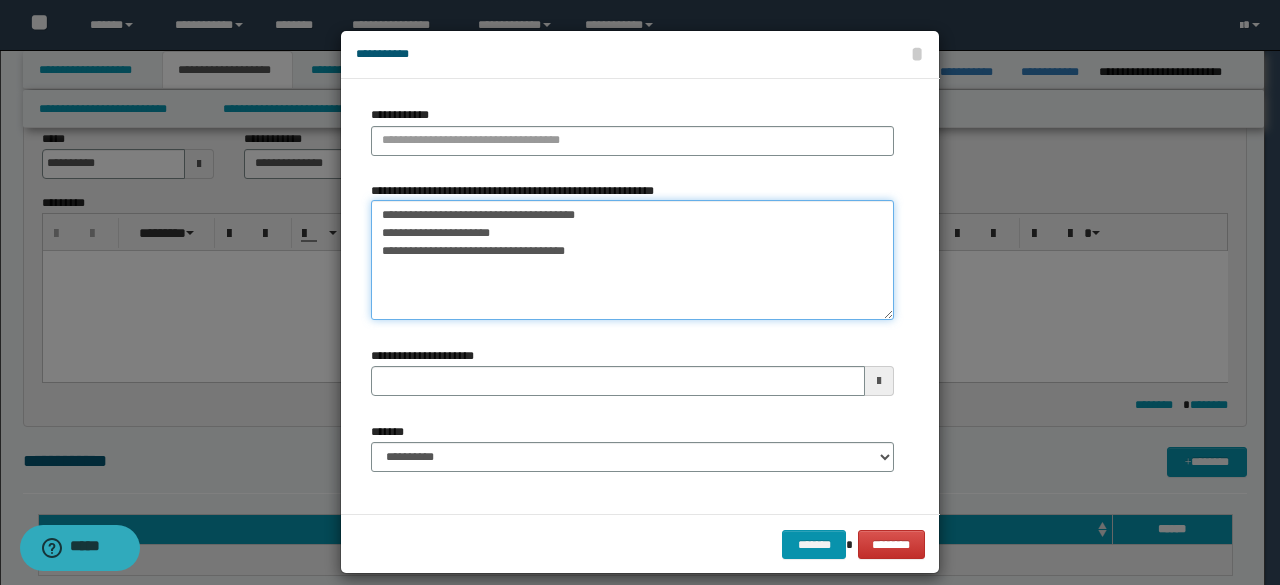 type on "**********" 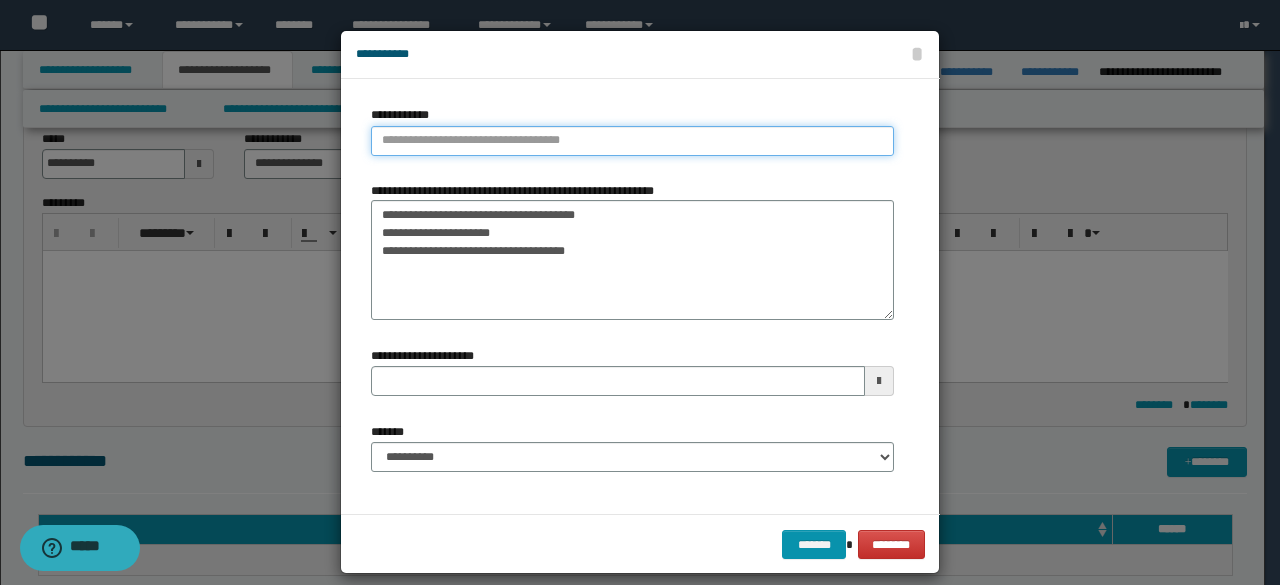 click on "**********" at bounding box center [632, 141] 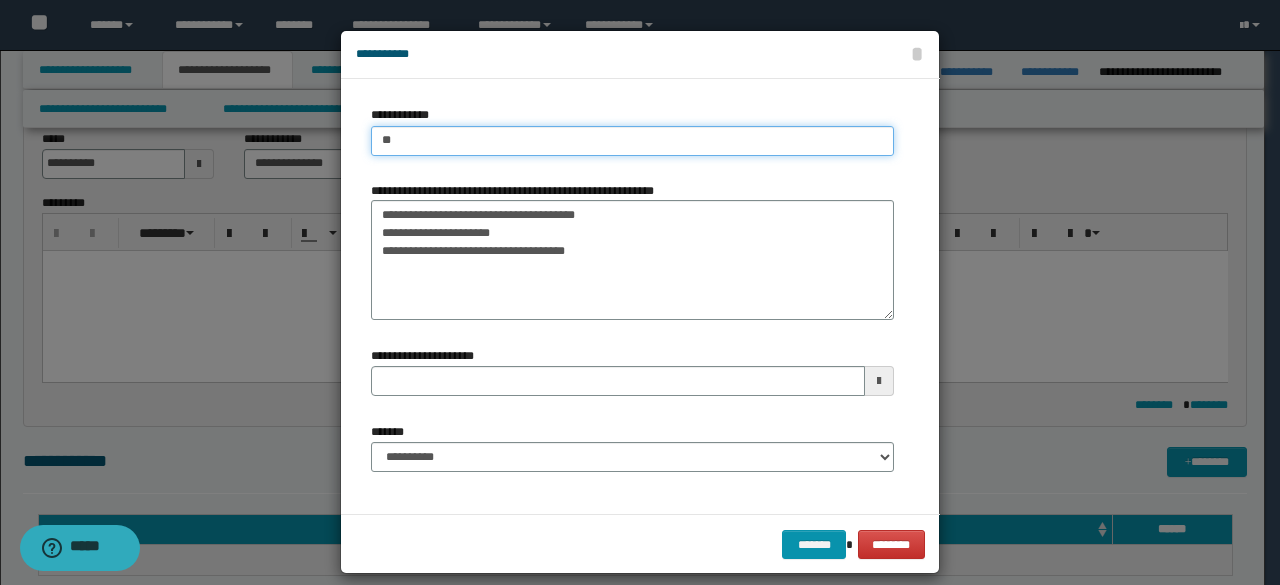 type on "***" 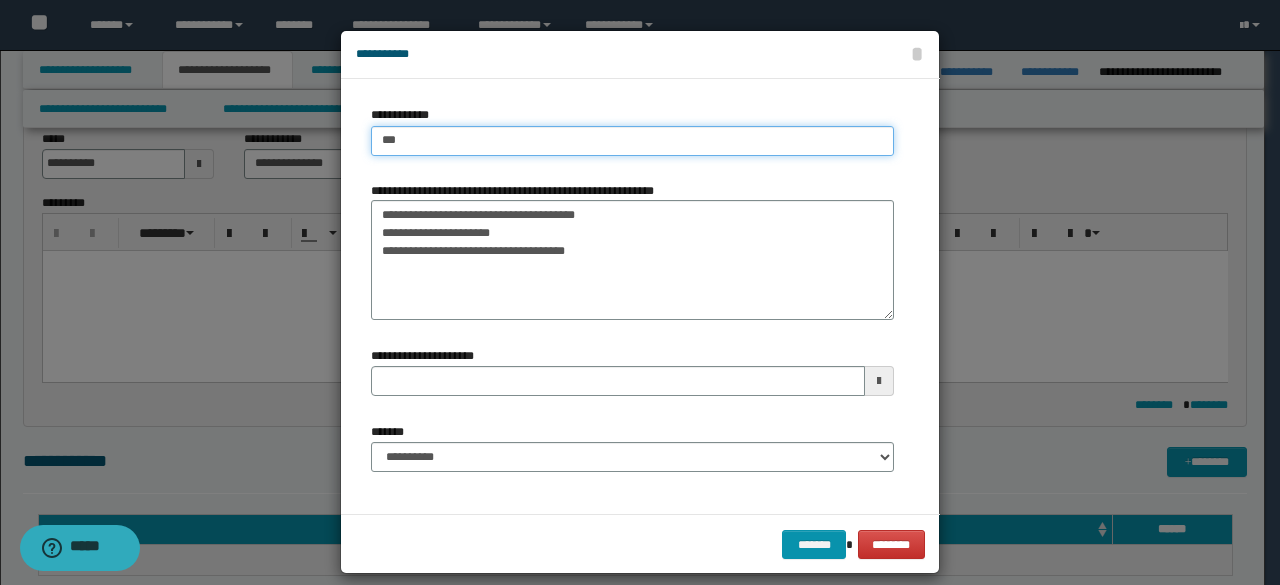 type on "***" 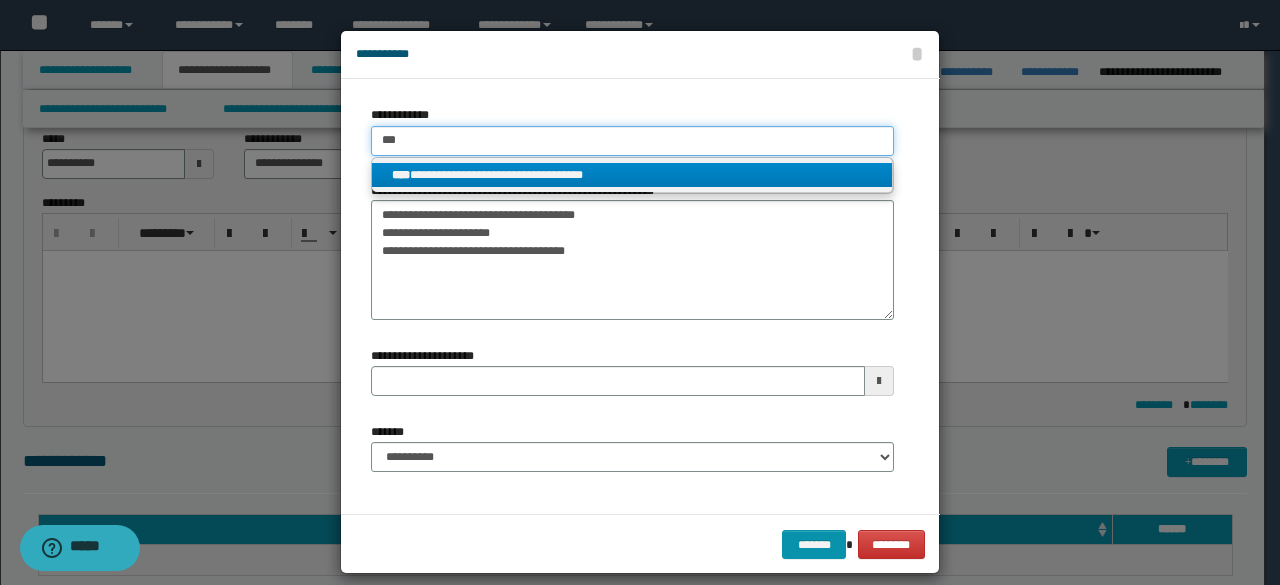 type on "***" 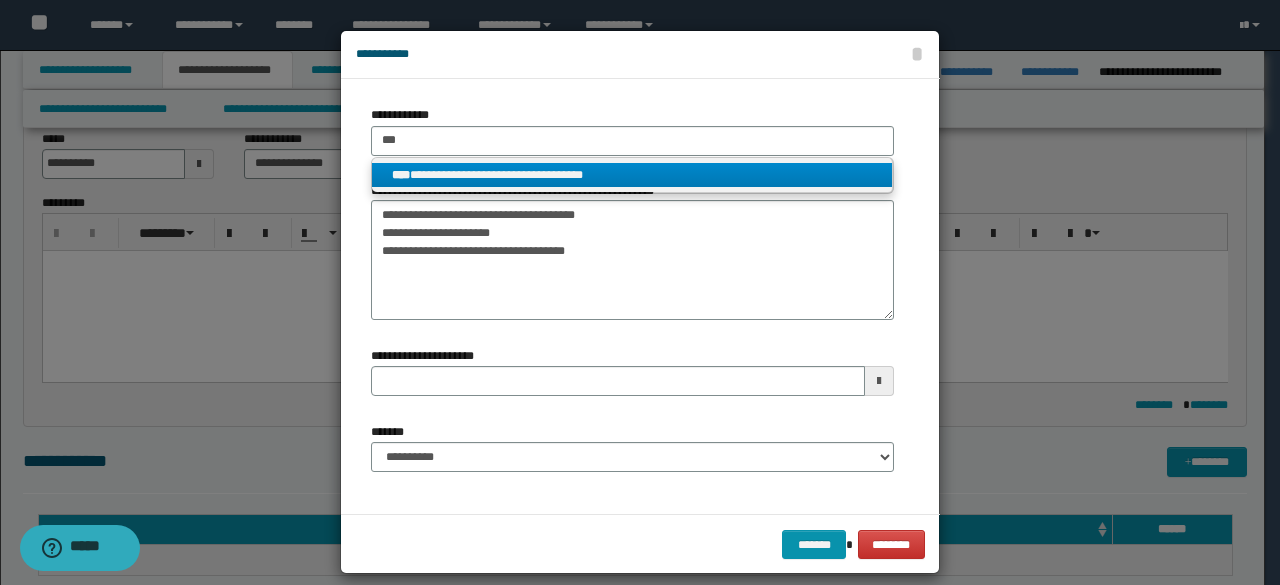 click on "**********" at bounding box center (632, 175) 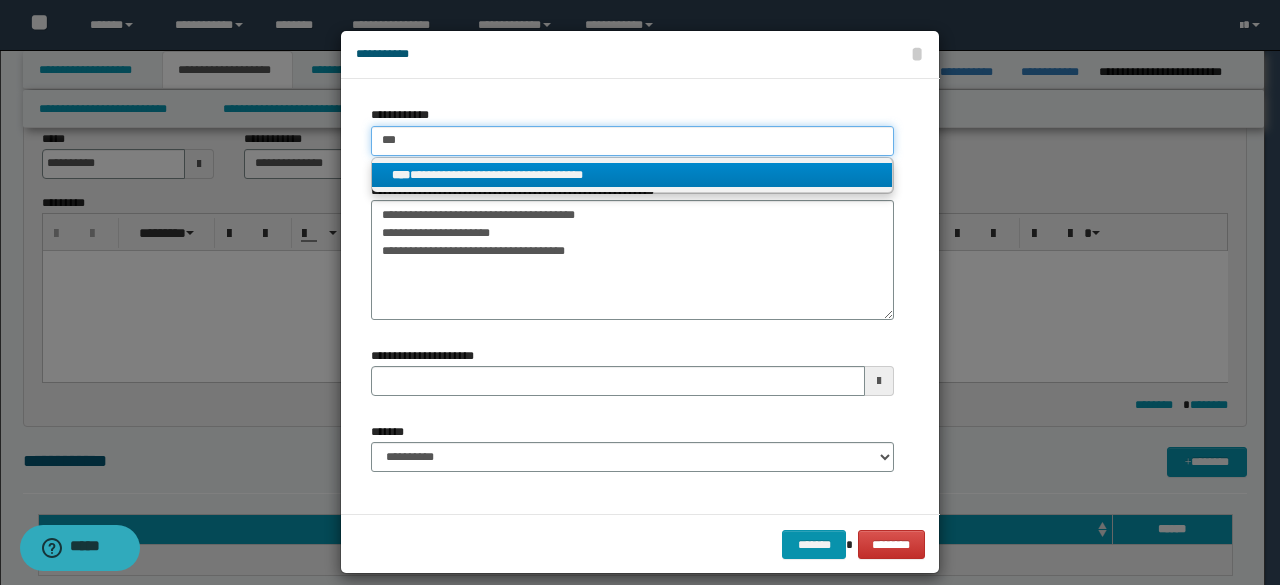 type 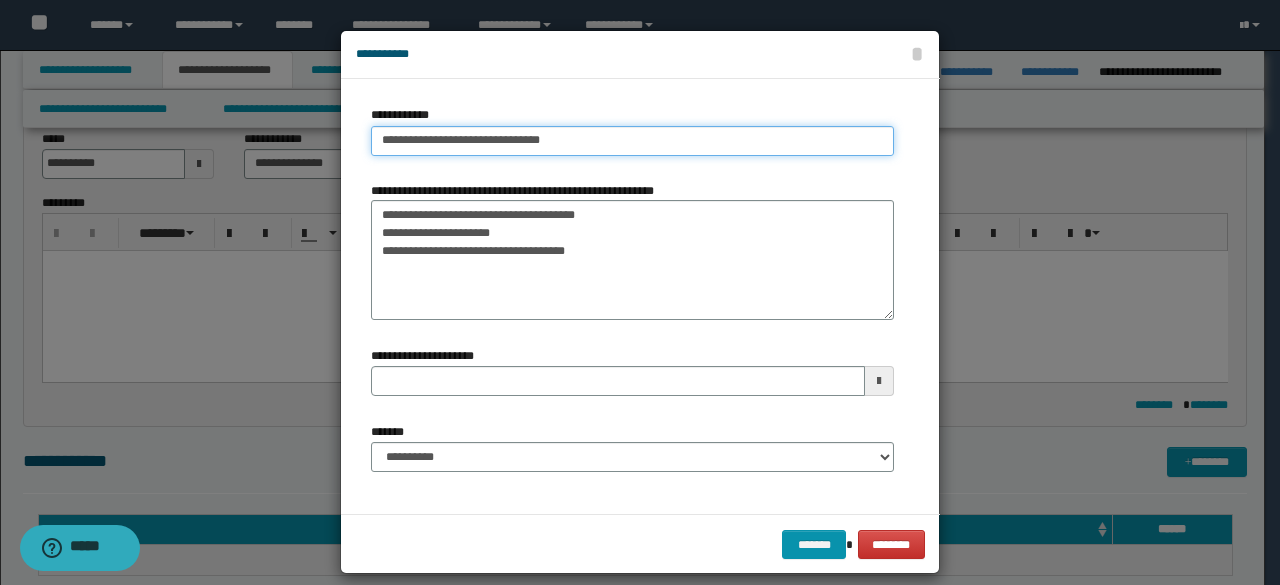 type 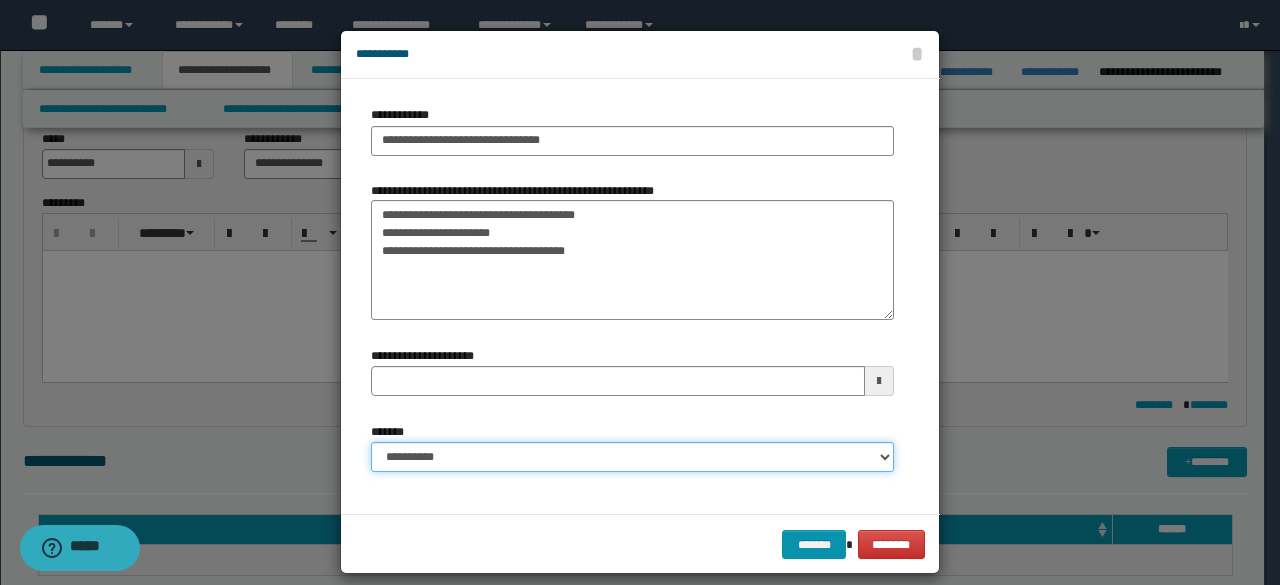 click on "**********" at bounding box center [632, 457] 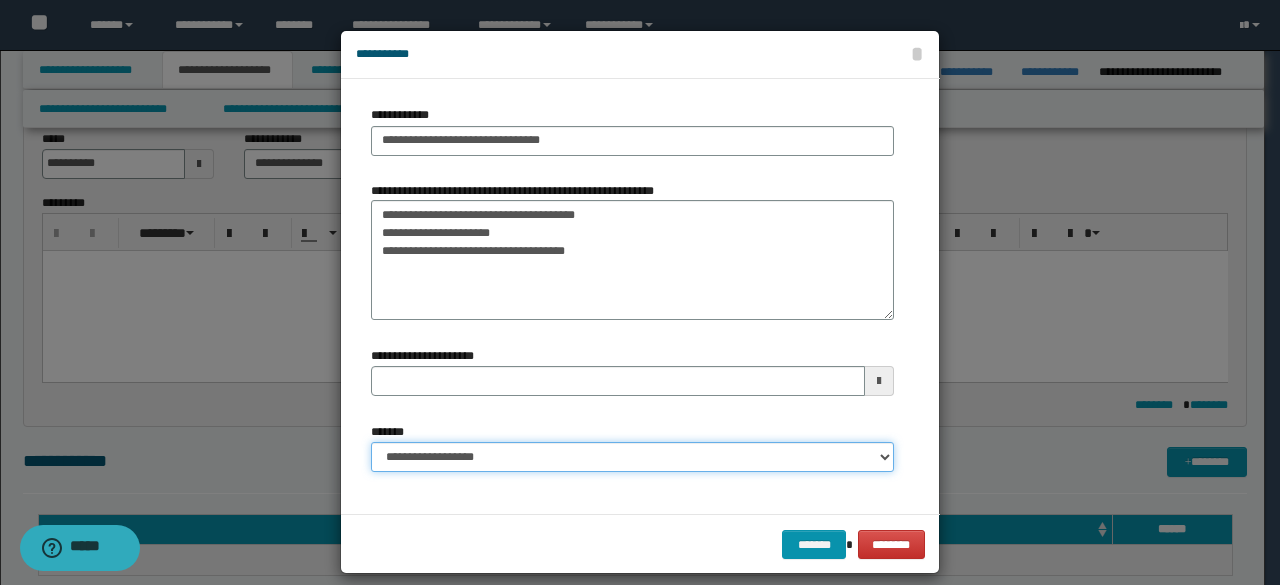 click on "**********" at bounding box center [632, 457] 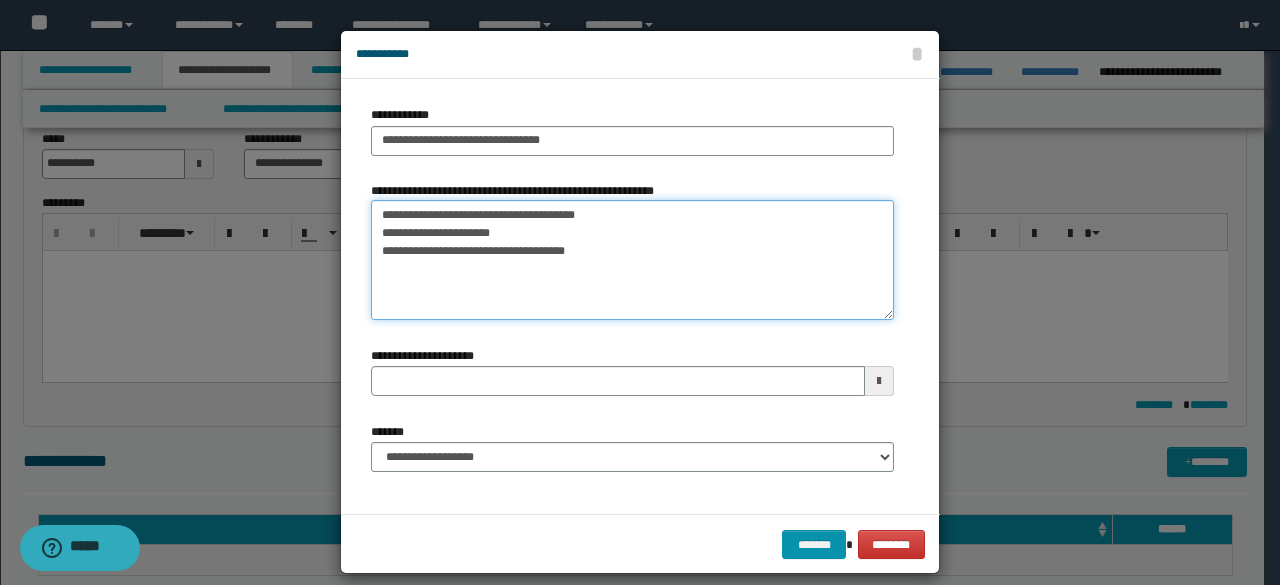 drag, startPoint x: 562, startPoint y: 203, endPoint x: 270, endPoint y: 101, distance: 309.30243 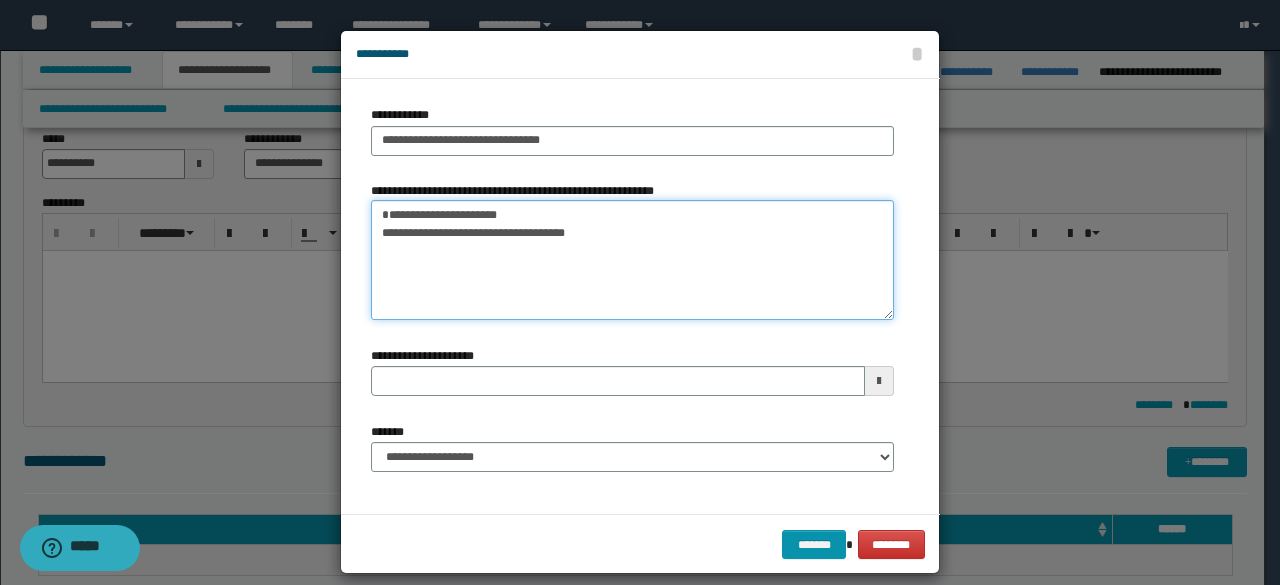drag, startPoint x: 648, startPoint y: 277, endPoint x: 326, endPoint y: 175, distance: 337.76917 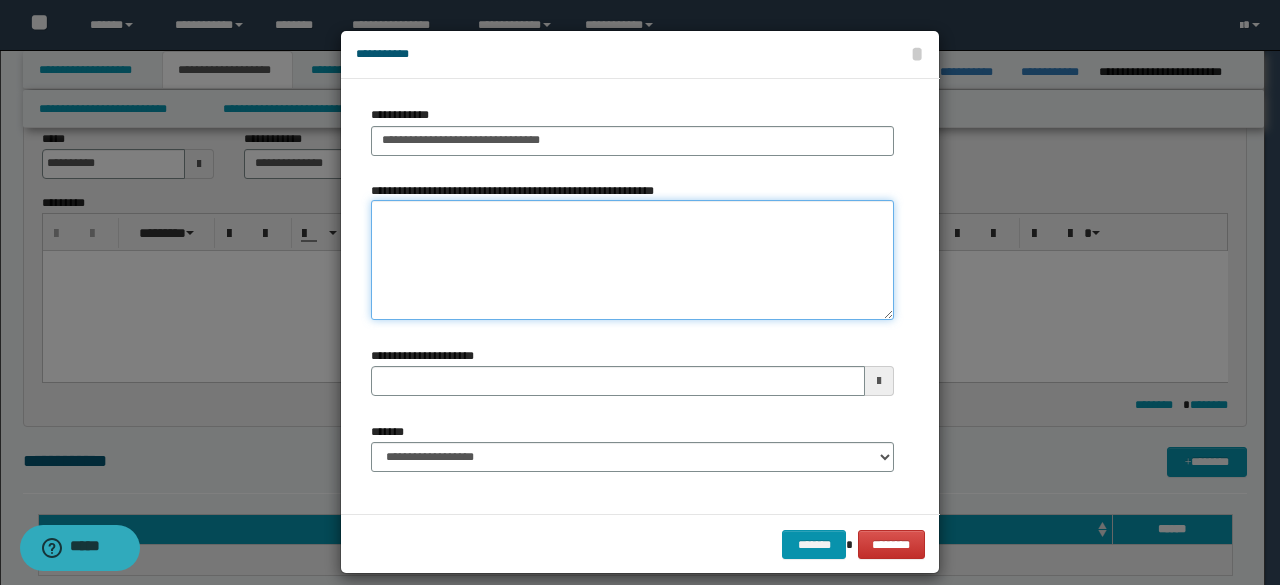 type 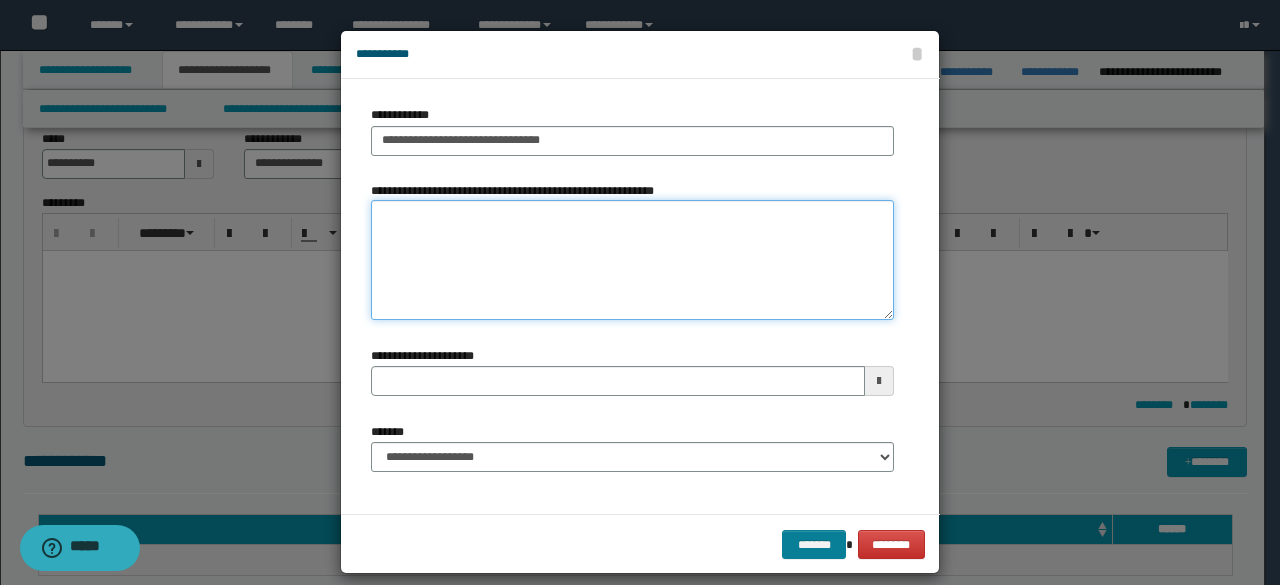 type 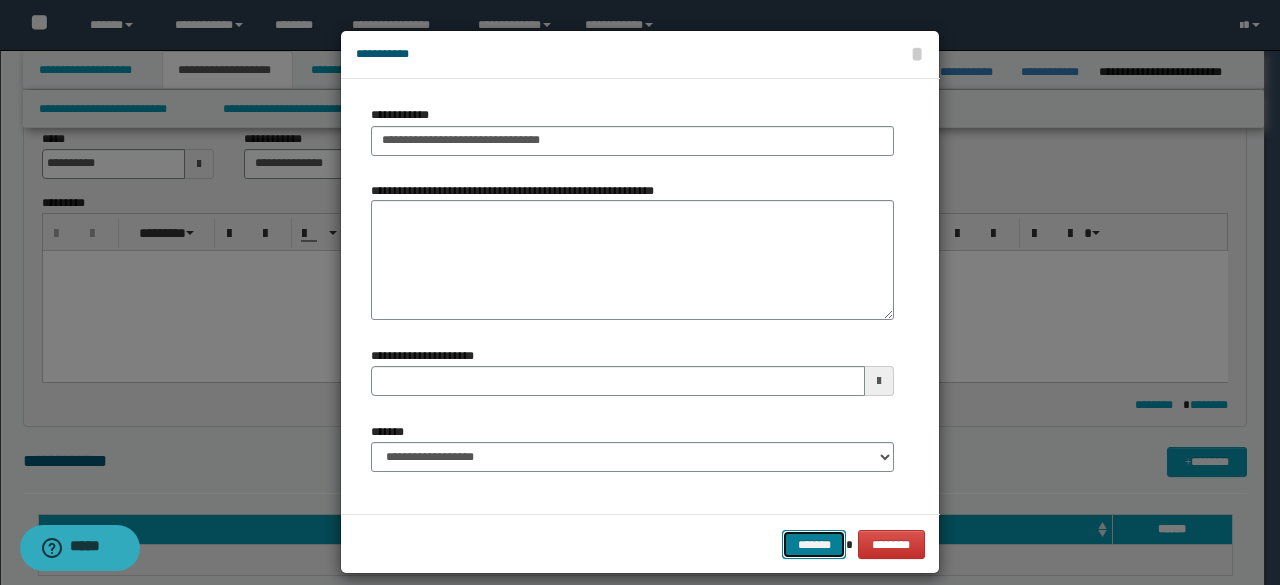 click on "*******" at bounding box center (814, 544) 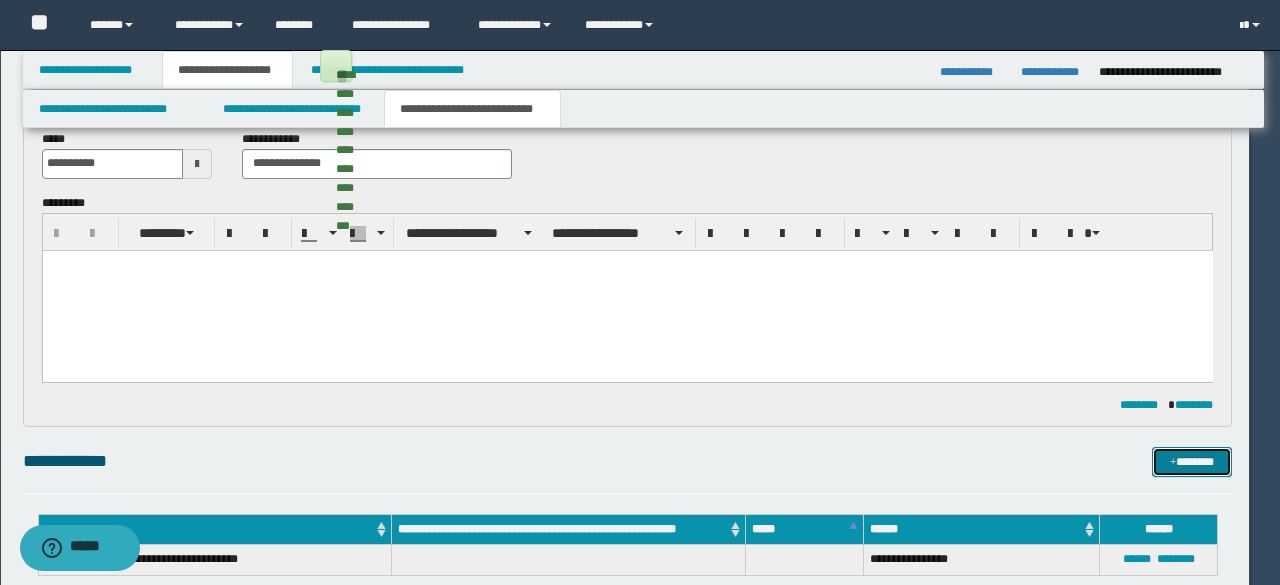 type 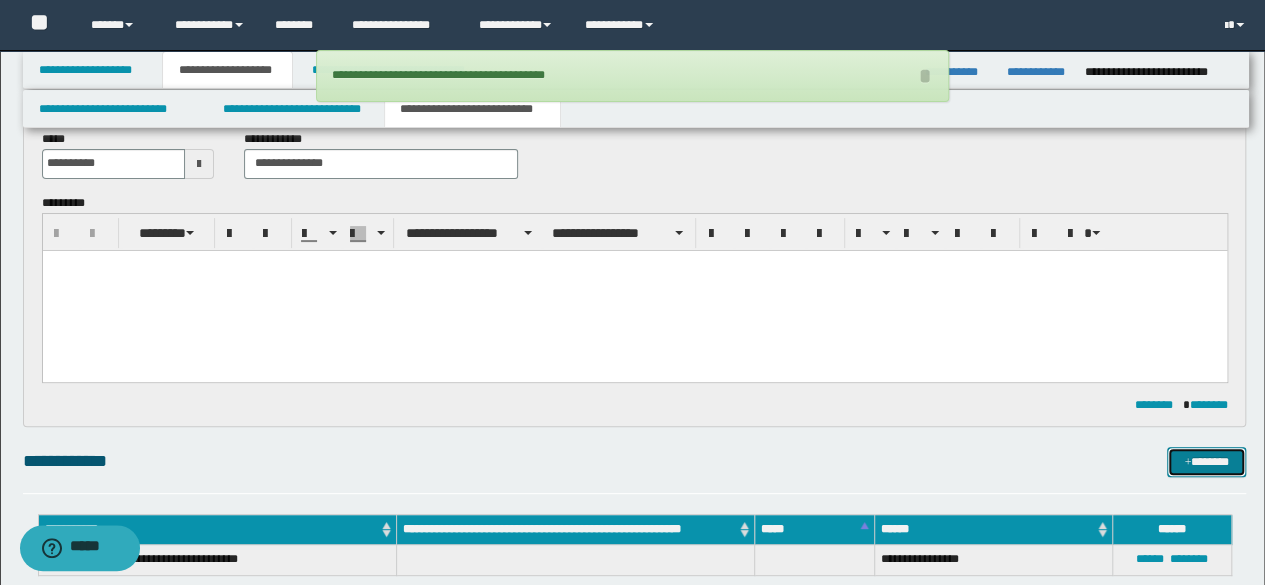 click on "*******" at bounding box center [1206, 461] 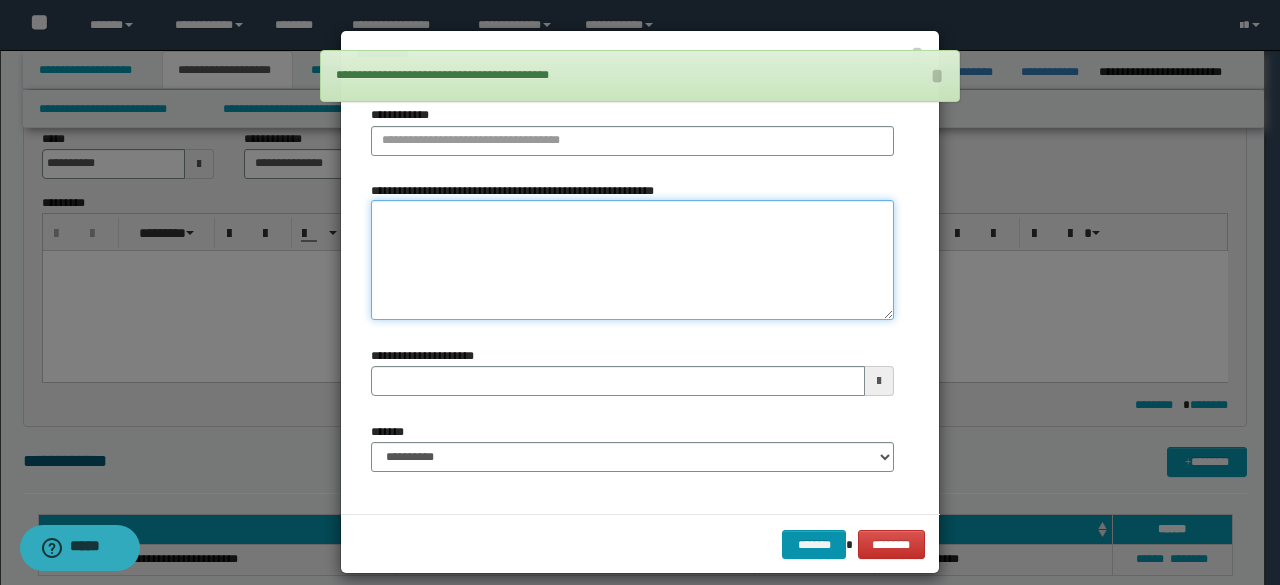 click on "**********" at bounding box center (632, 260) 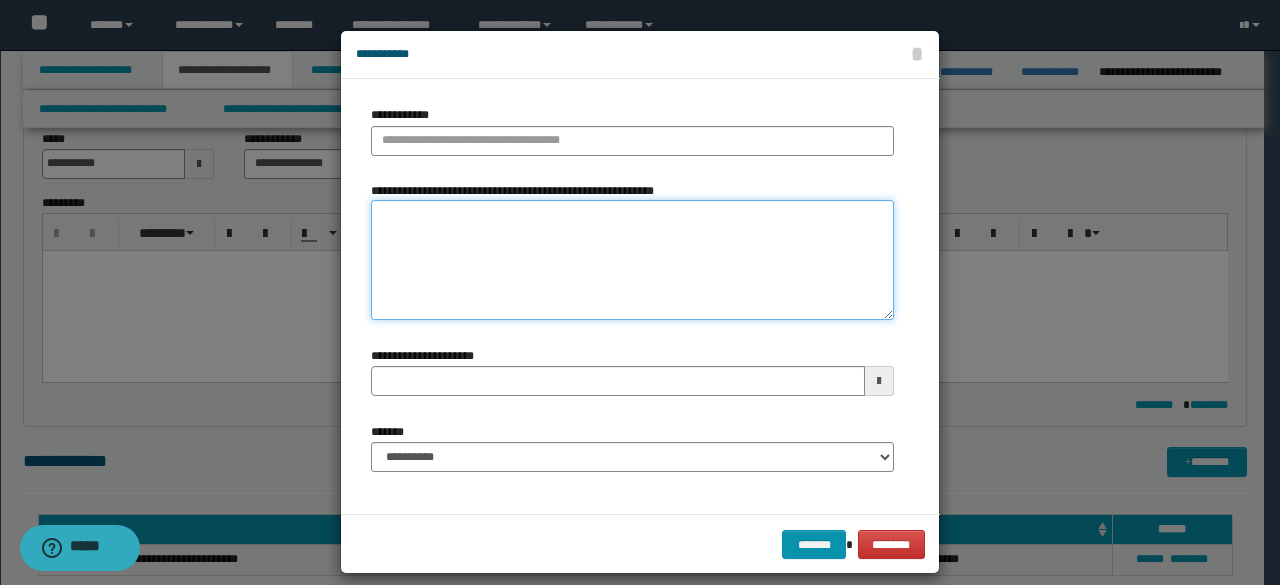 paste on "**********" 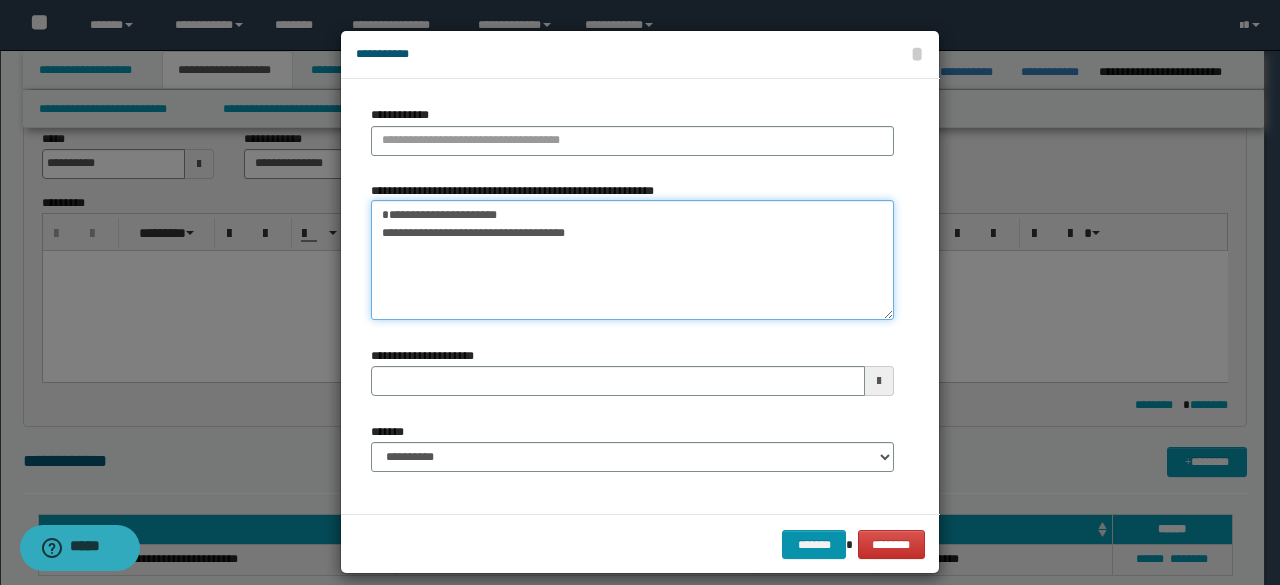 type on "**********" 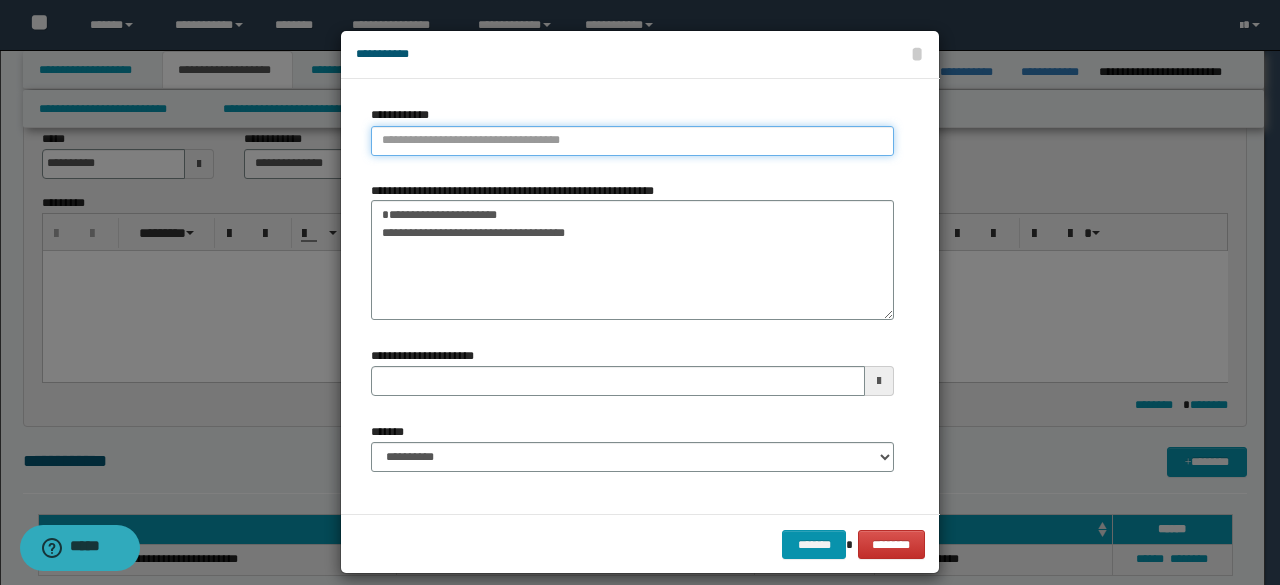 type on "**********" 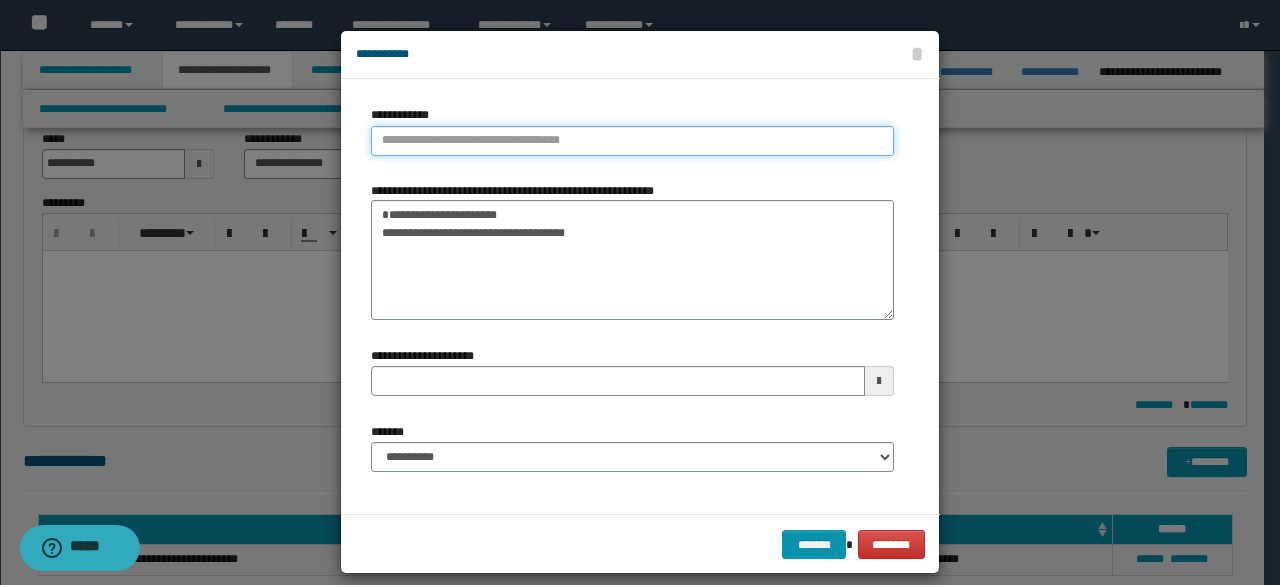 click on "**********" at bounding box center [632, 141] 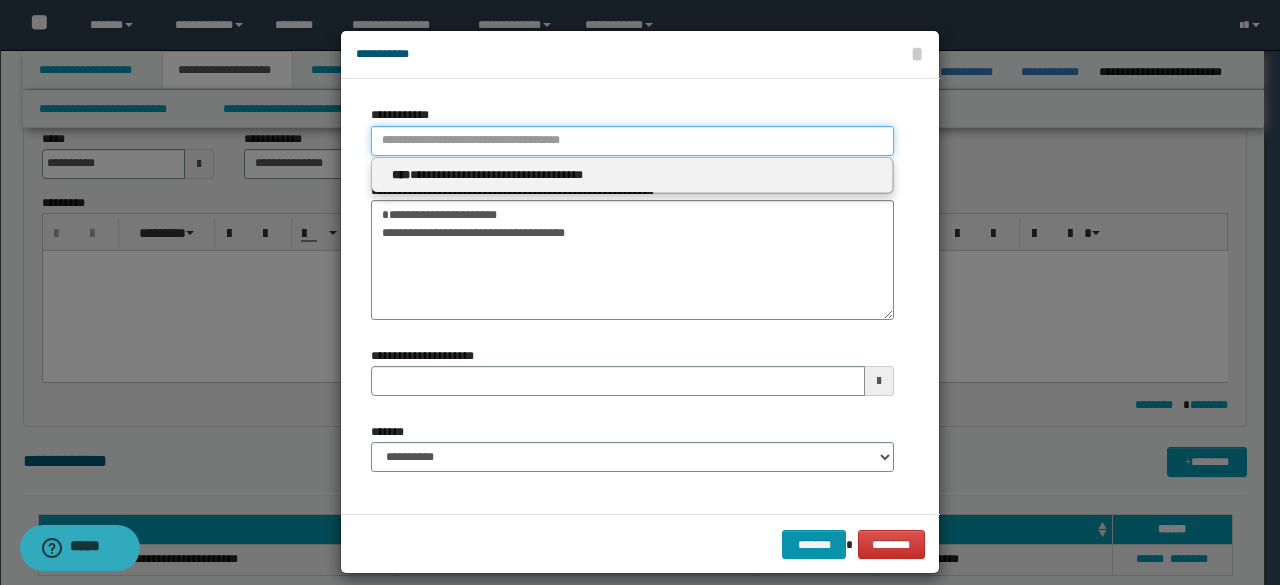 type 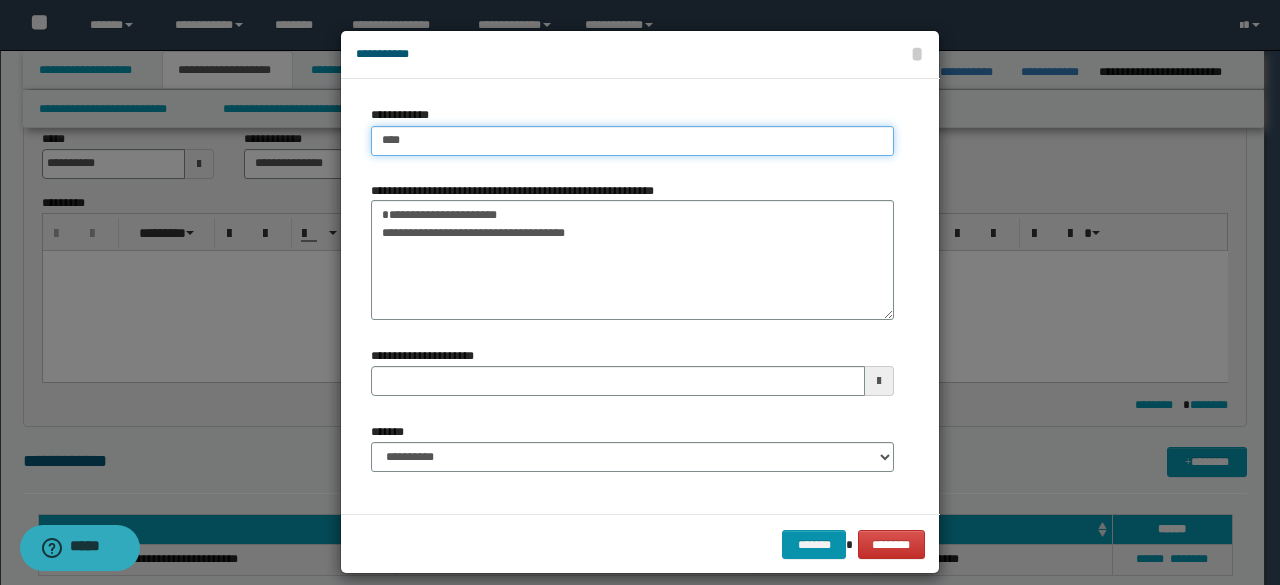 type on "****" 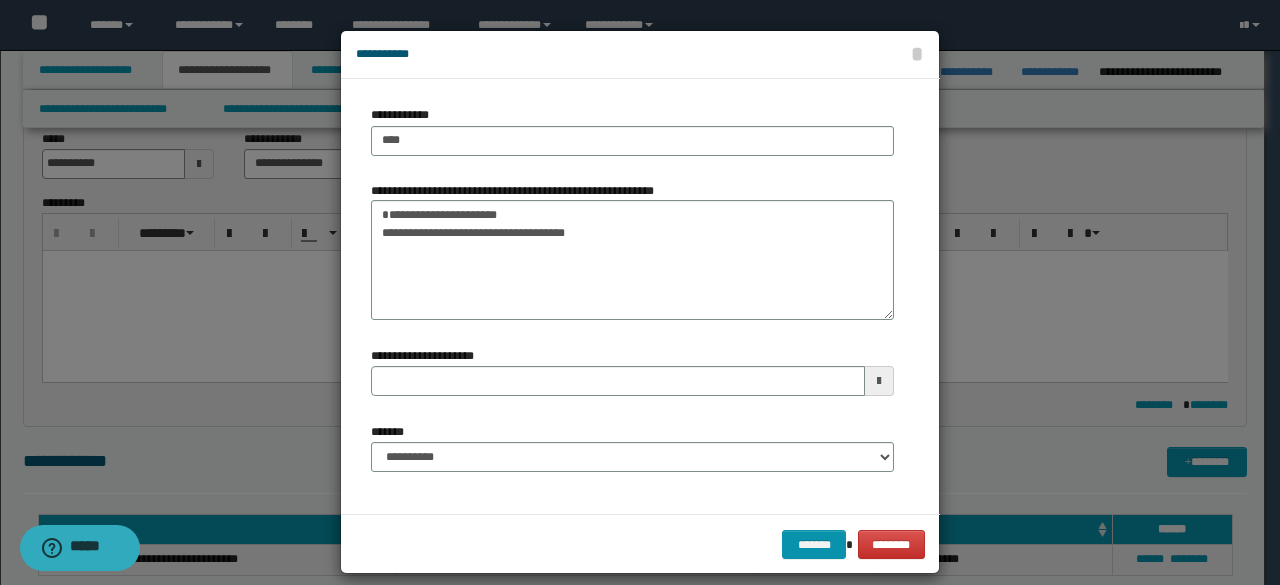 click on "**********" at bounding box center (517, 191) 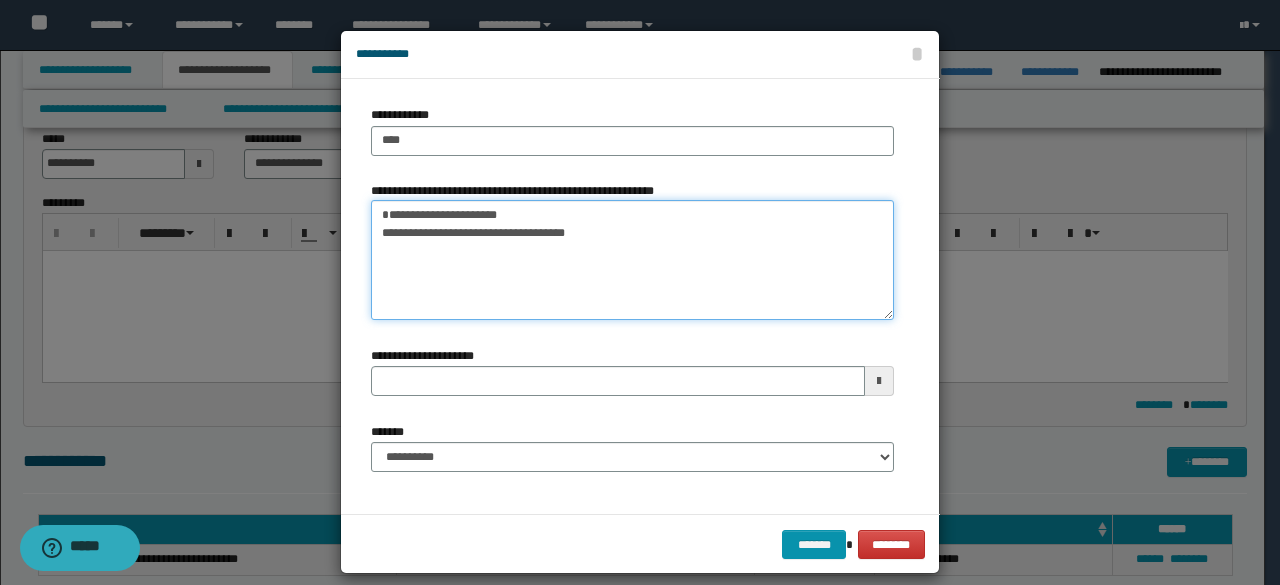 click on "**********" at bounding box center (632, 260) 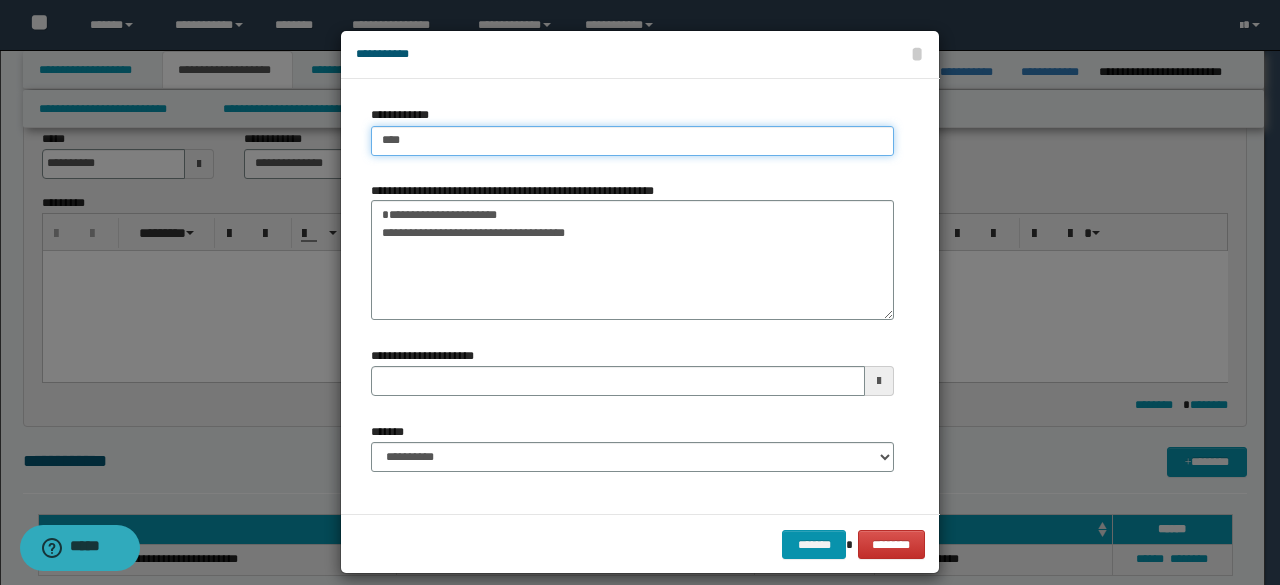 type on "****" 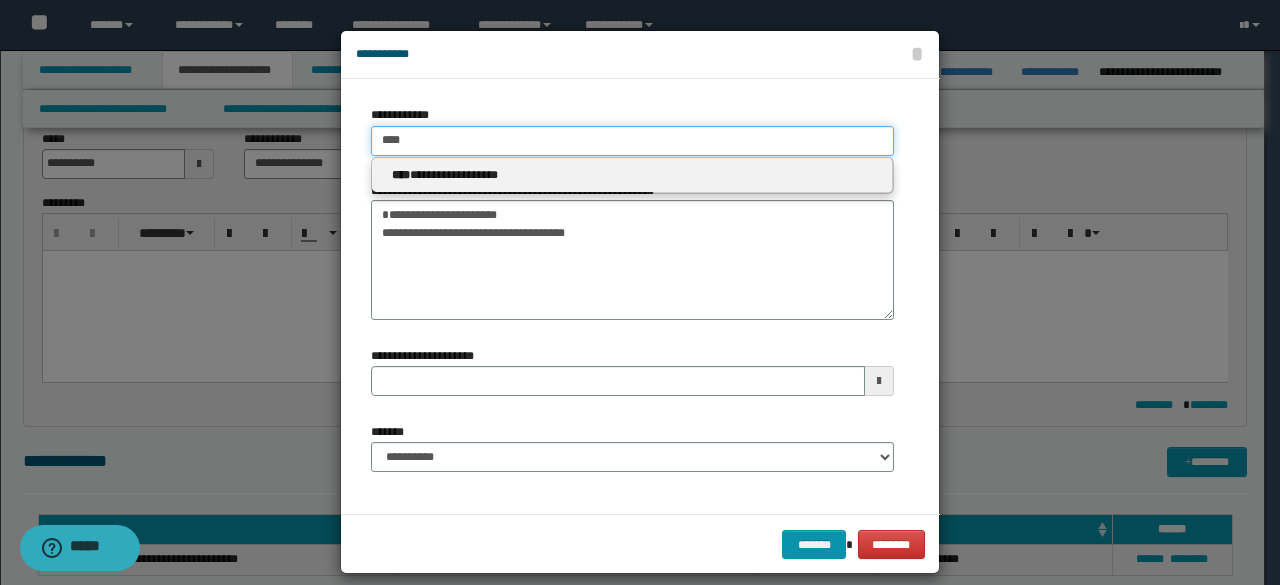 click on "****" at bounding box center (632, 141) 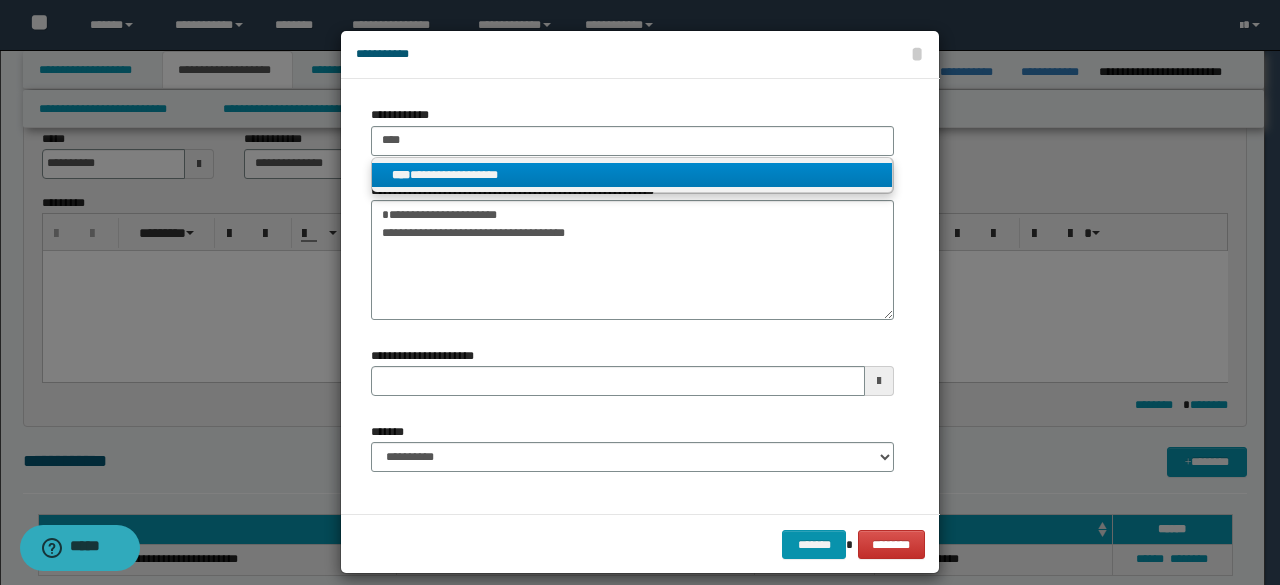 drag, startPoint x: 549, startPoint y: 173, endPoint x: 546, endPoint y: 242, distance: 69.065186 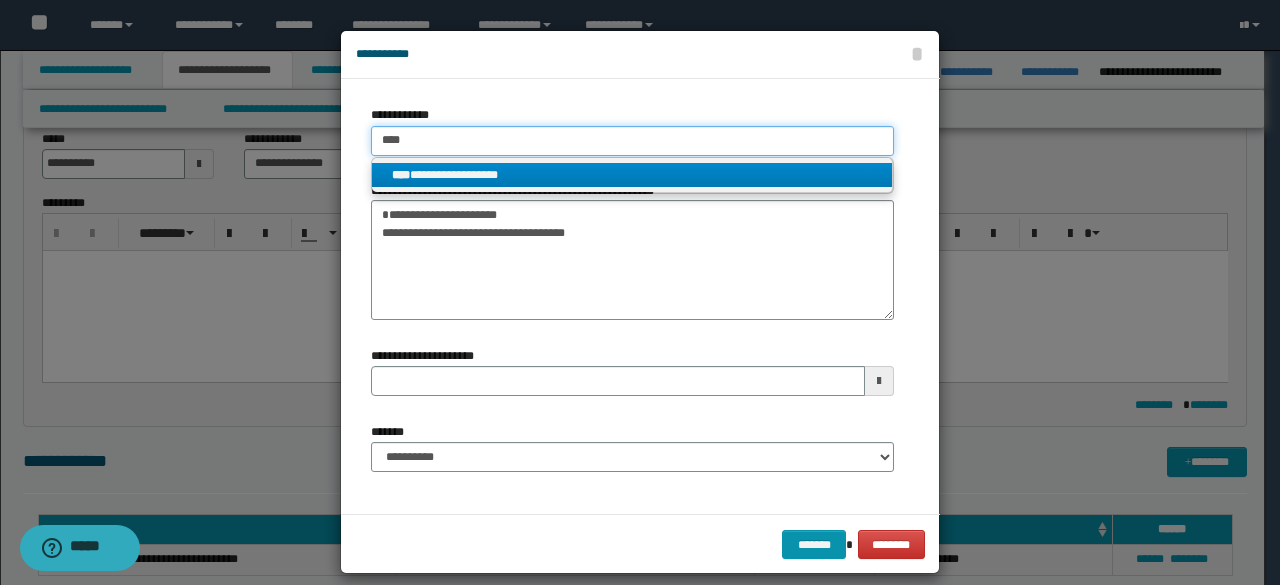 type 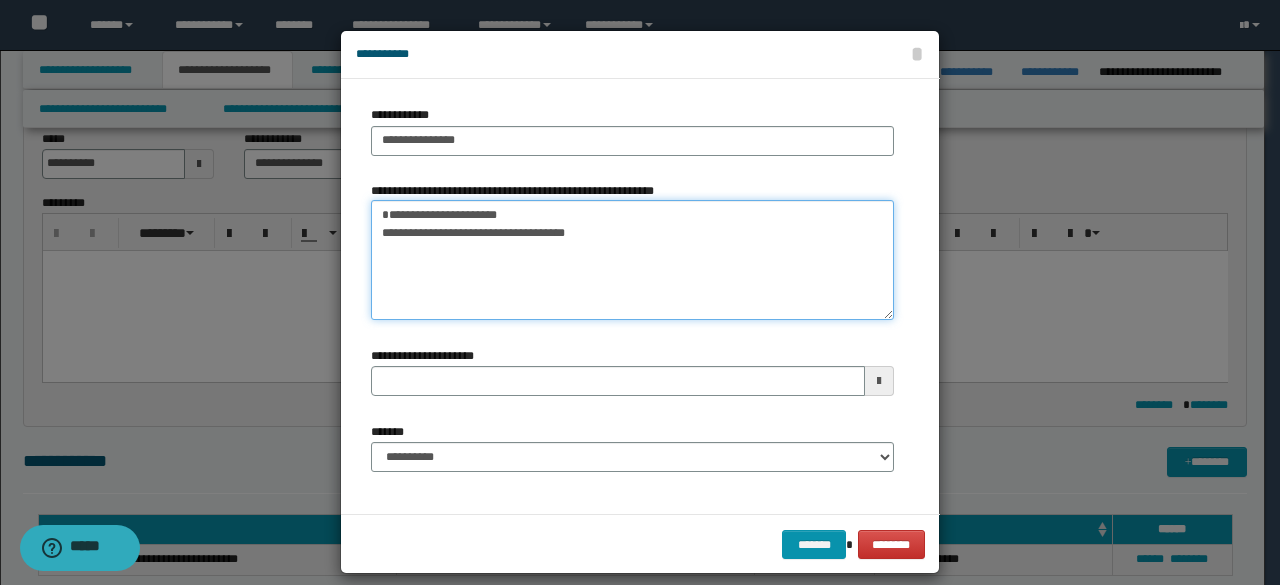 drag, startPoint x: 533, startPoint y: 227, endPoint x: 285, endPoint y: 162, distance: 256.37668 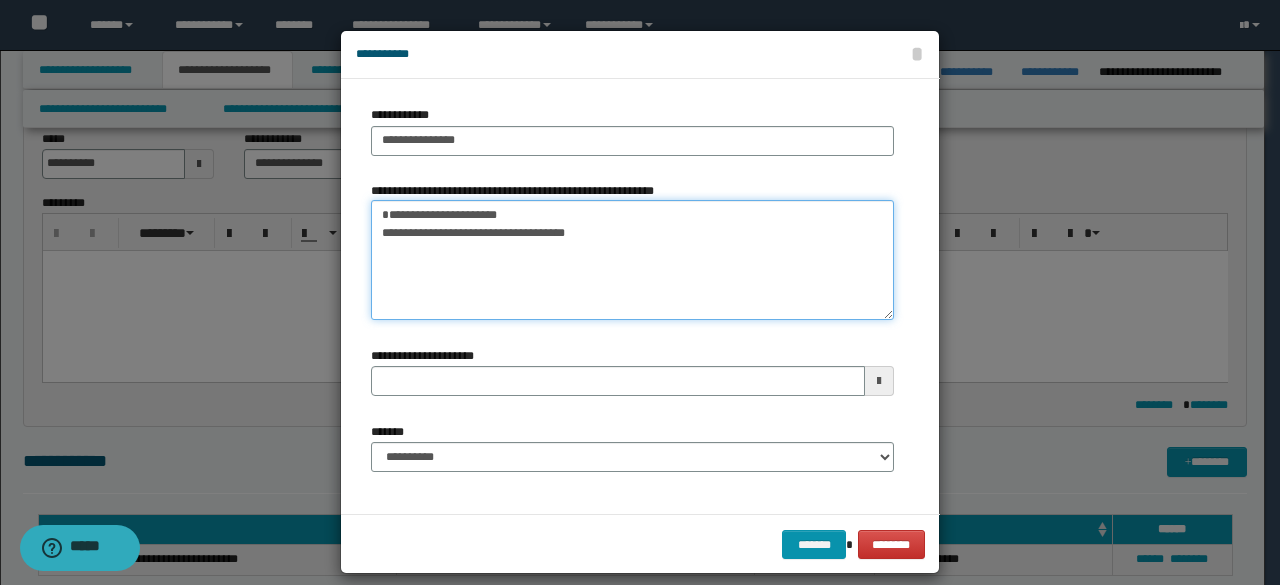 type on "**********" 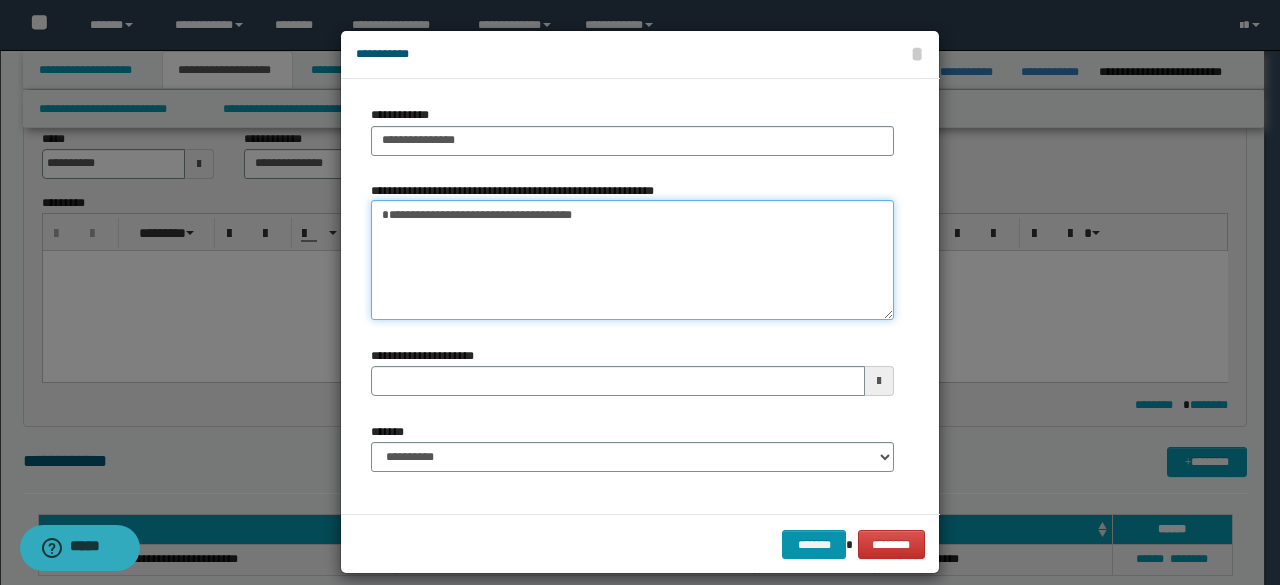 type 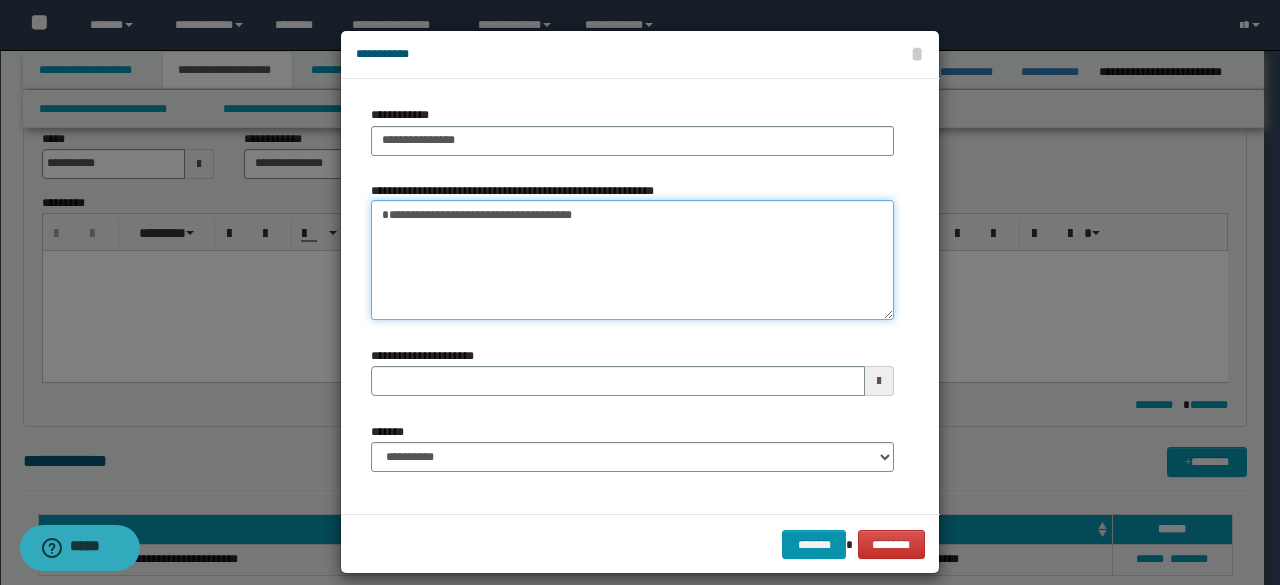 type on "**********" 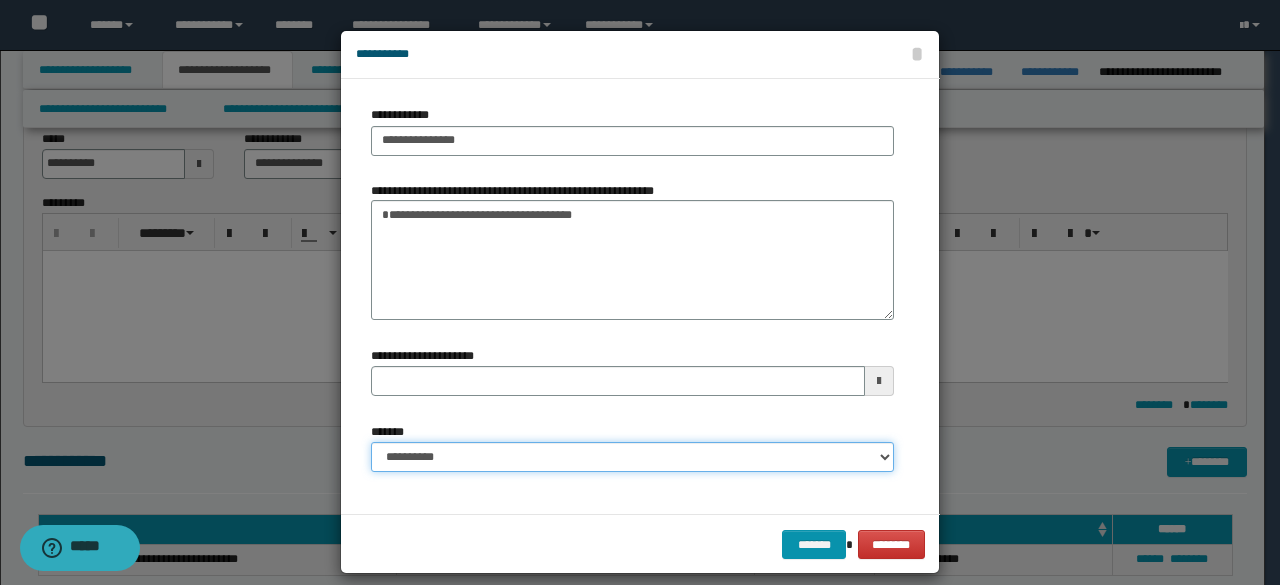 click on "**********" at bounding box center (632, 457) 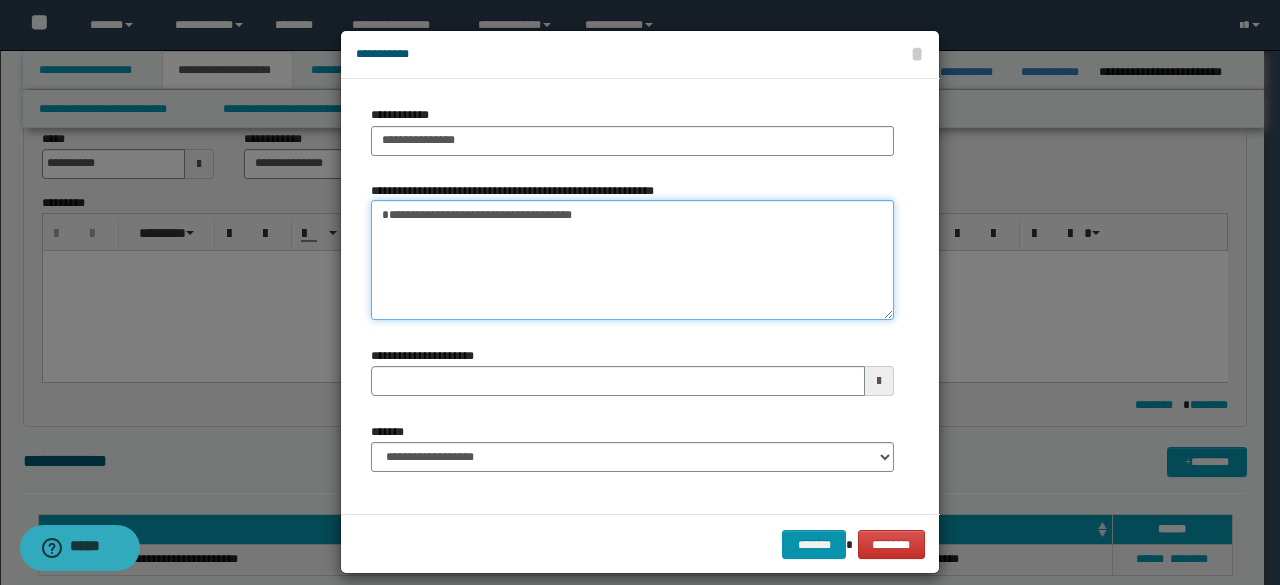 drag, startPoint x: 622, startPoint y: 259, endPoint x: 237, endPoint y: 140, distance: 402.97147 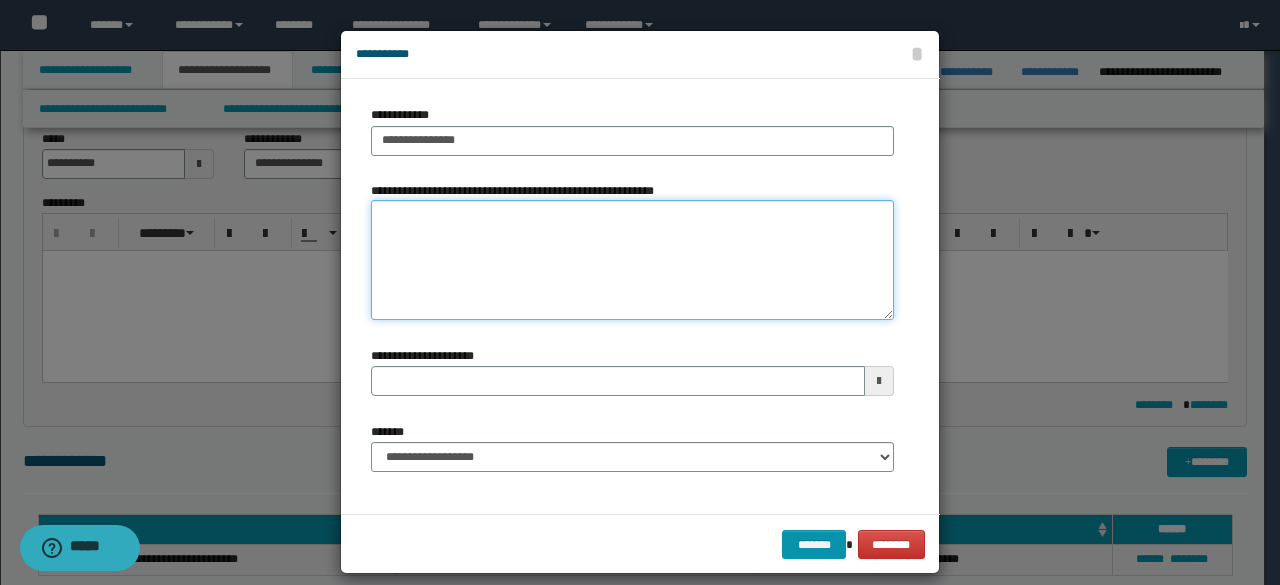 type 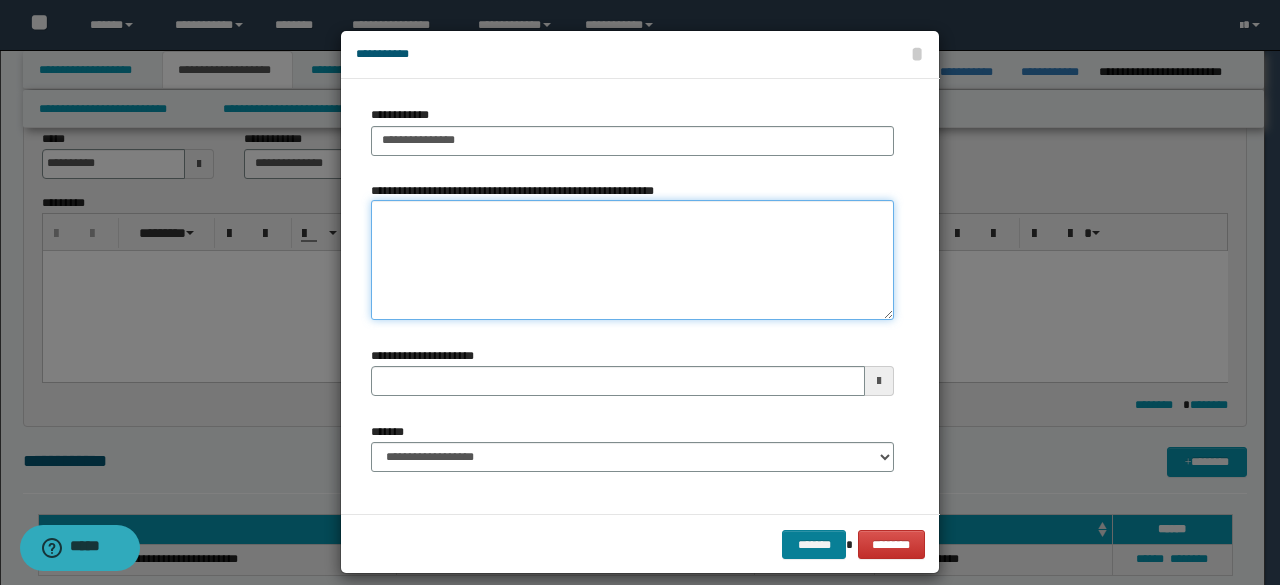 type 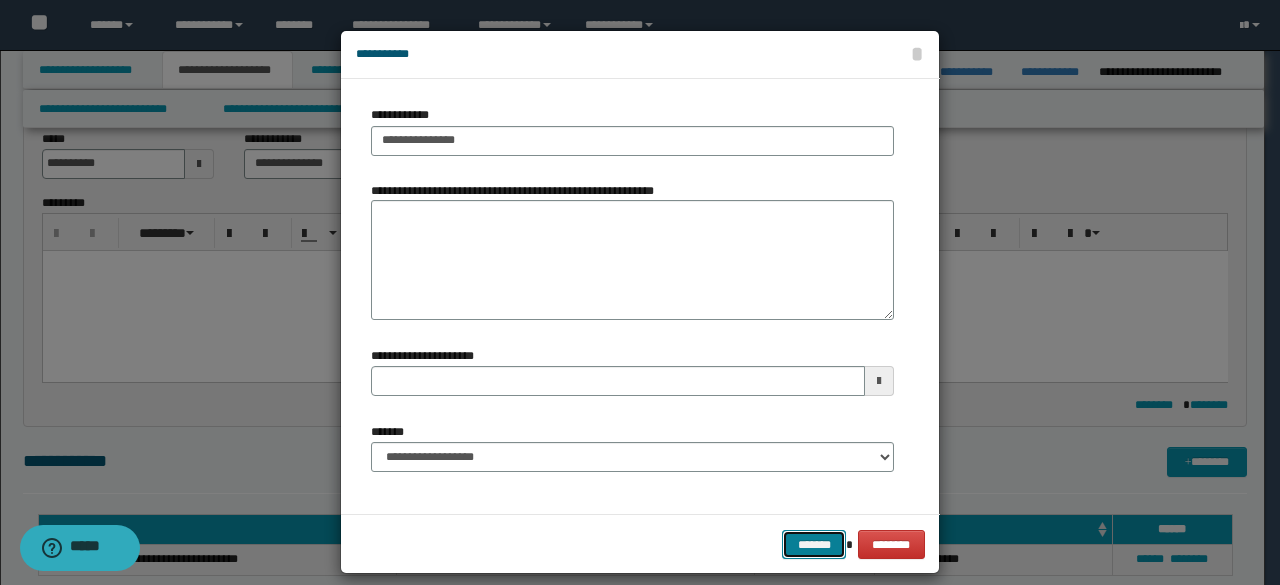 drag, startPoint x: 800, startPoint y: 548, endPoint x: 809, endPoint y: 537, distance: 14.21267 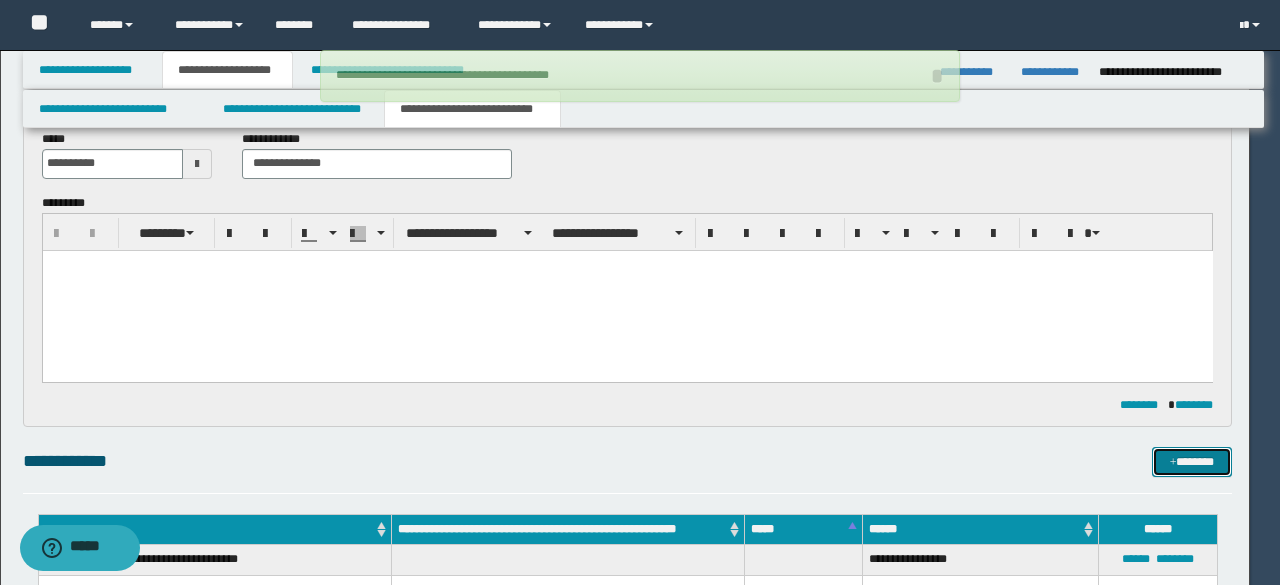 type 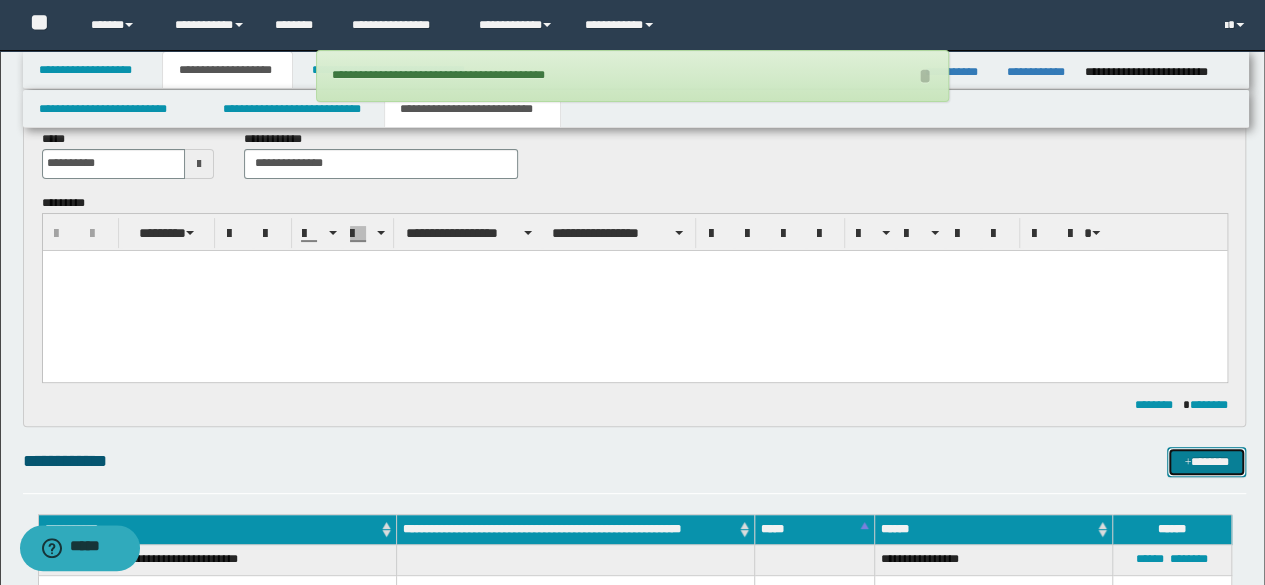 click on "*******" at bounding box center [1206, 461] 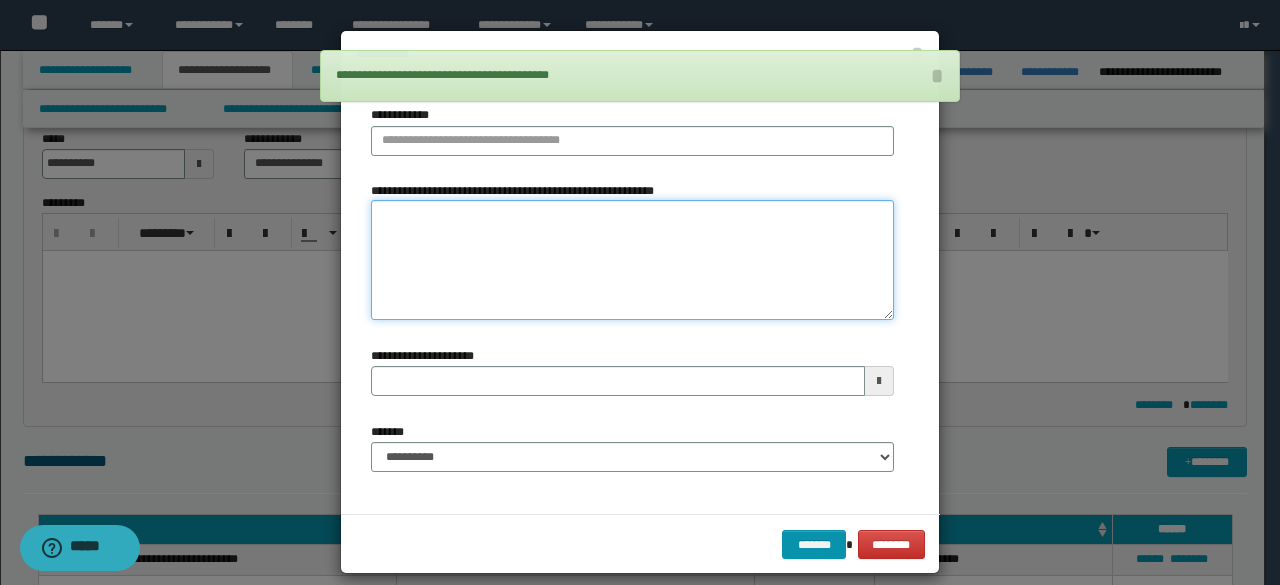 click on "**********" at bounding box center (632, 260) 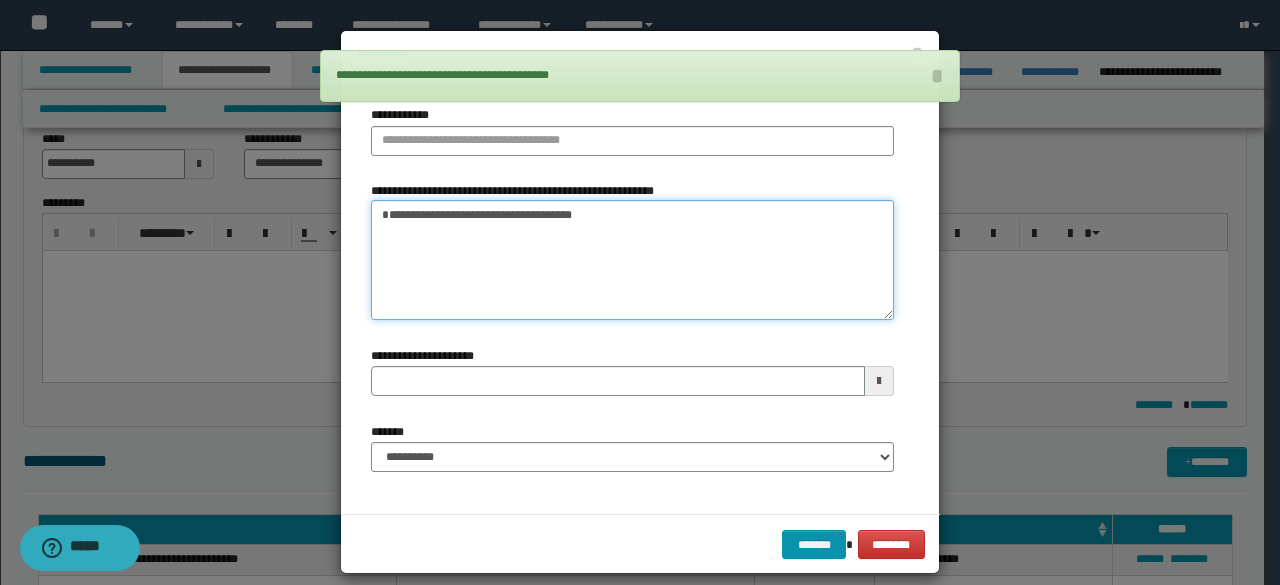 type on "**********" 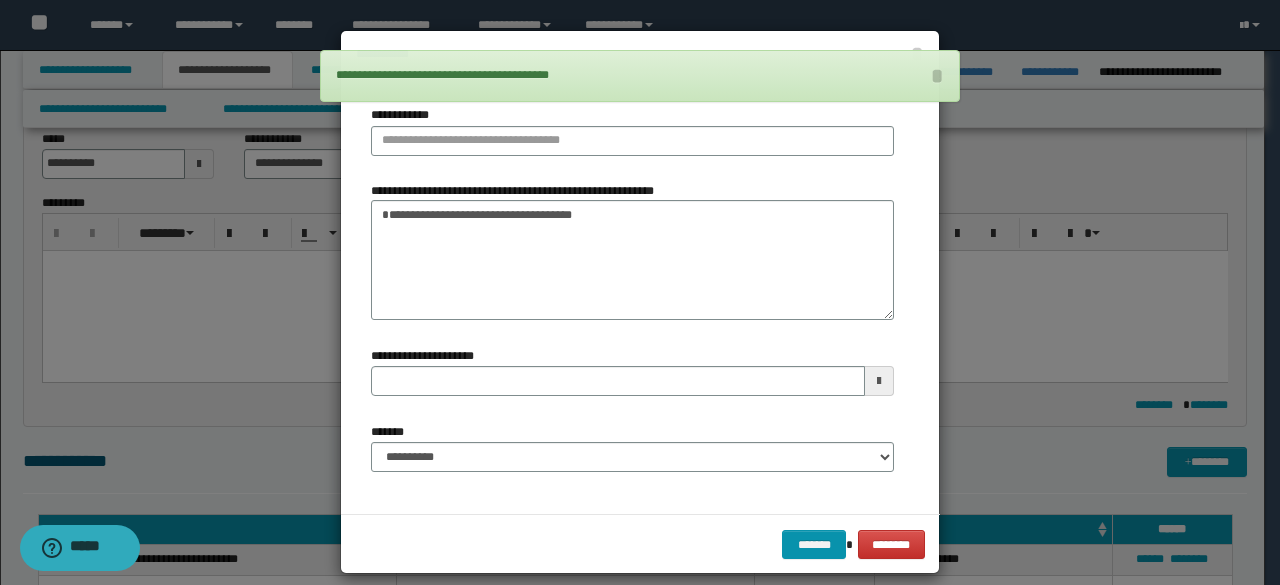 click on "**********" at bounding box center (632, 296) 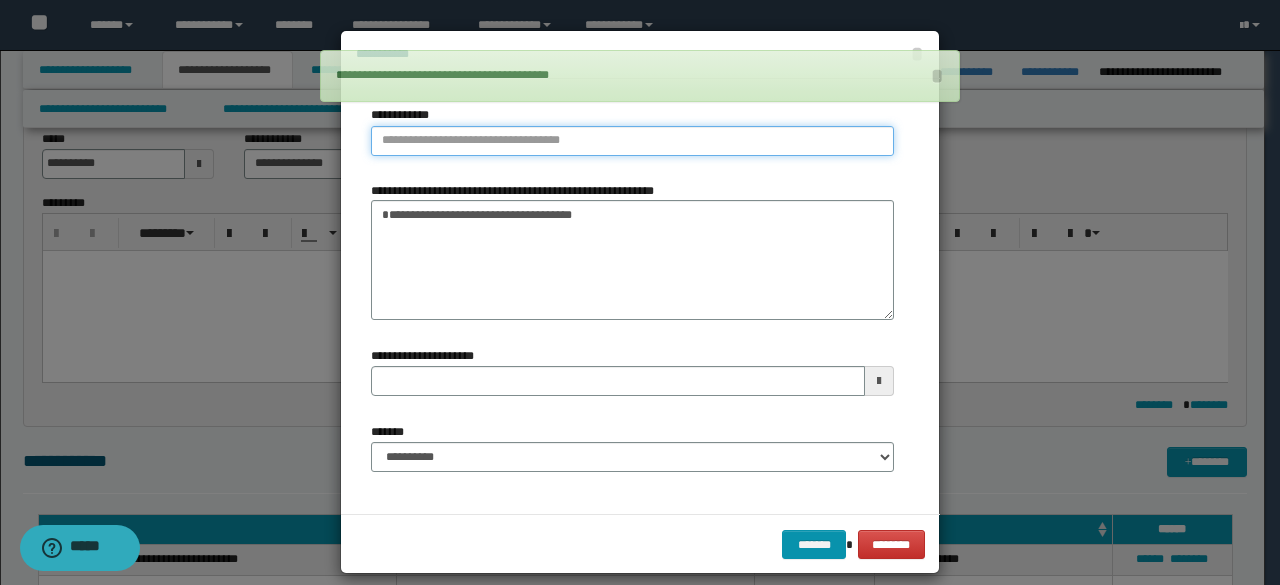 type on "**********" 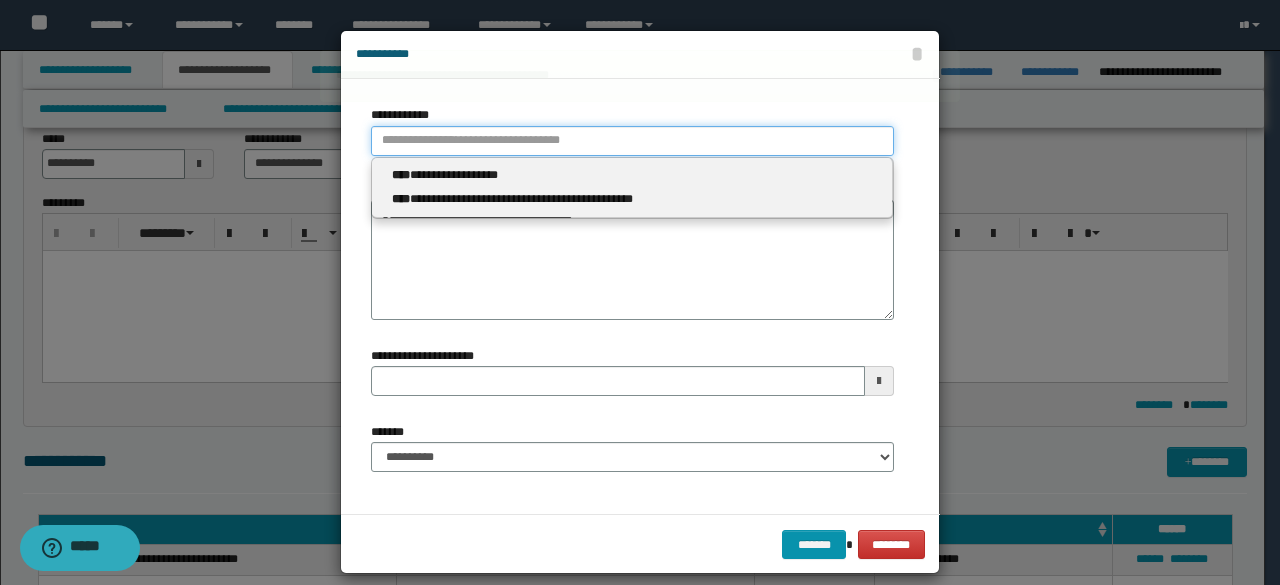 click on "**********" at bounding box center (632, 141) 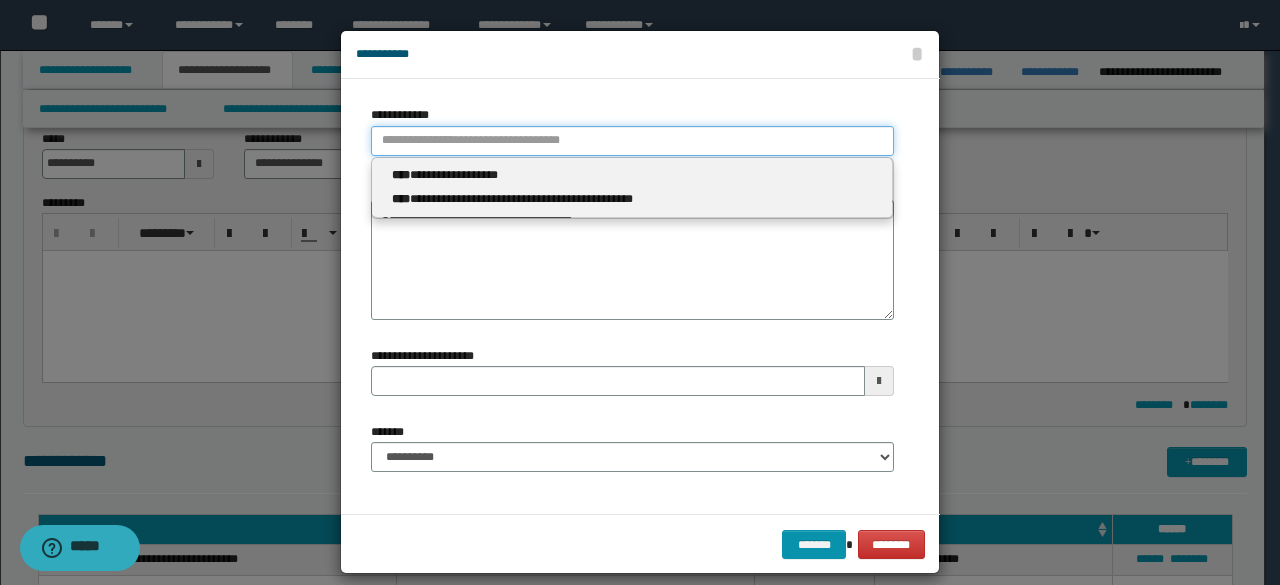 type 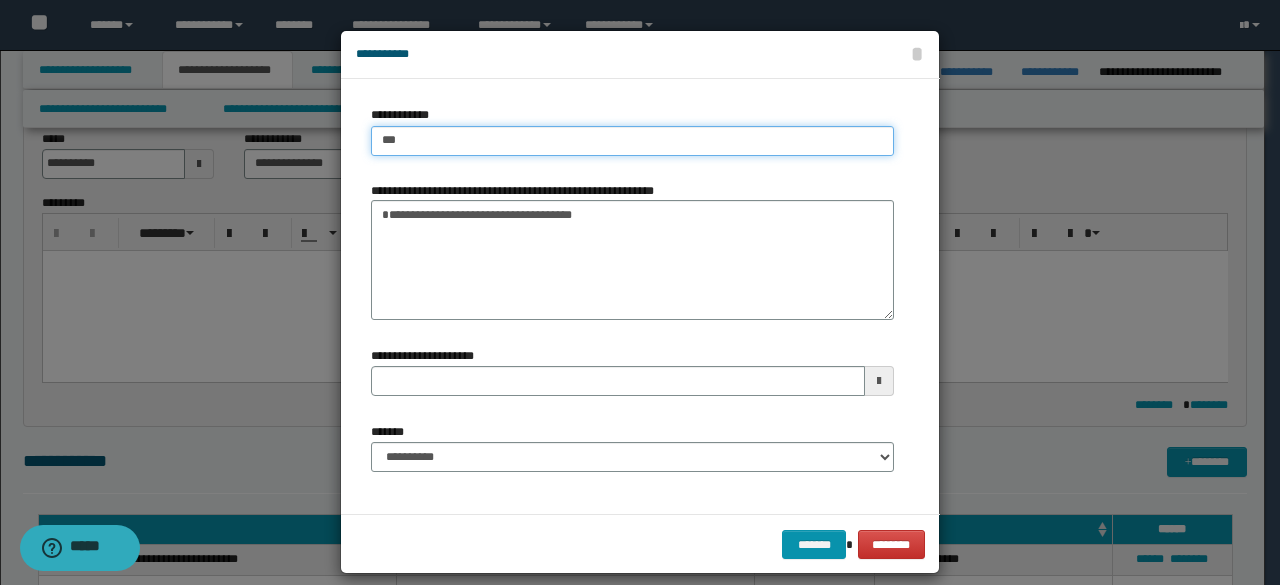 type on "****" 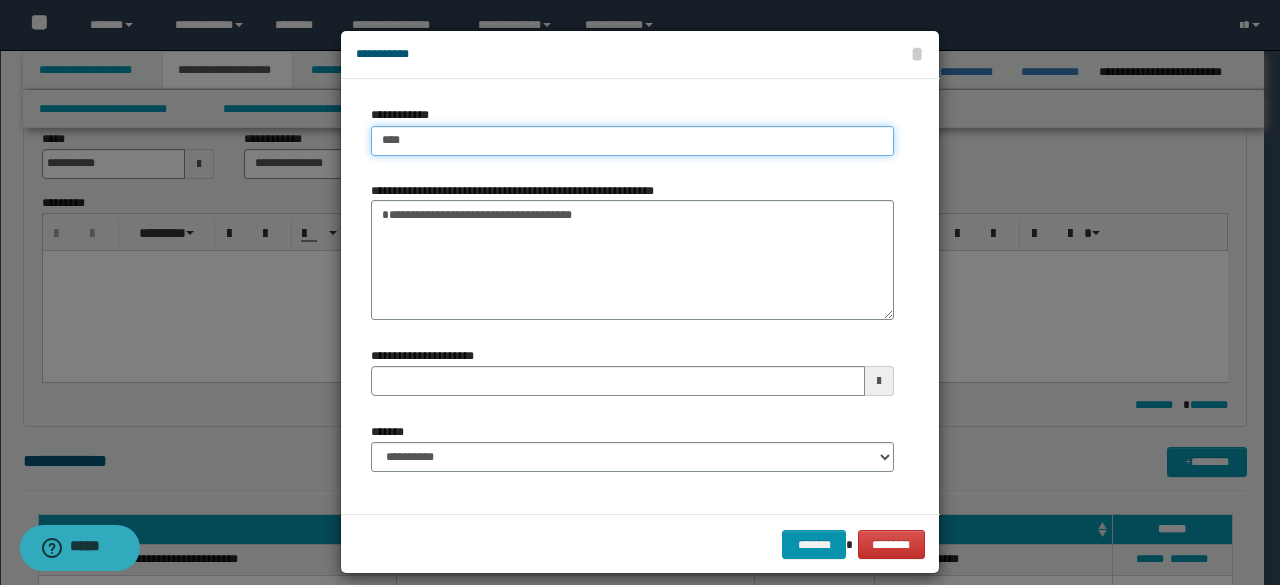 type on "****" 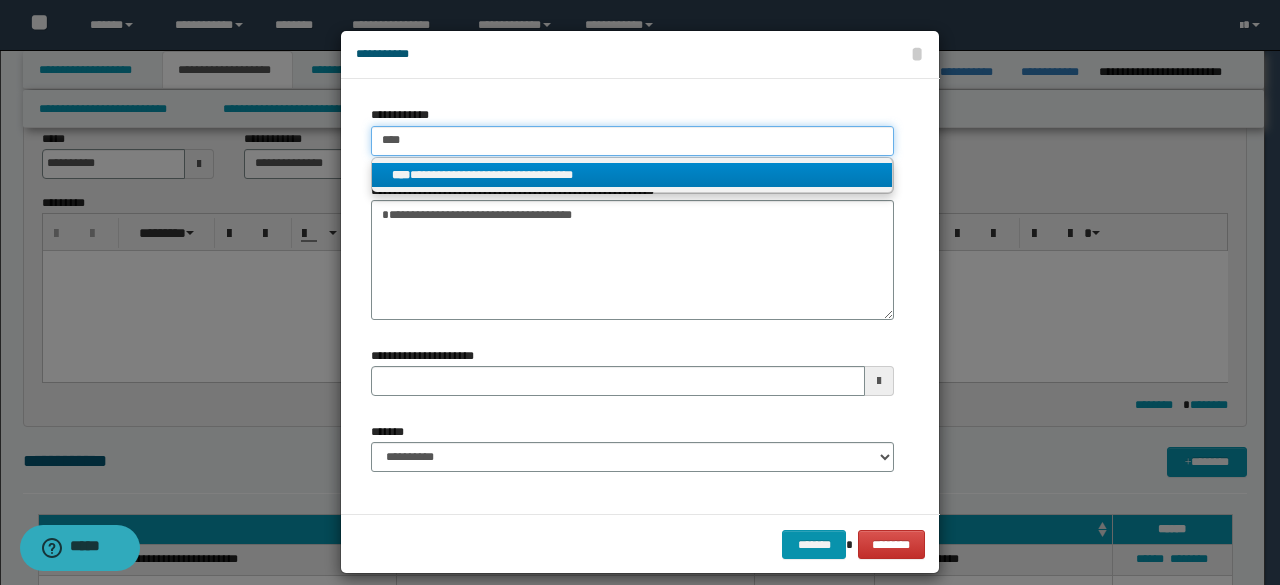 type on "****" 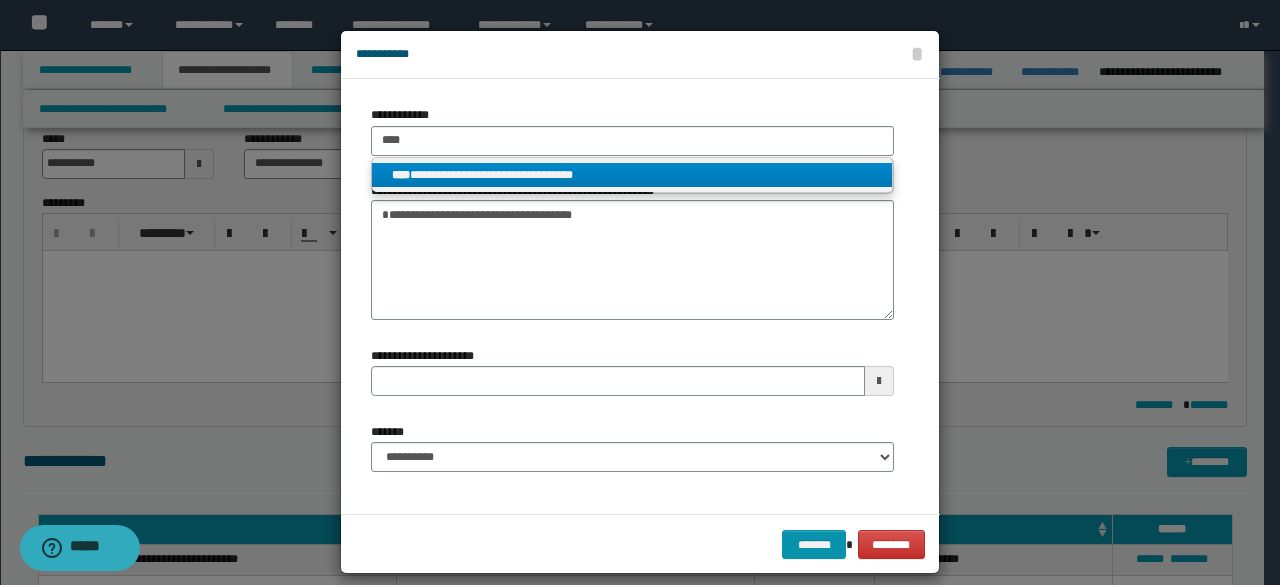 click on "**********" at bounding box center [632, 175] 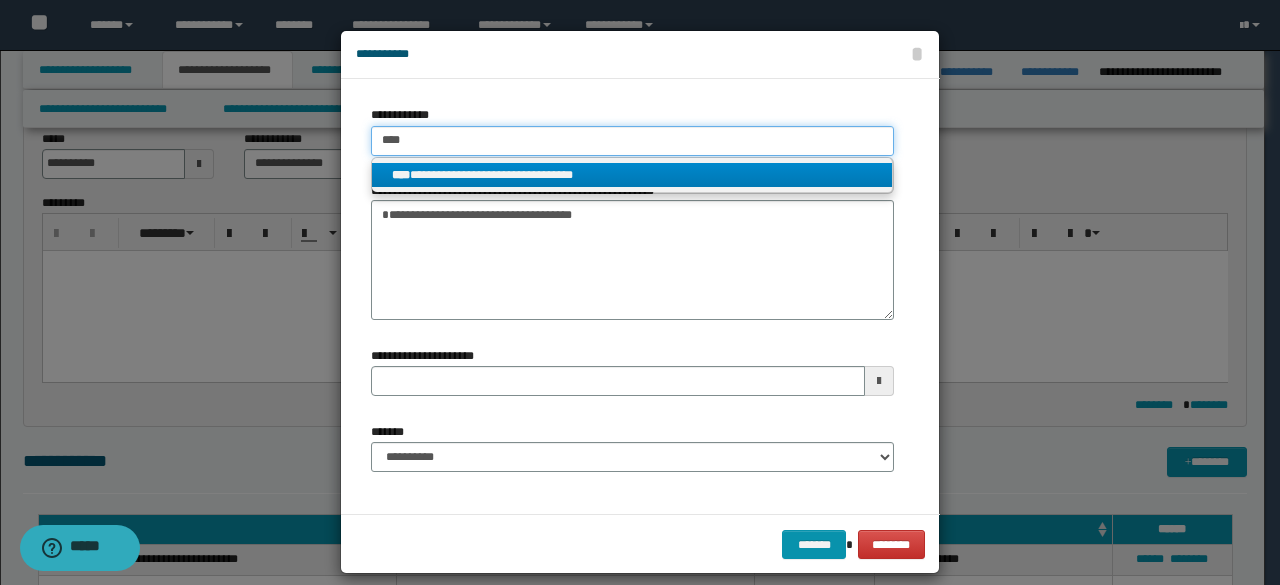 type 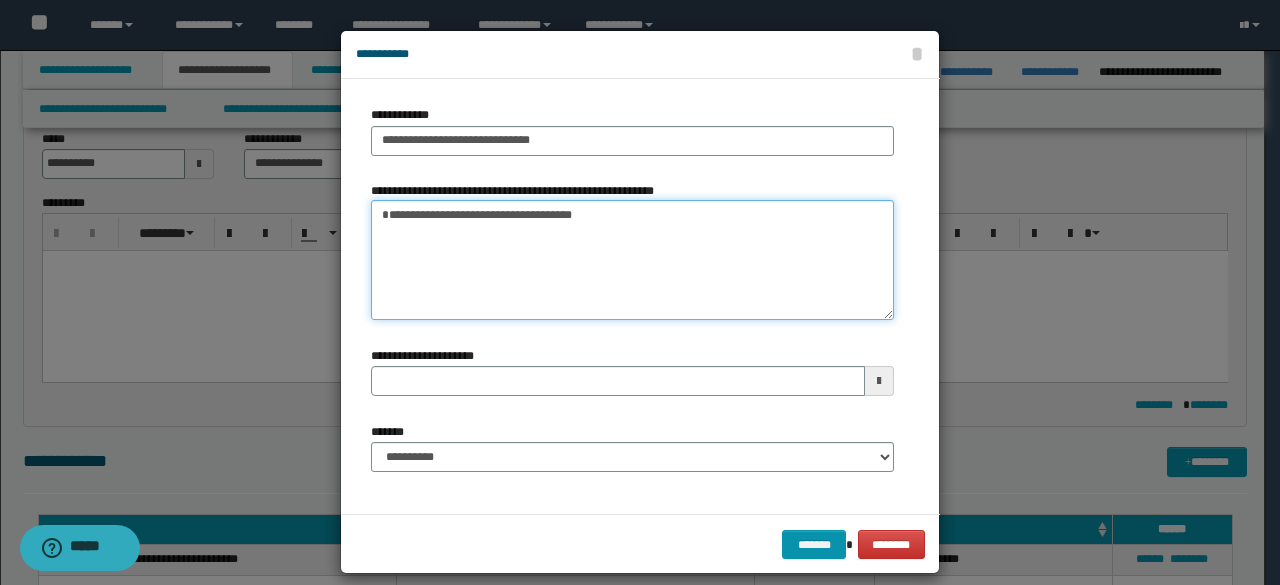 drag, startPoint x: 624, startPoint y: 253, endPoint x: 325, endPoint y: 123, distance: 326.03833 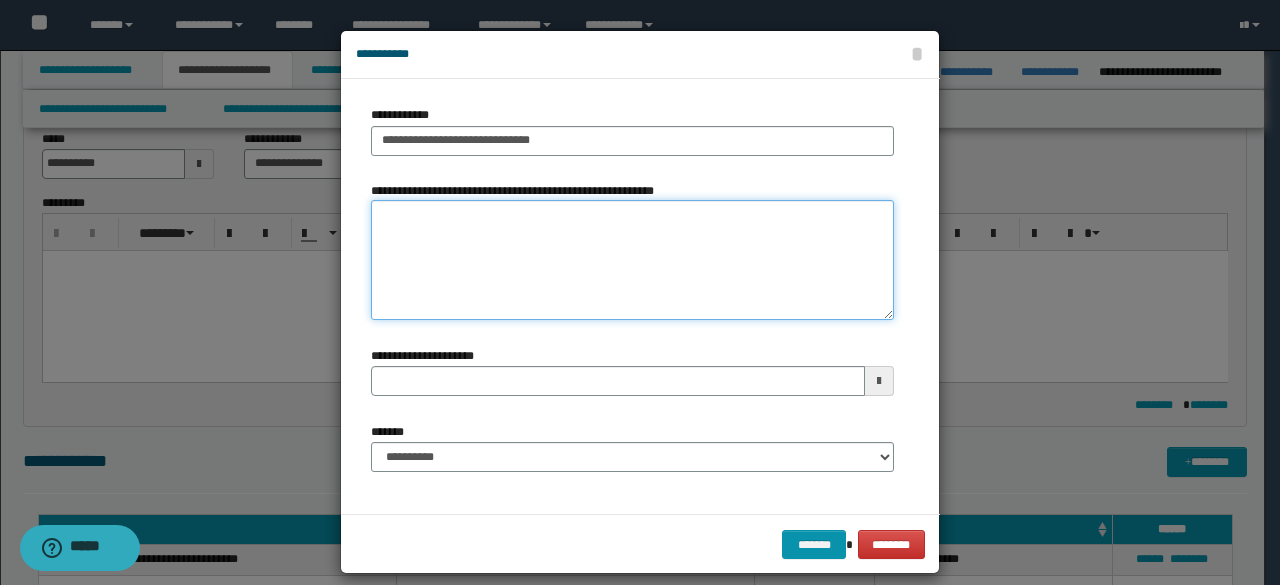 type 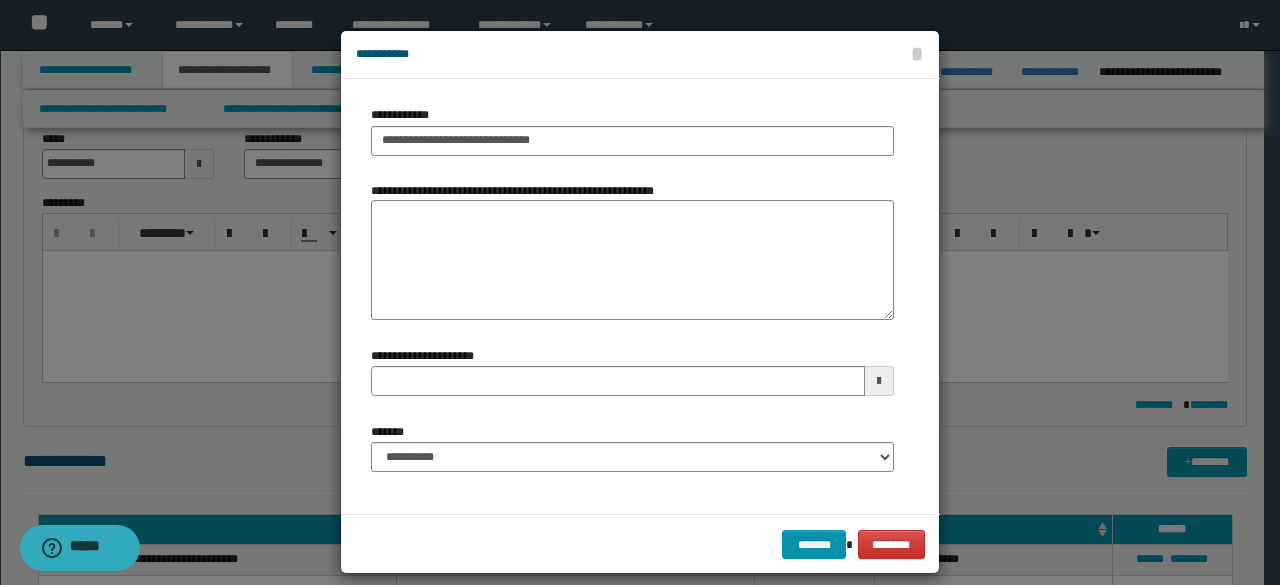 click on "**********" at bounding box center (632, 447) 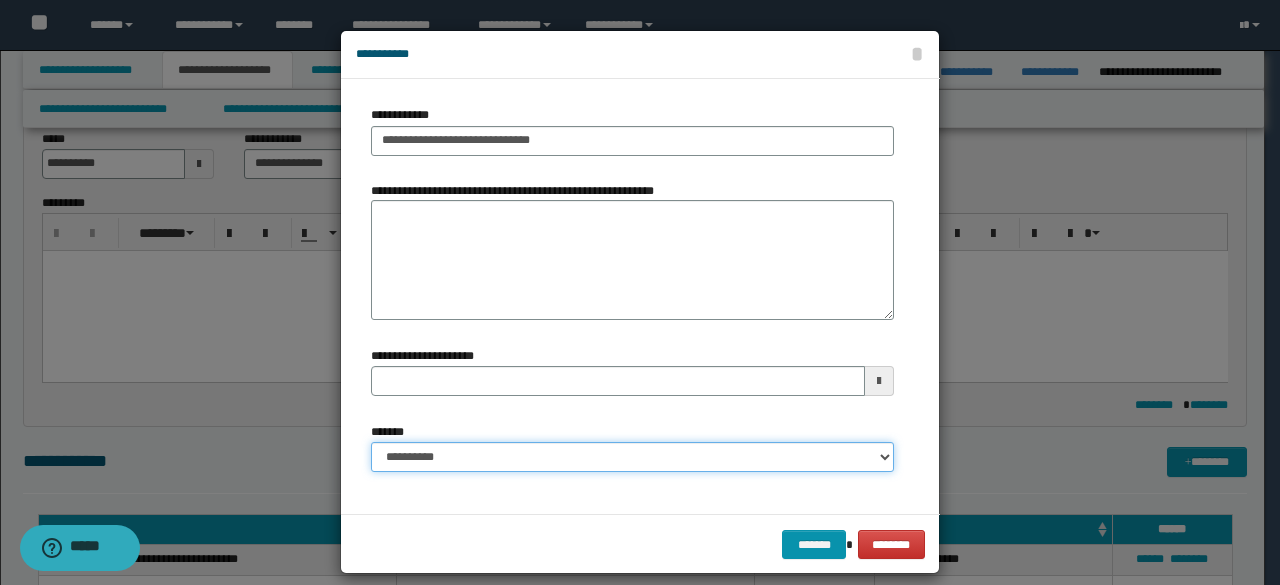 click on "**********" at bounding box center [632, 457] 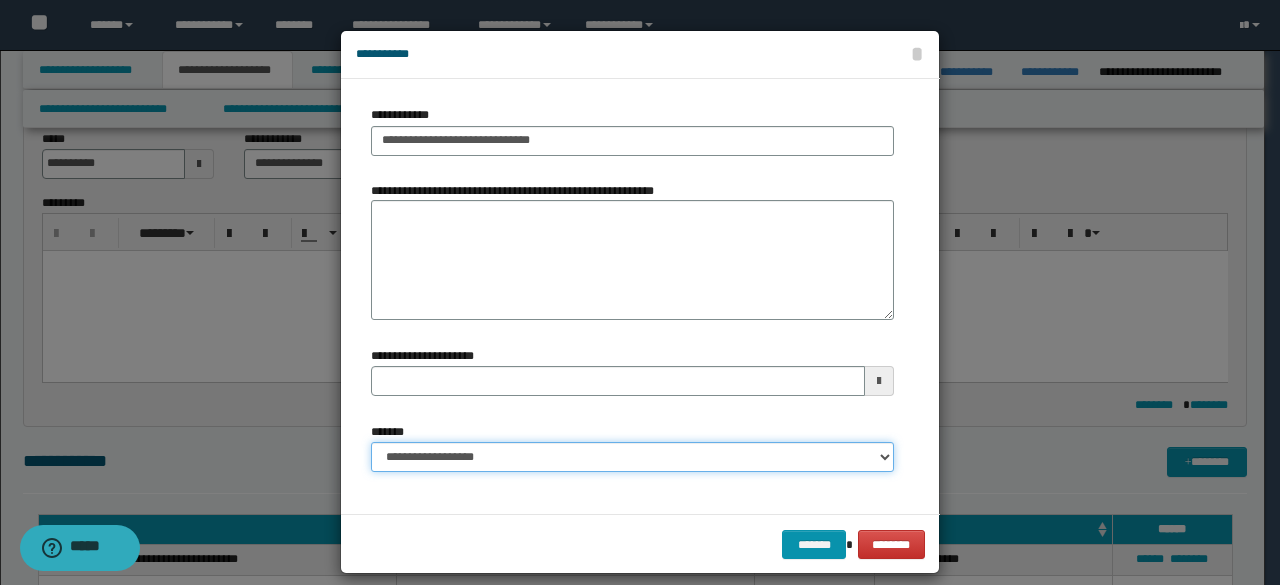 click on "**********" at bounding box center (632, 457) 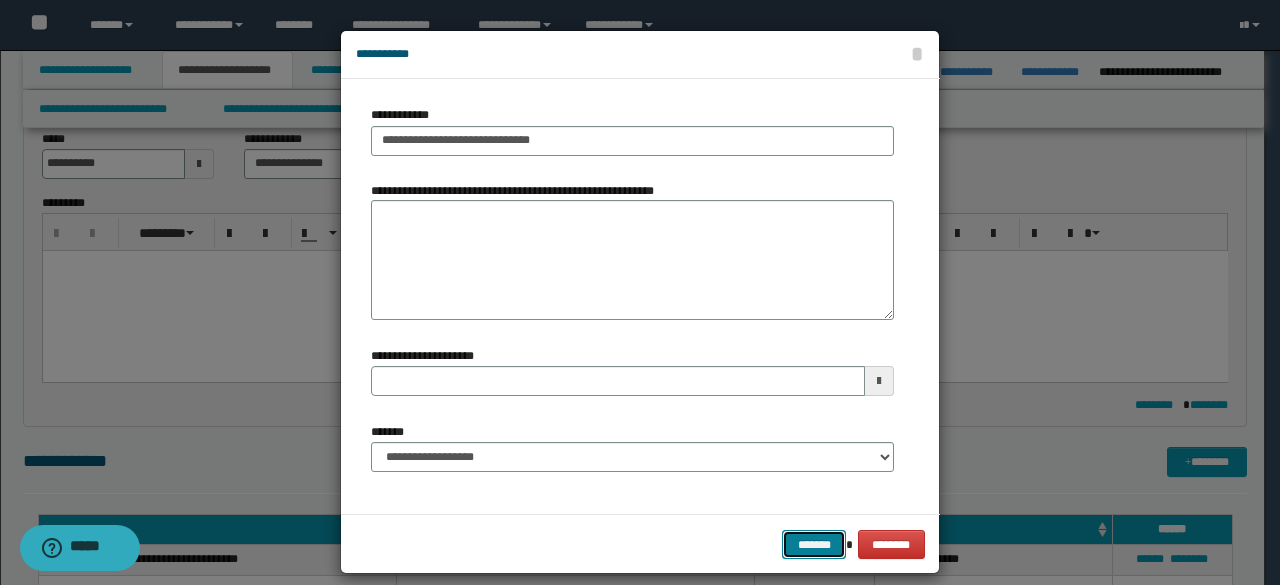 click on "*******" at bounding box center [814, 544] 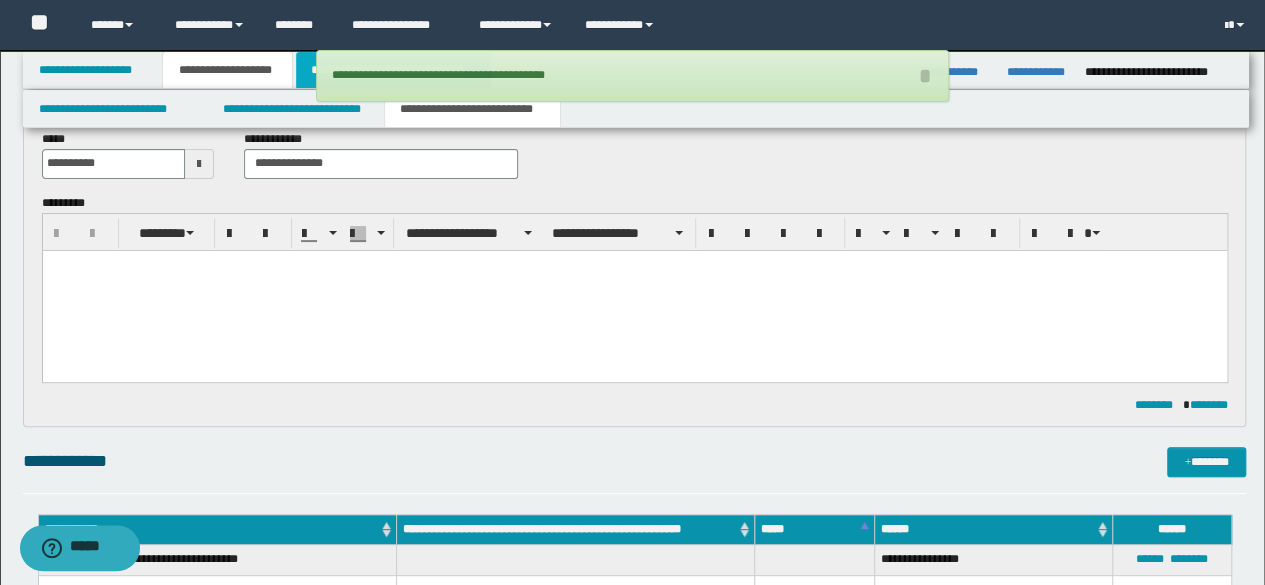 click on "**********" at bounding box center [393, 70] 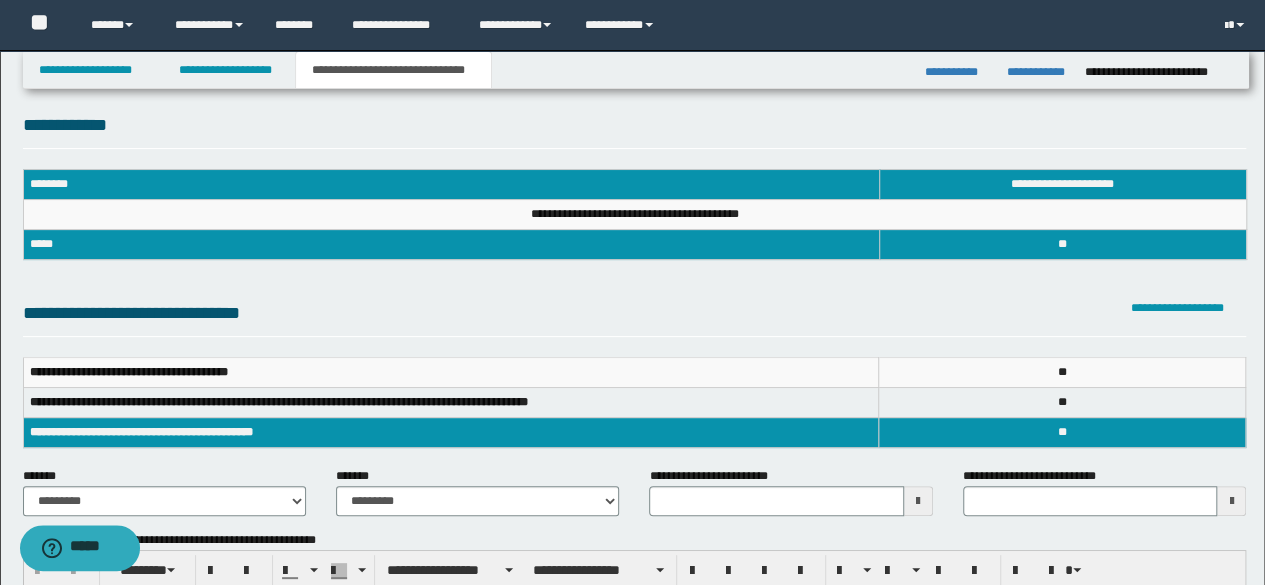 scroll, scrollTop: 300, scrollLeft: 0, axis: vertical 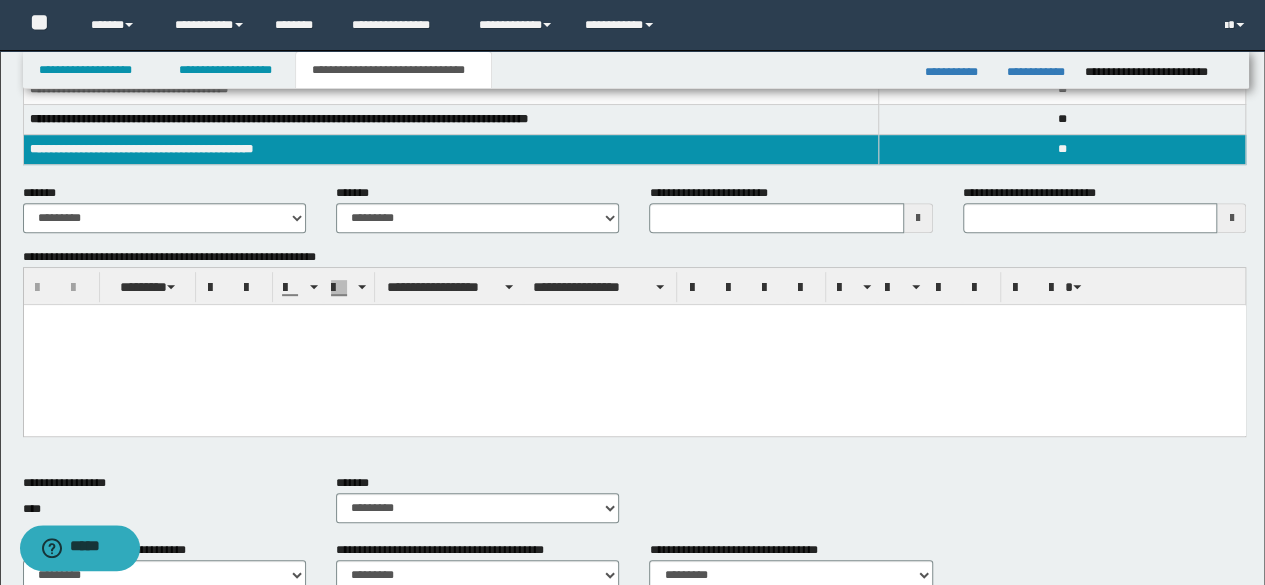 click on "**********" at bounding box center [164, 208] 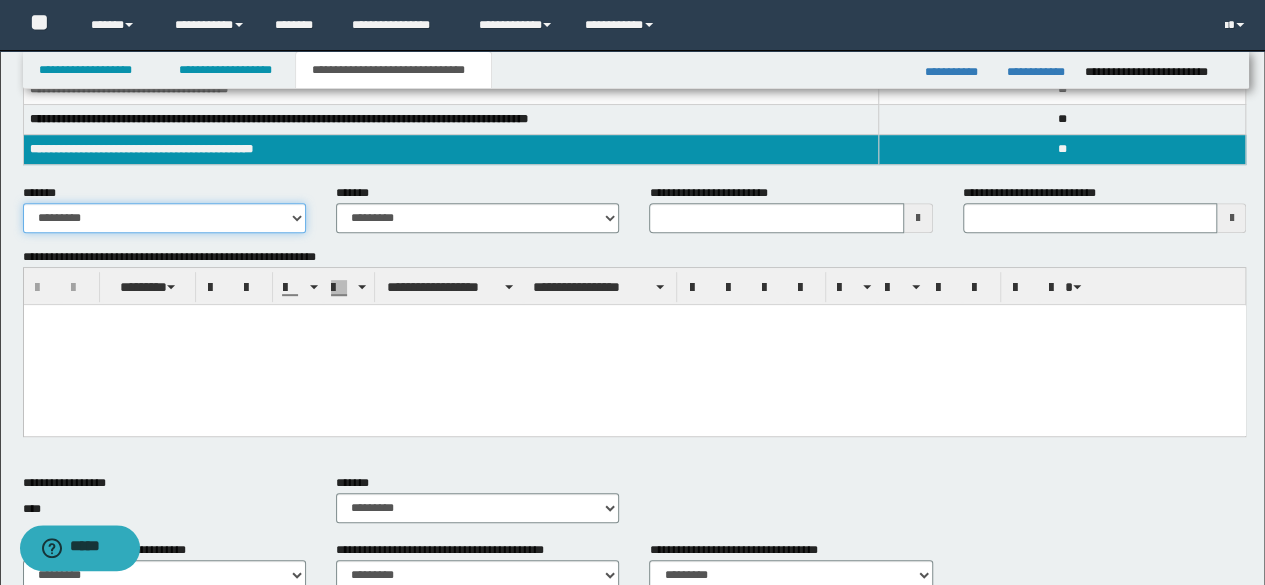 click on "**********" at bounding box center [164, 218] 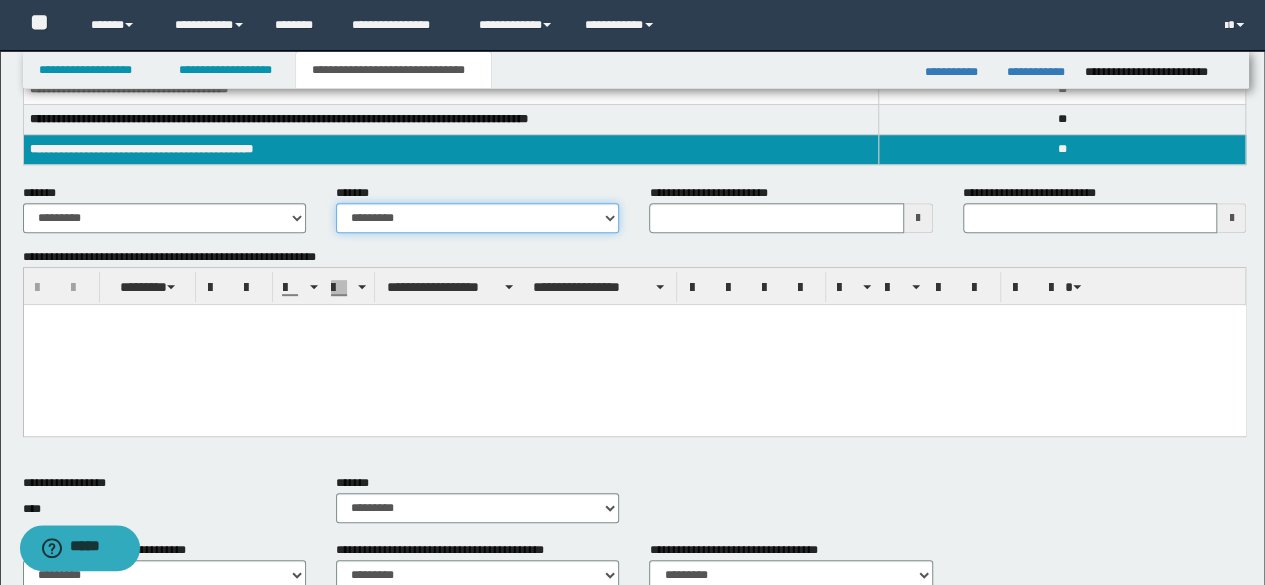 click on "**********" at bounding box center [477, 218] 